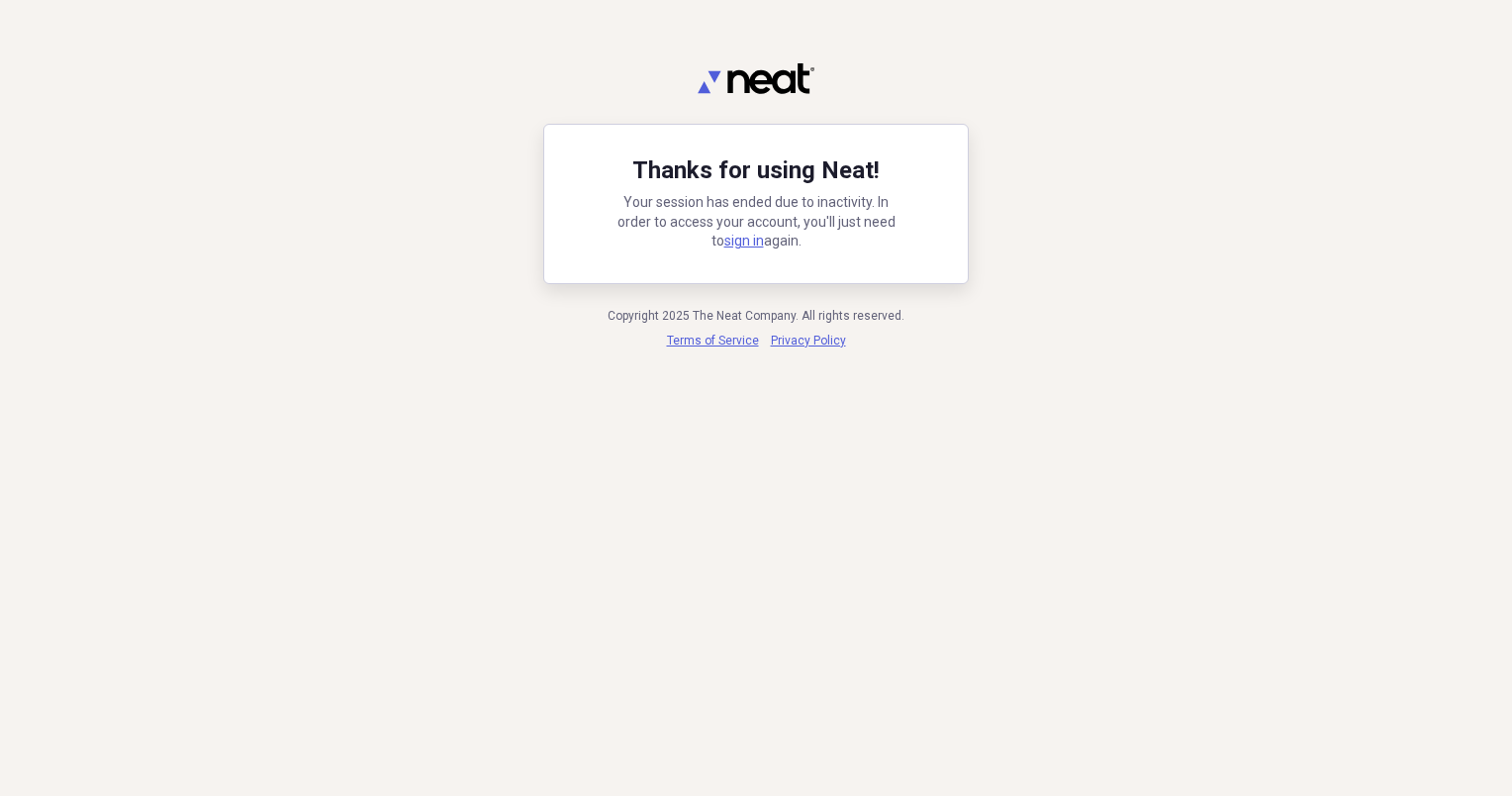 scroll, scrollTop: 0, scrollLeft: 0, axis: both 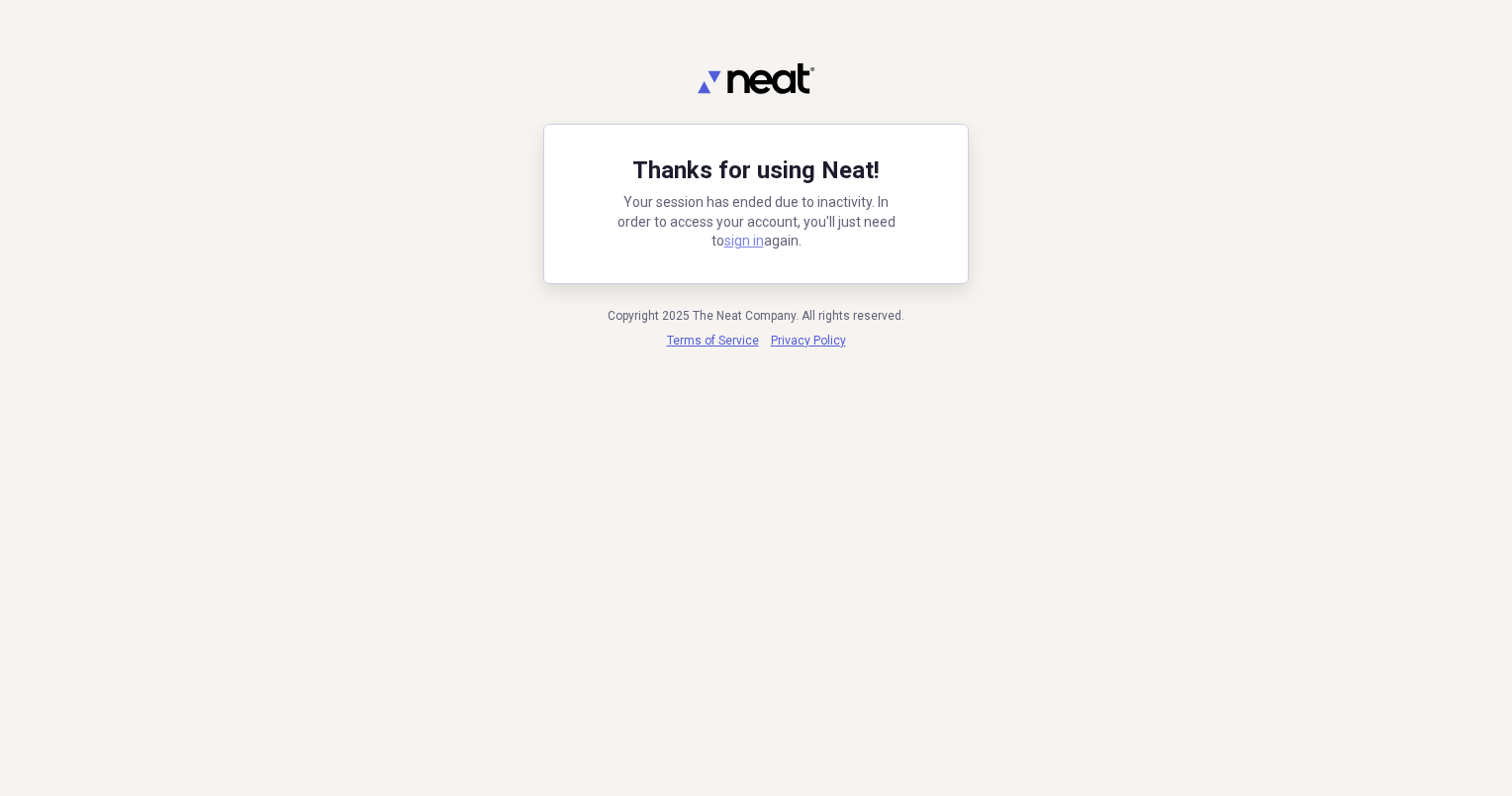 click on "sign in" at bounding box center (744, 241) 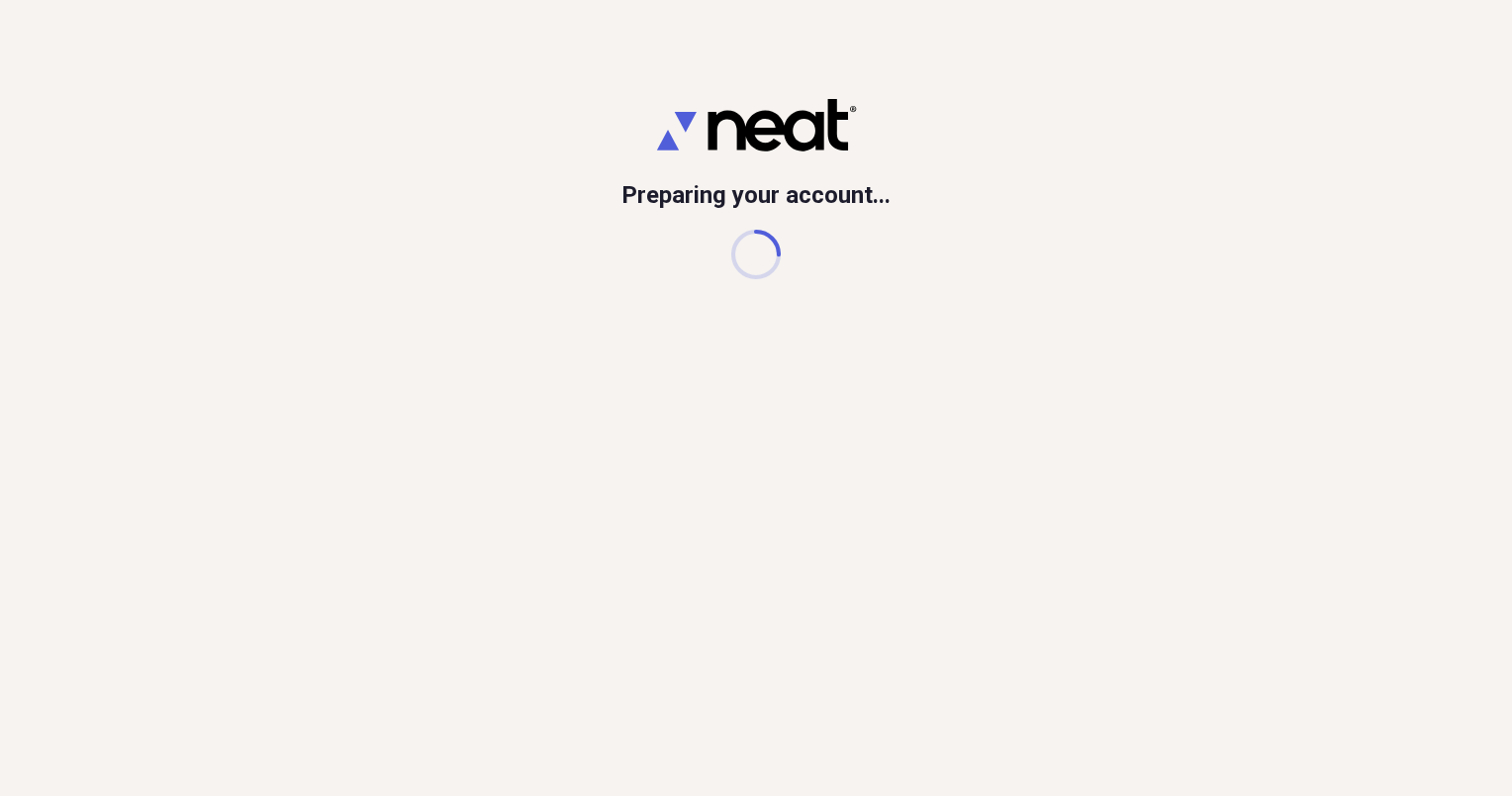 scroll, scrollTop: 0, scrollLeft: 0, axis: both 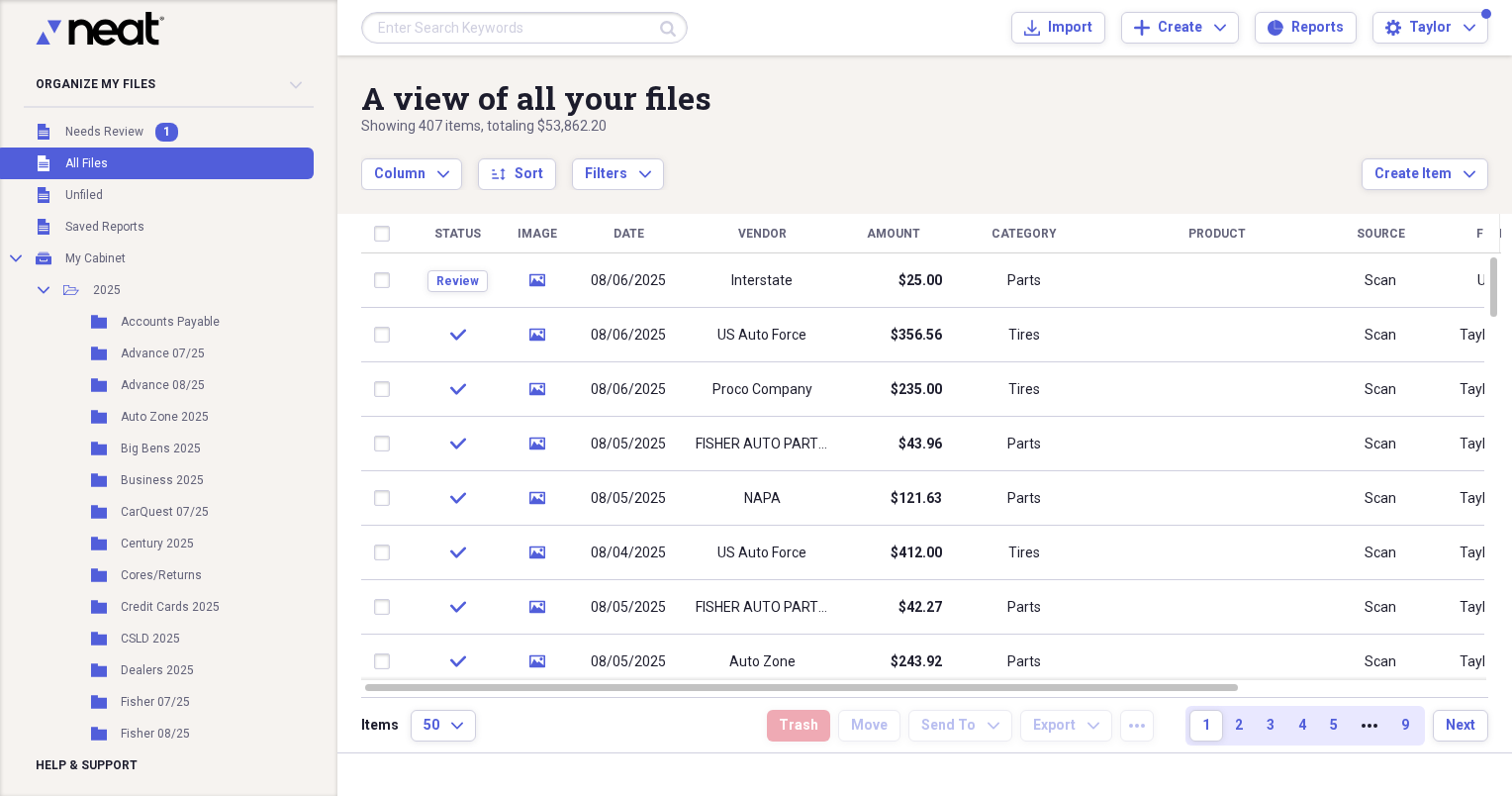 click at bounding box center [524, 28] 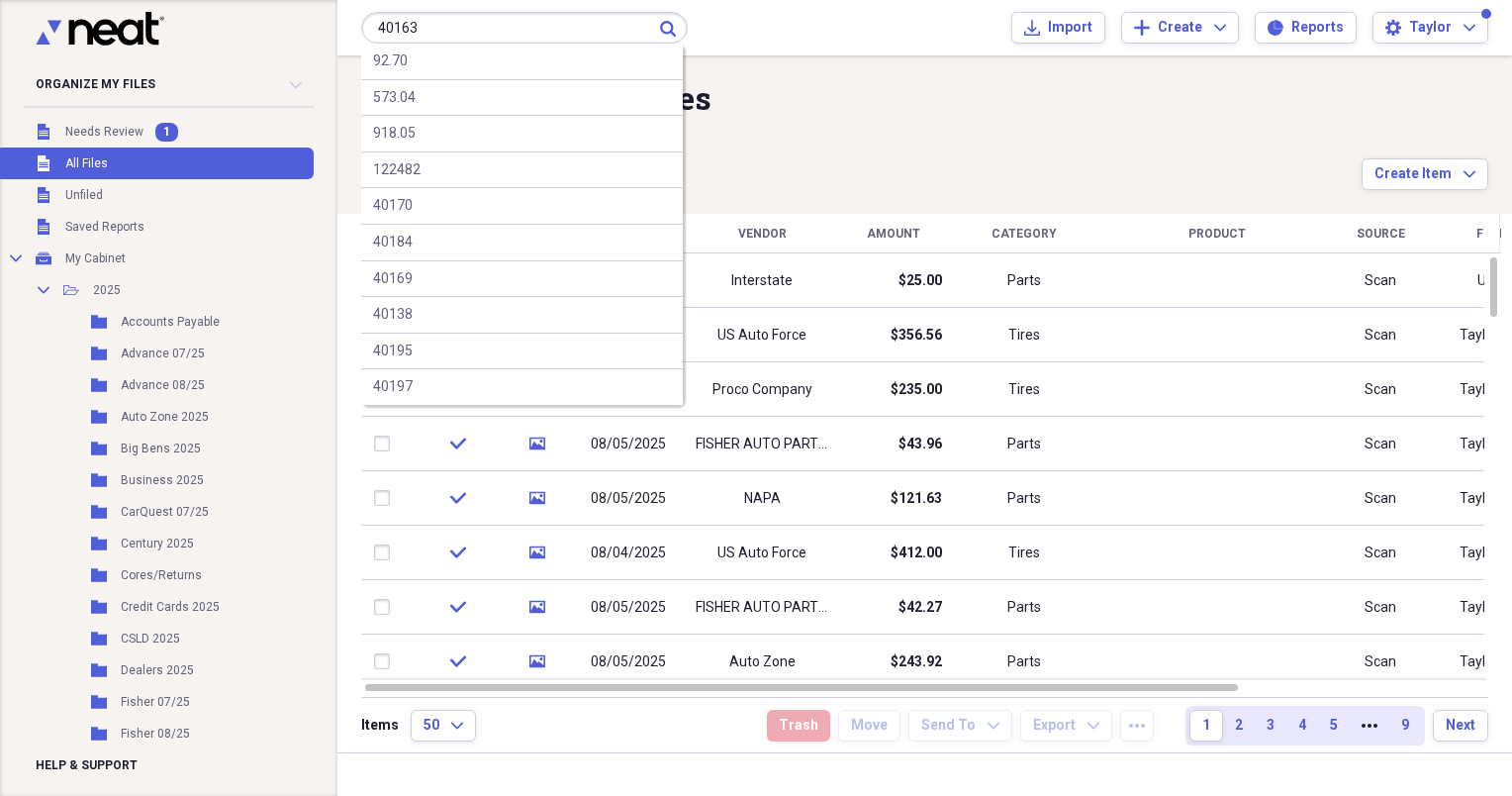 type on "40163" 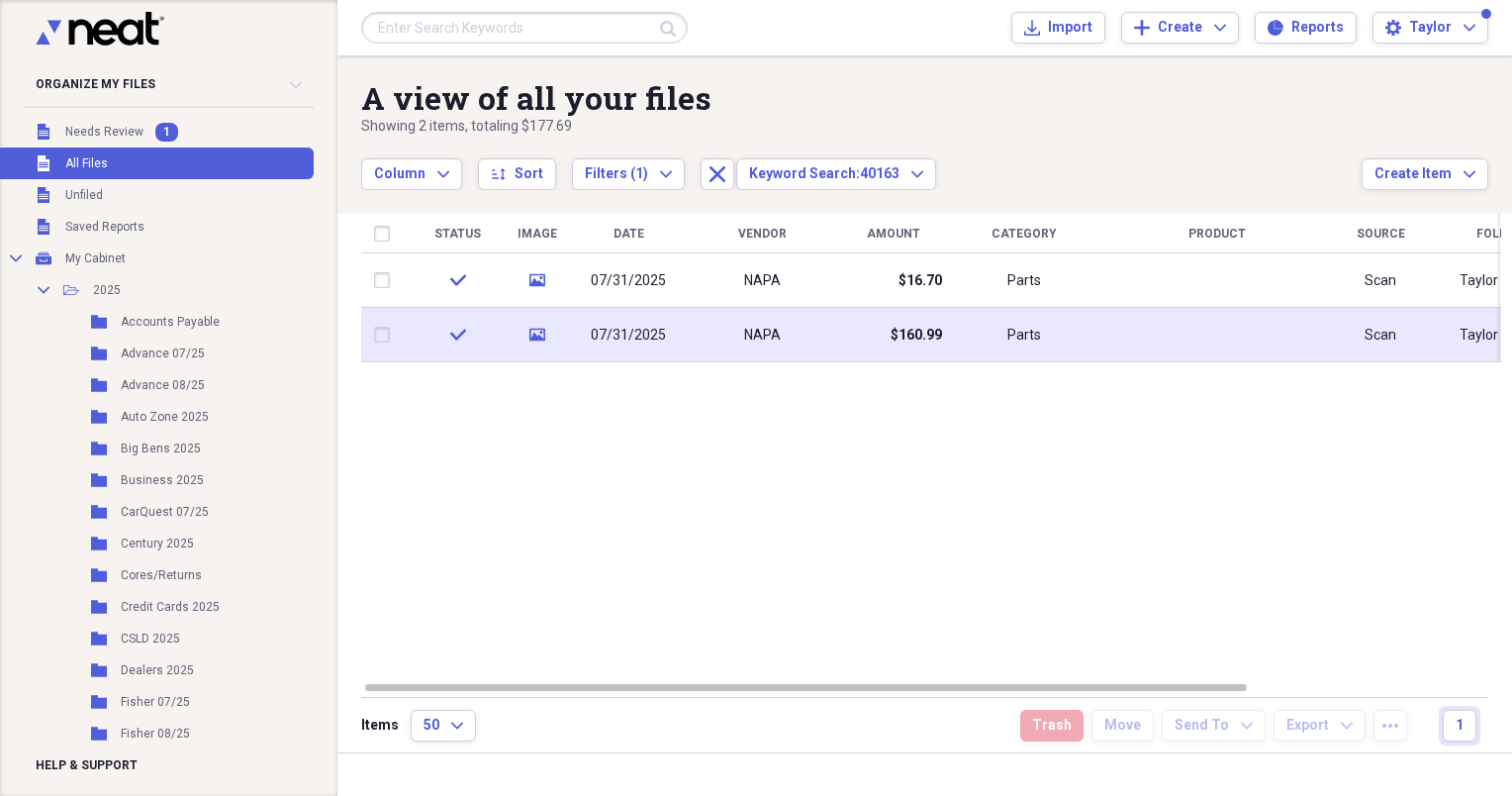 click on "NAPA" at bounding box center [762, 335] 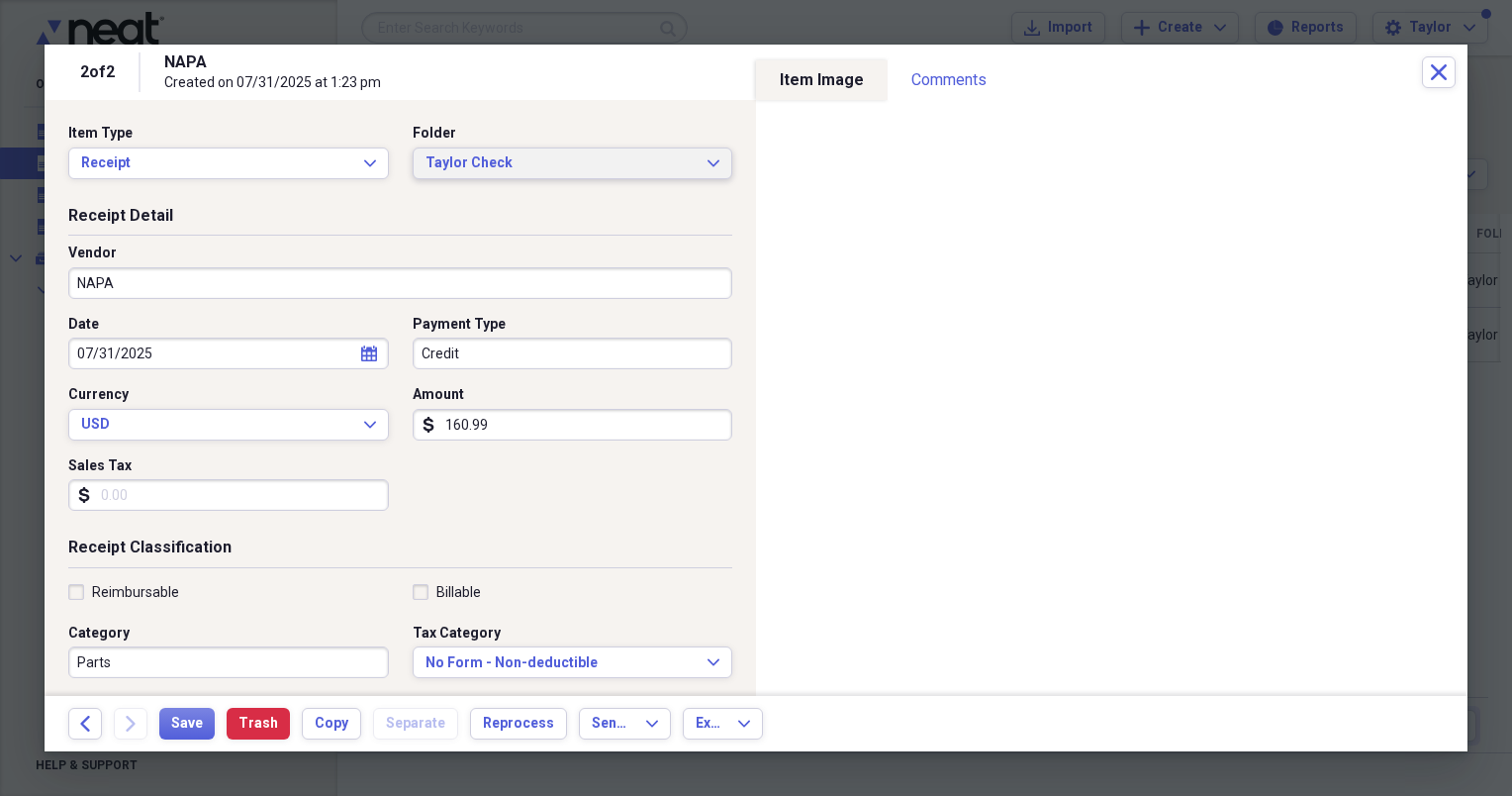 click on "Taylor Check" at bounding box center [561, 163] 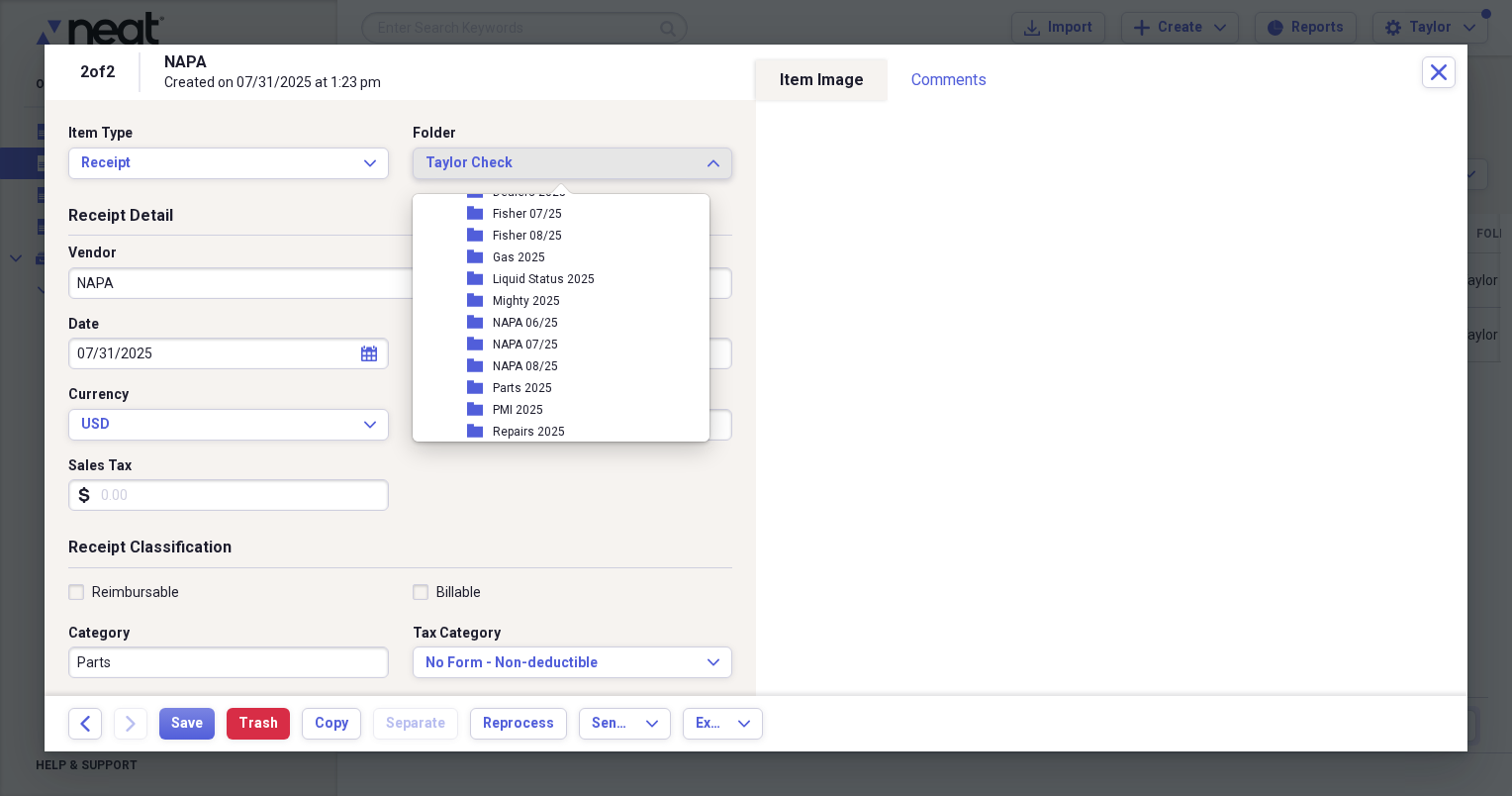 scroll, scrollTop: 325, scrollLeft: 0, axis: vertical 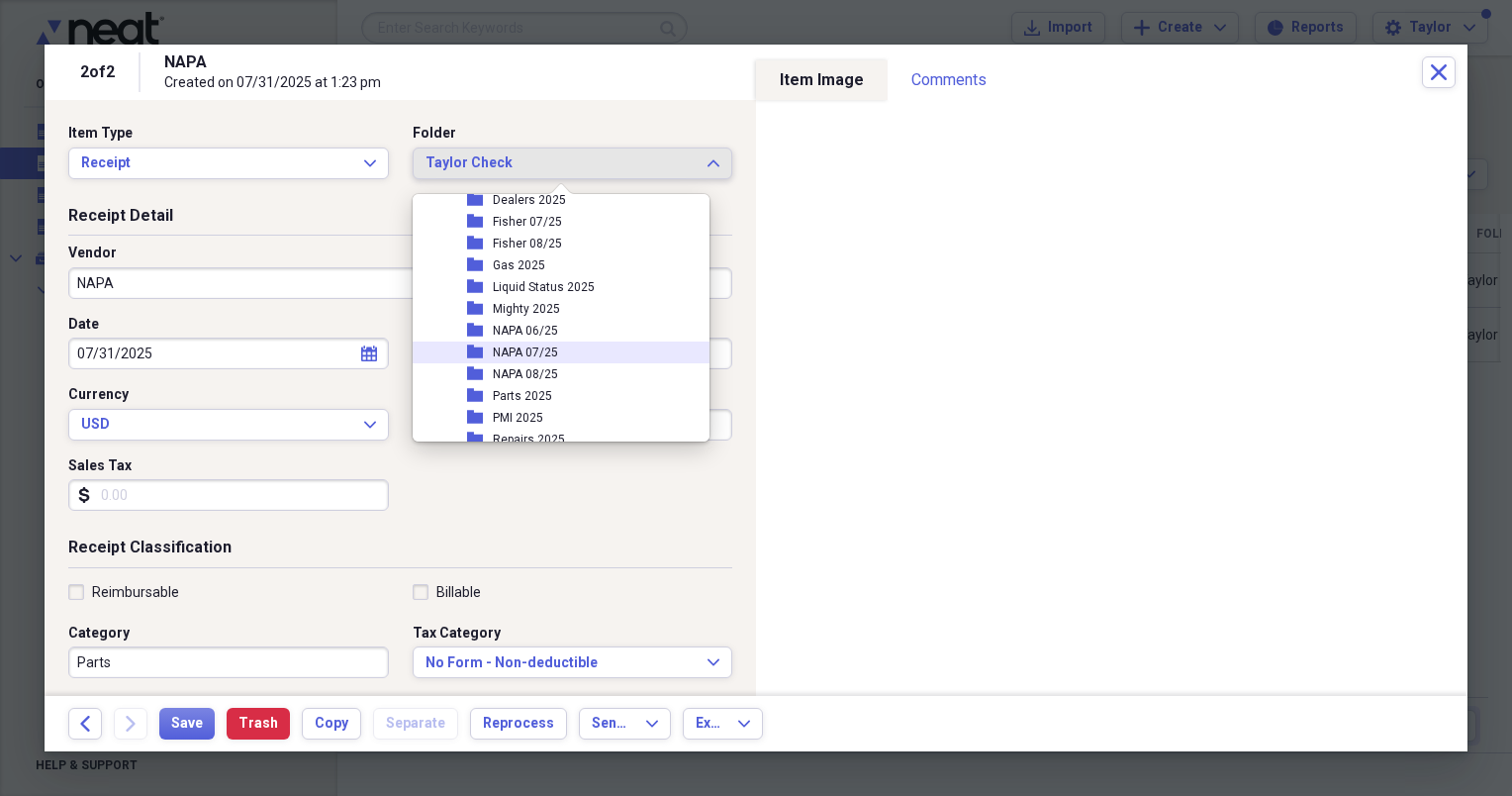 click on "NAPA 07/25" at bounding box center (525, 352) 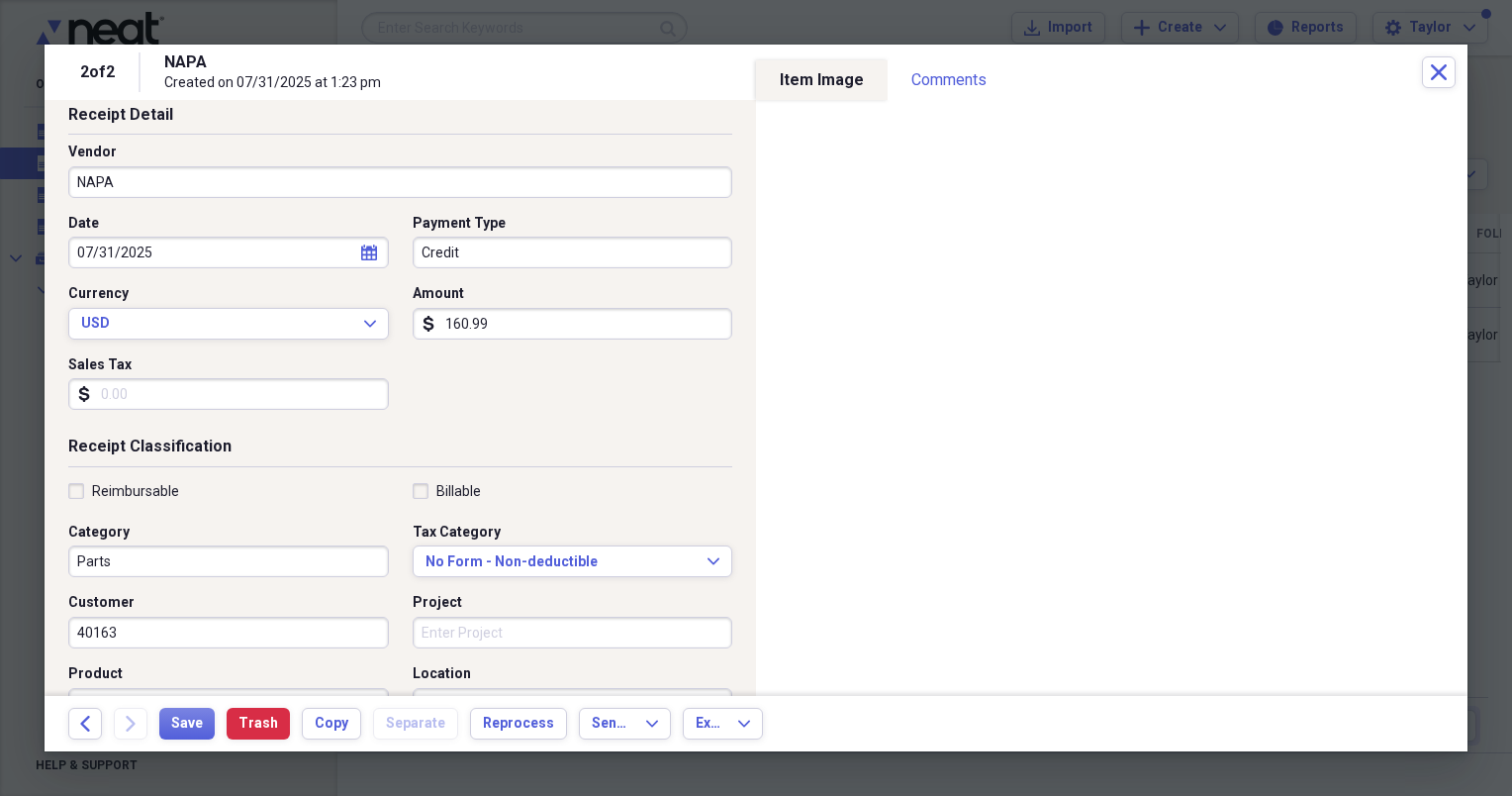 scroll, scrollTop: 177, scrollLeft: 0, axis: vertical 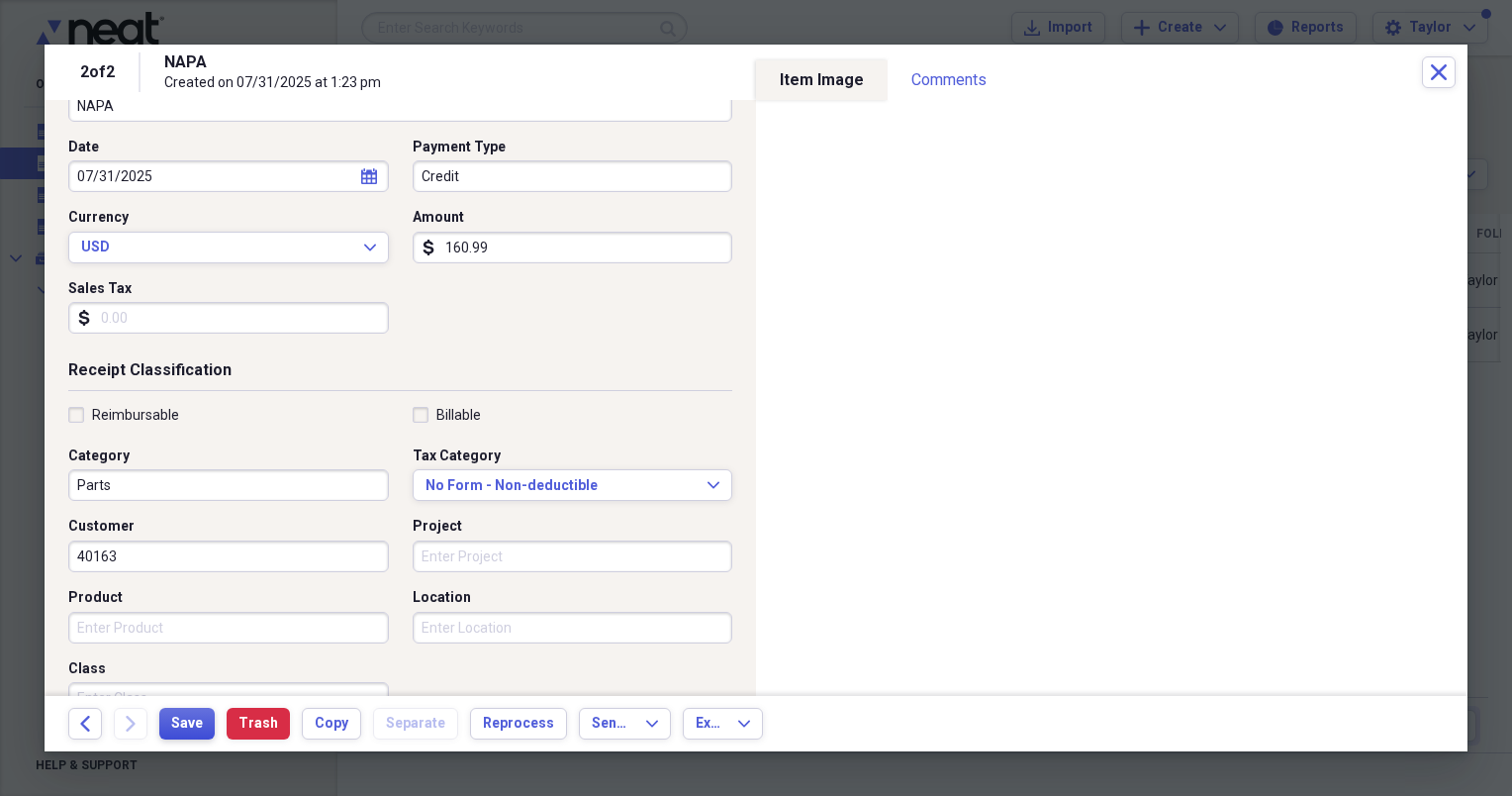 click on "Save" at bounding box center (187, 724) 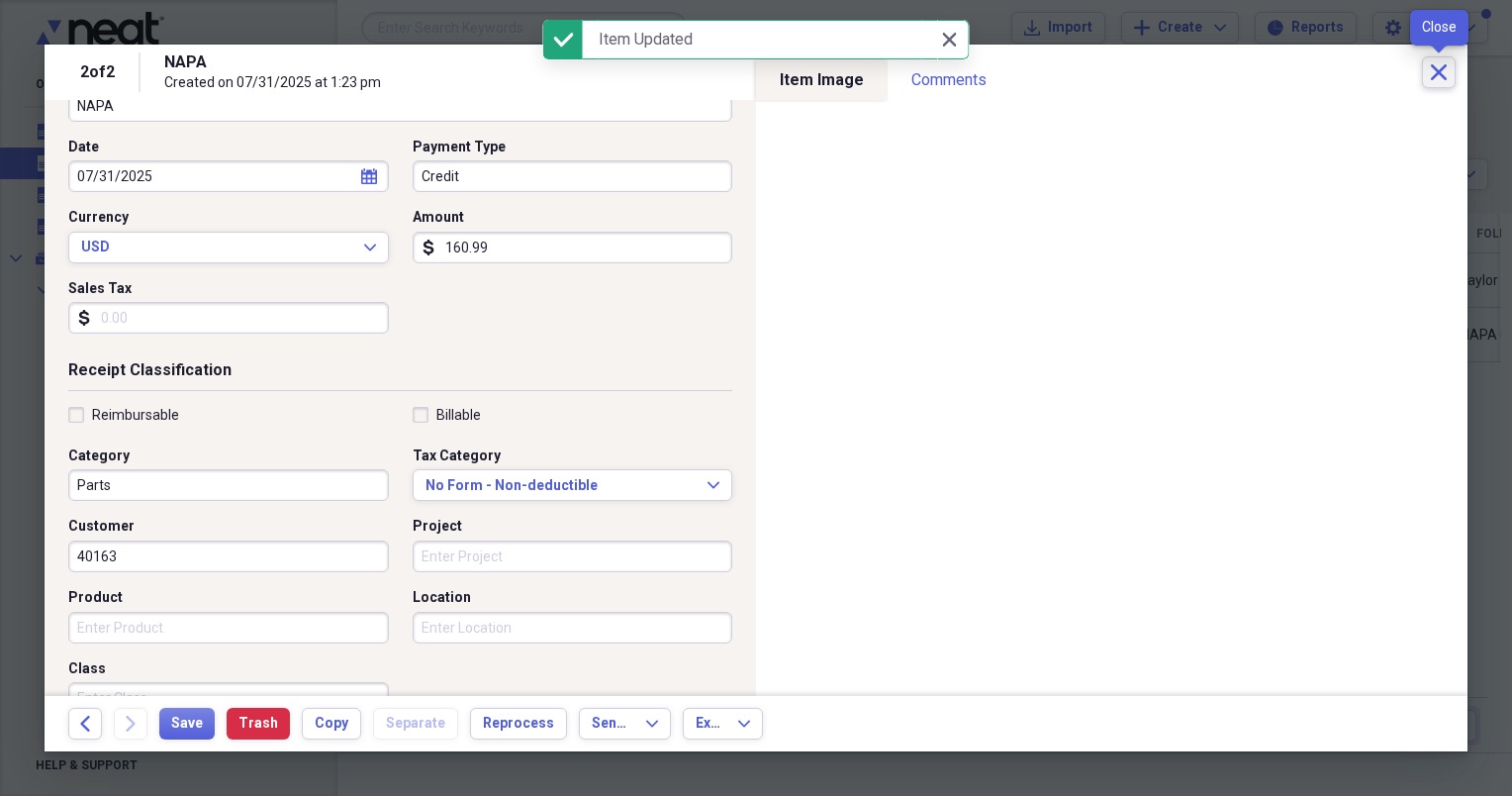 click 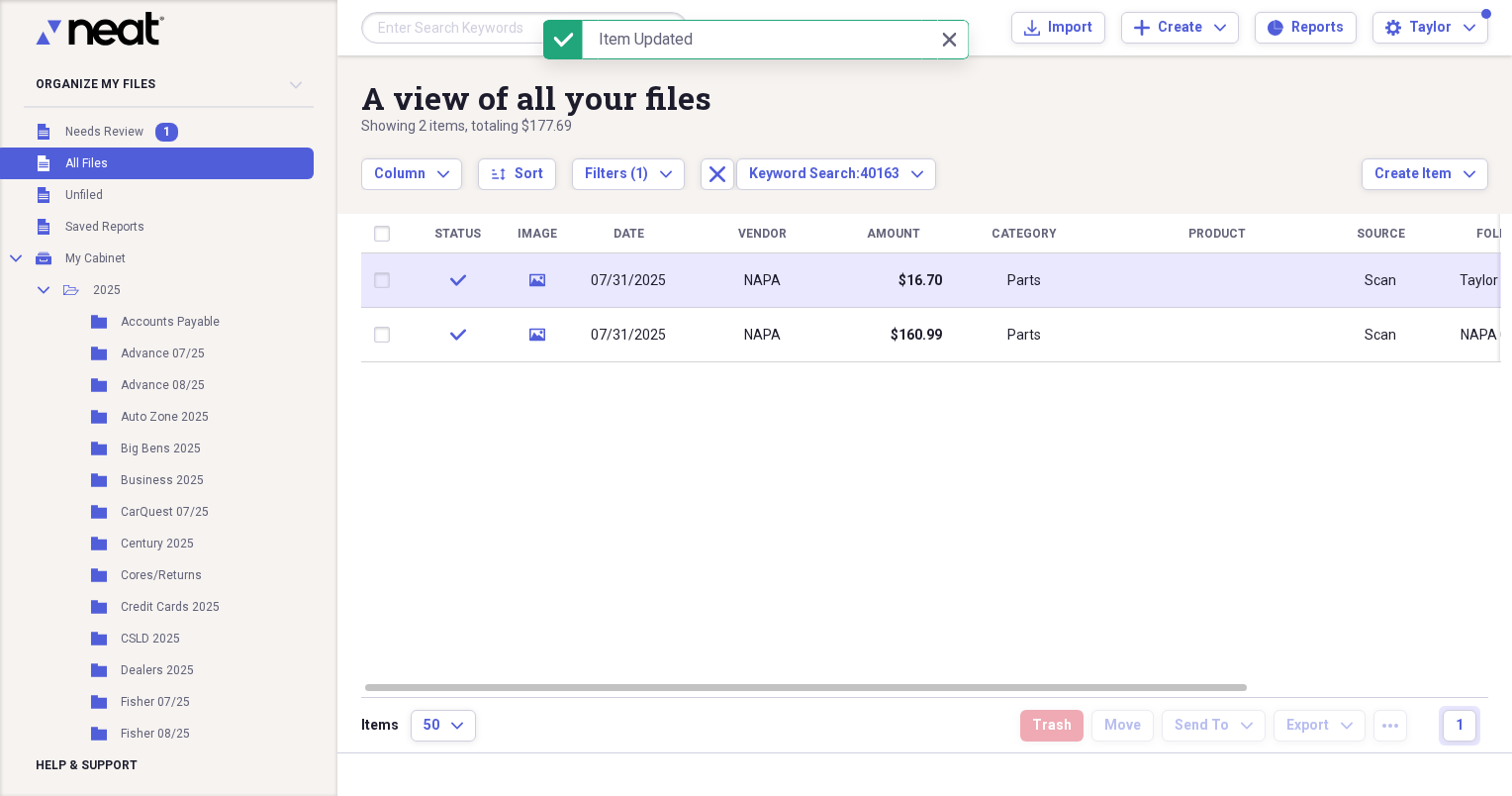 click on "NAPA" at bounding box center (762, 280) 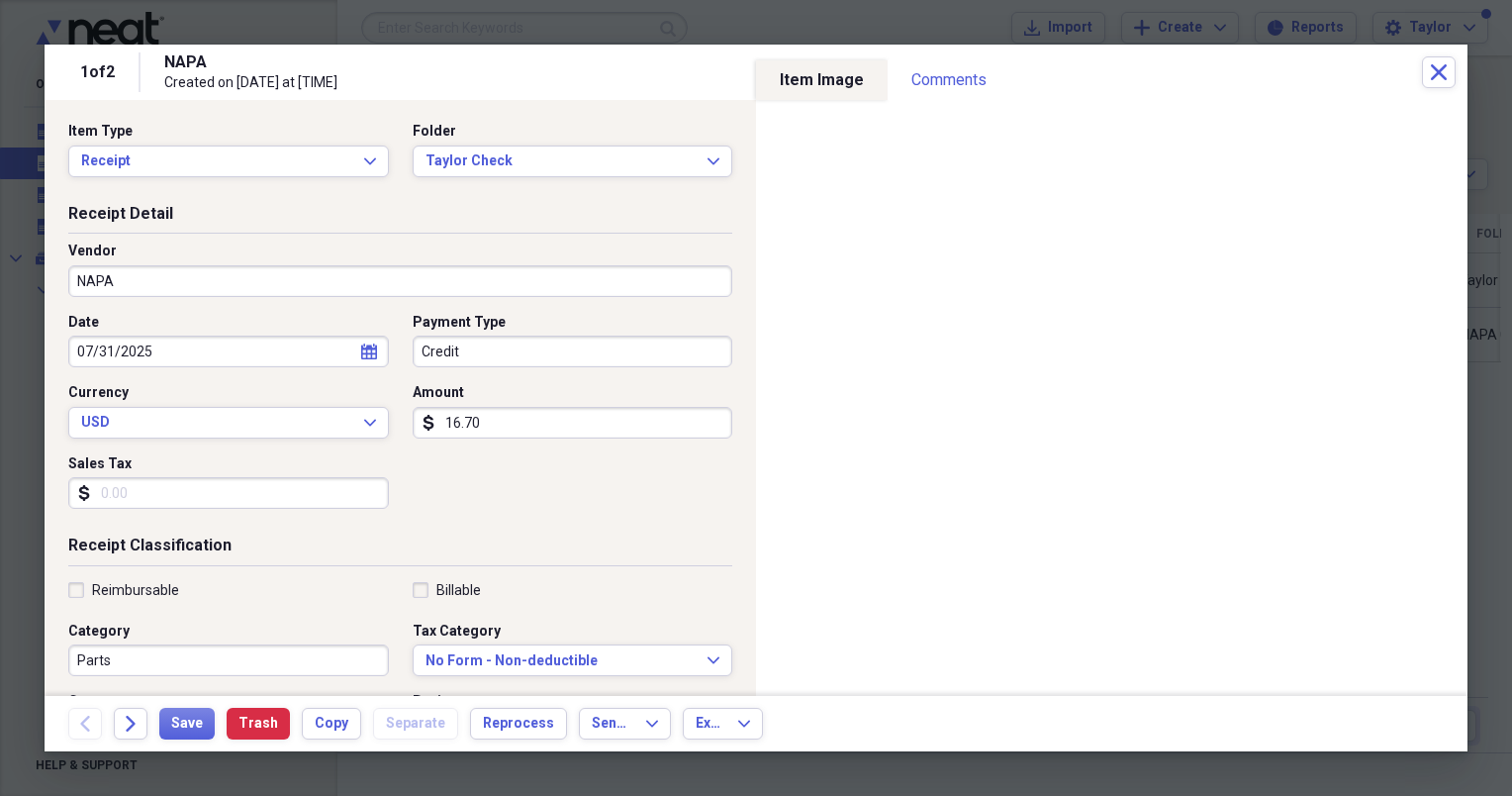 scroll, scrollTop: 0, scrollLeft: 0, axis: both 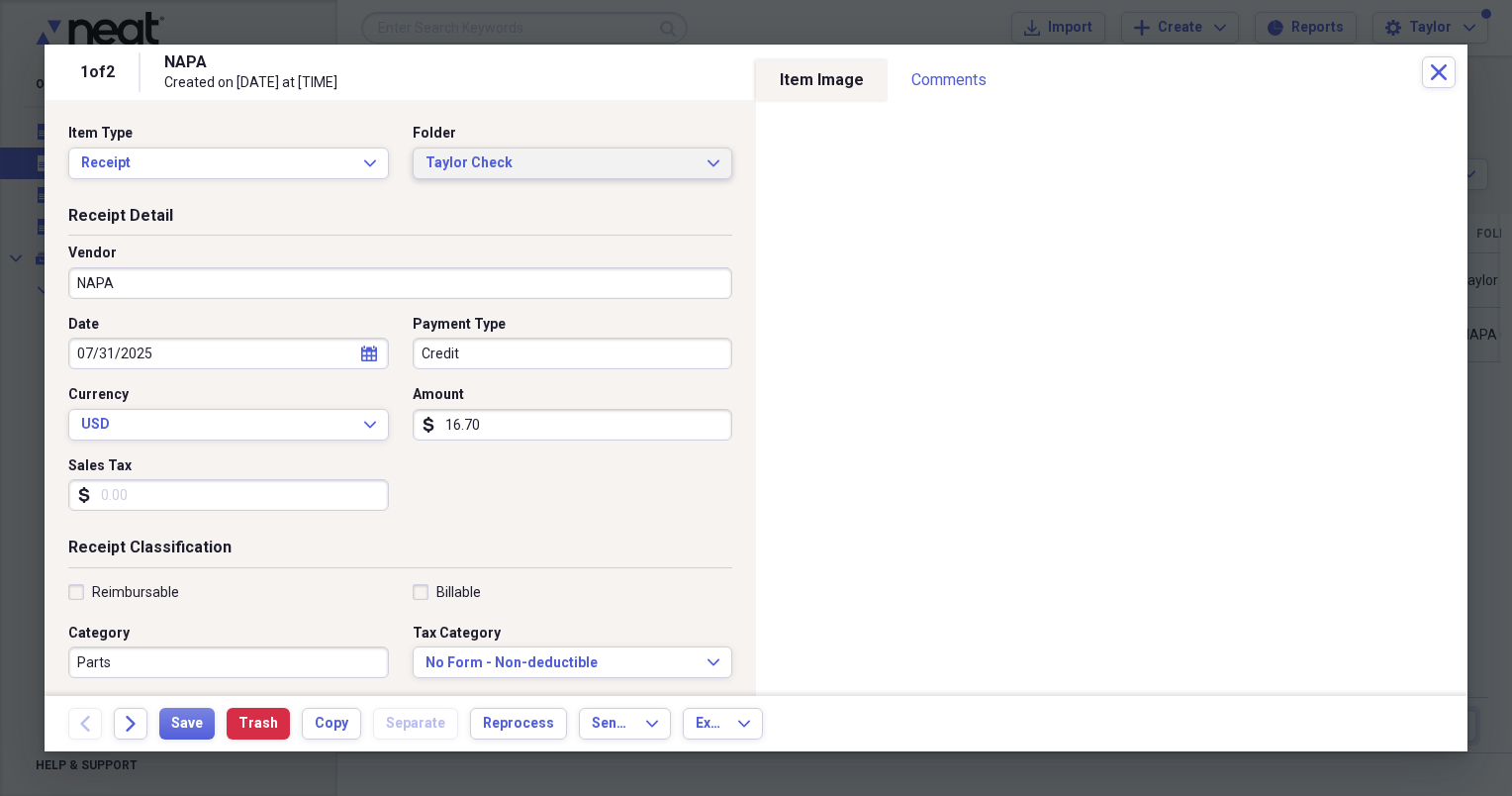 click on "Taylor Check" at bounding box center [561, 163] 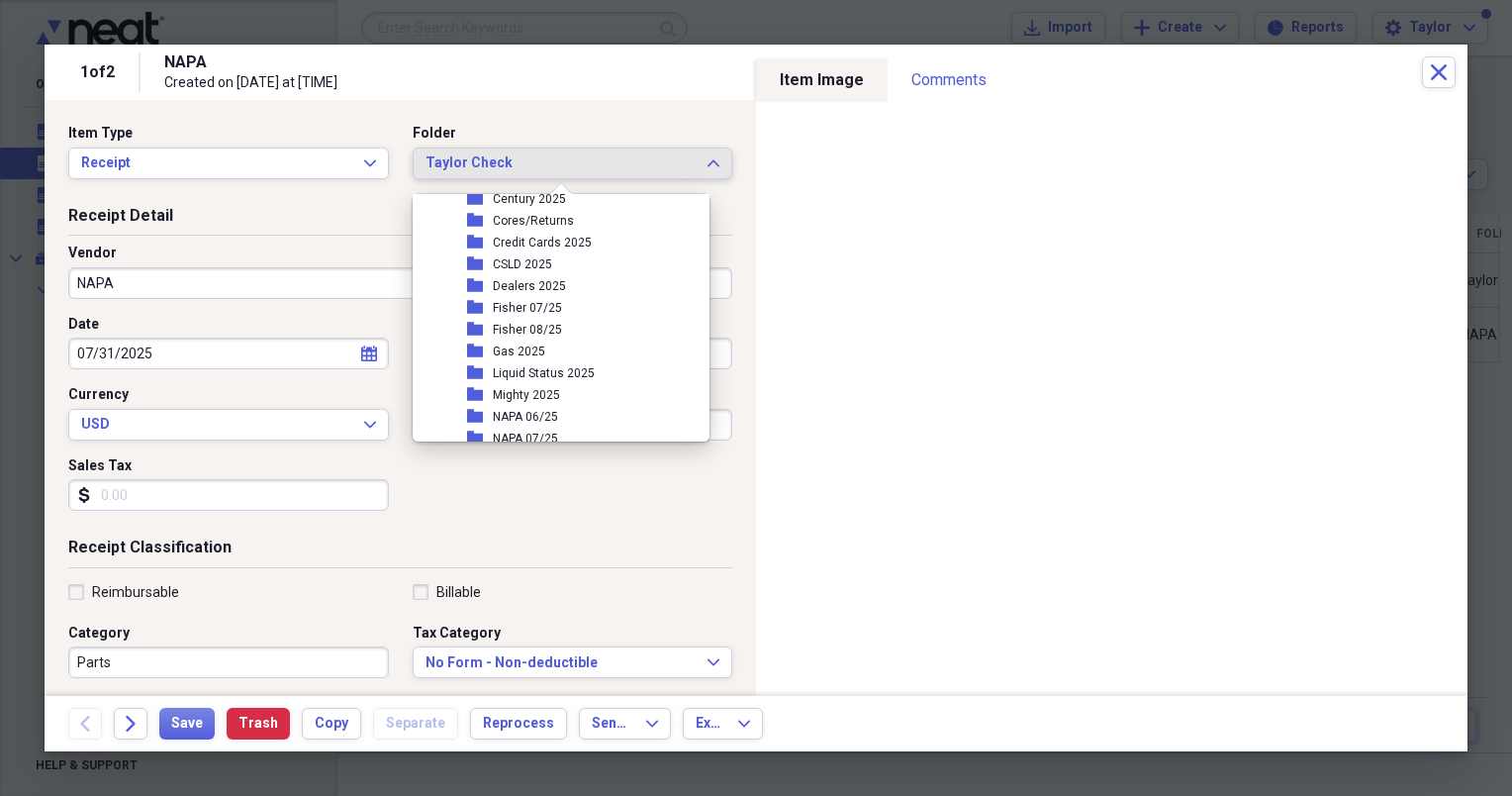 scroll, scrollTop: 301, scrollLeft: 0, axis: vertical 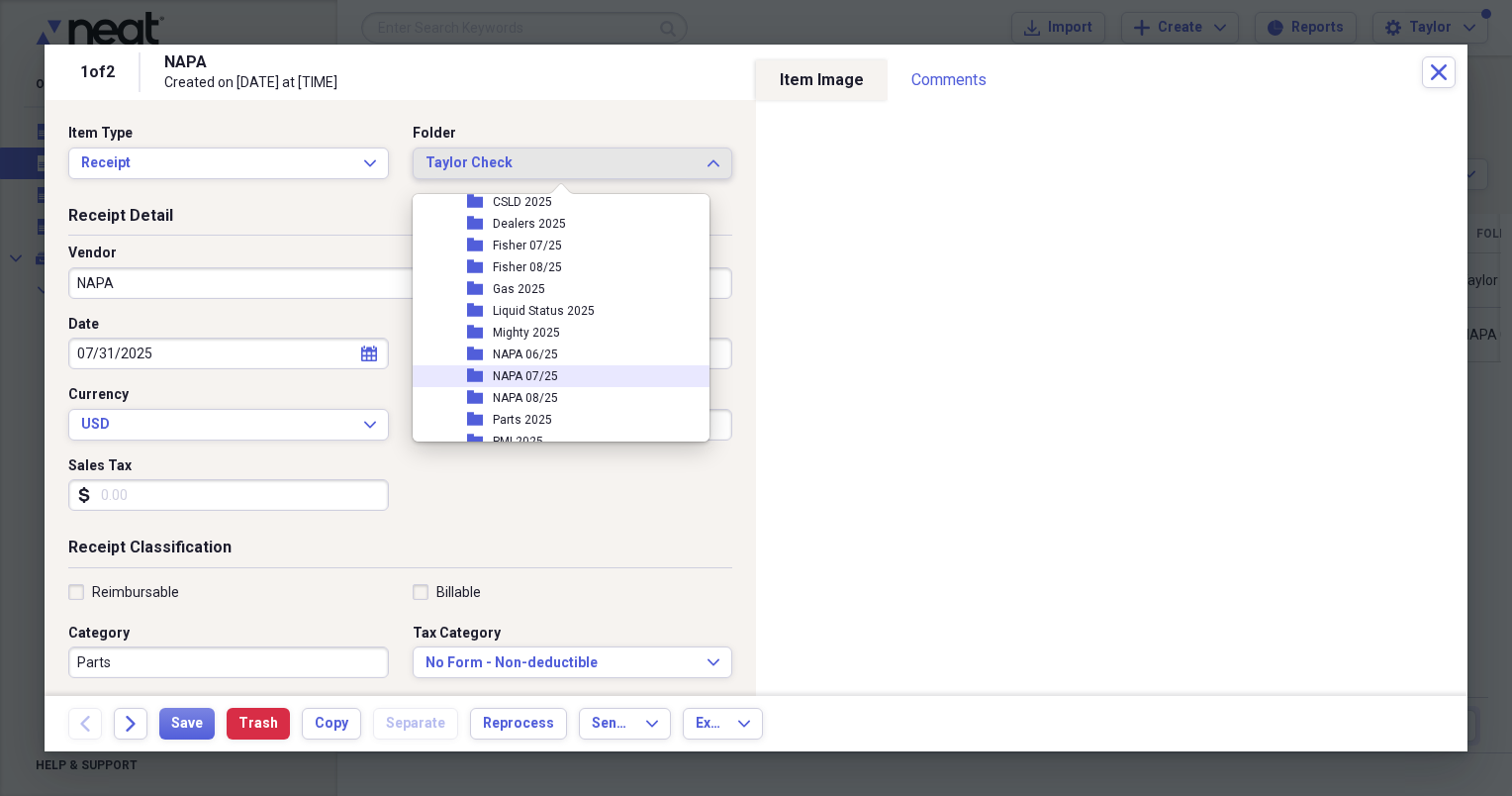 click on "NAPA 07/25" at bounding box center (525, 376) 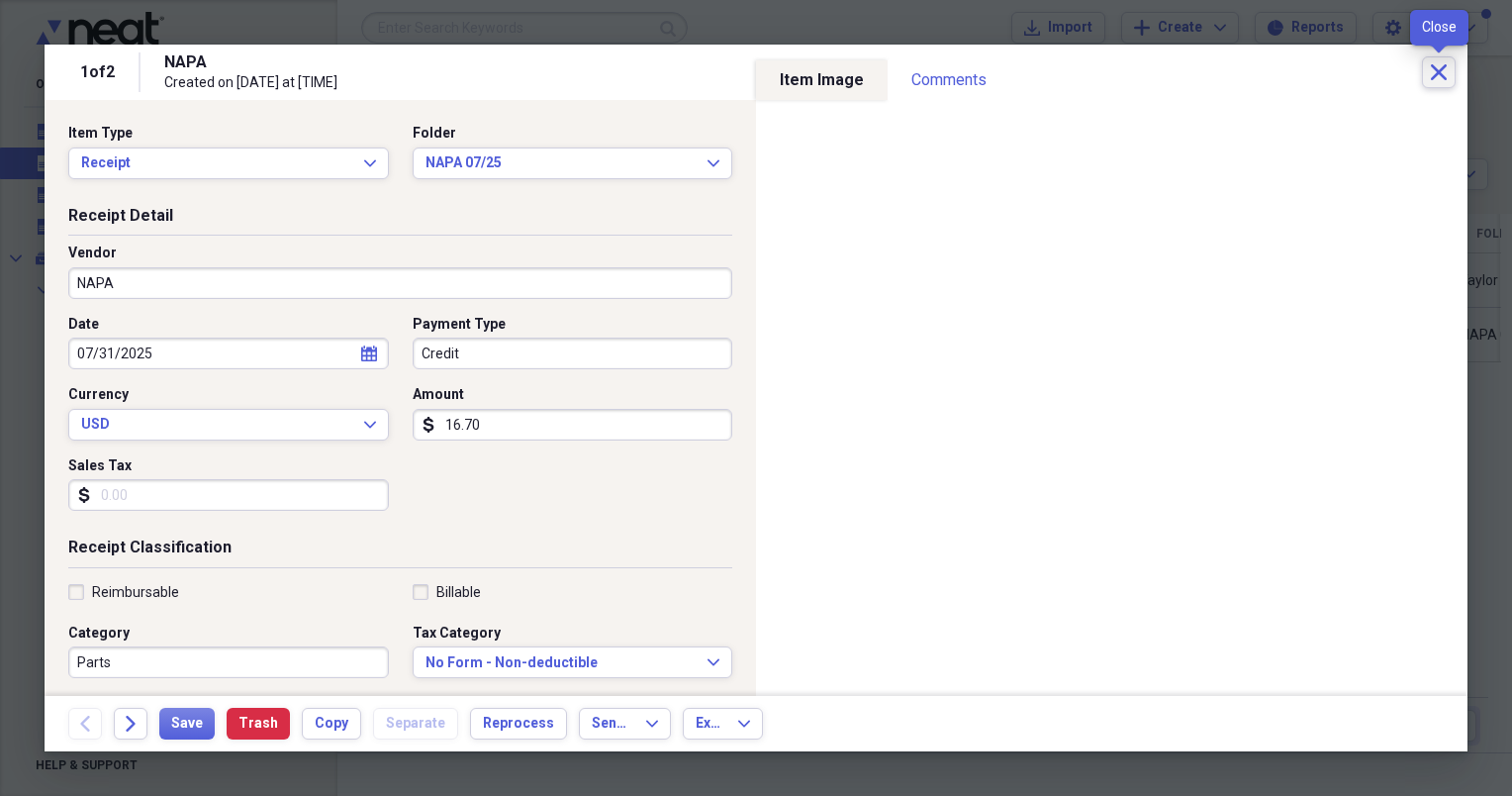 click on "Close" at bounding box center [1439, 72] 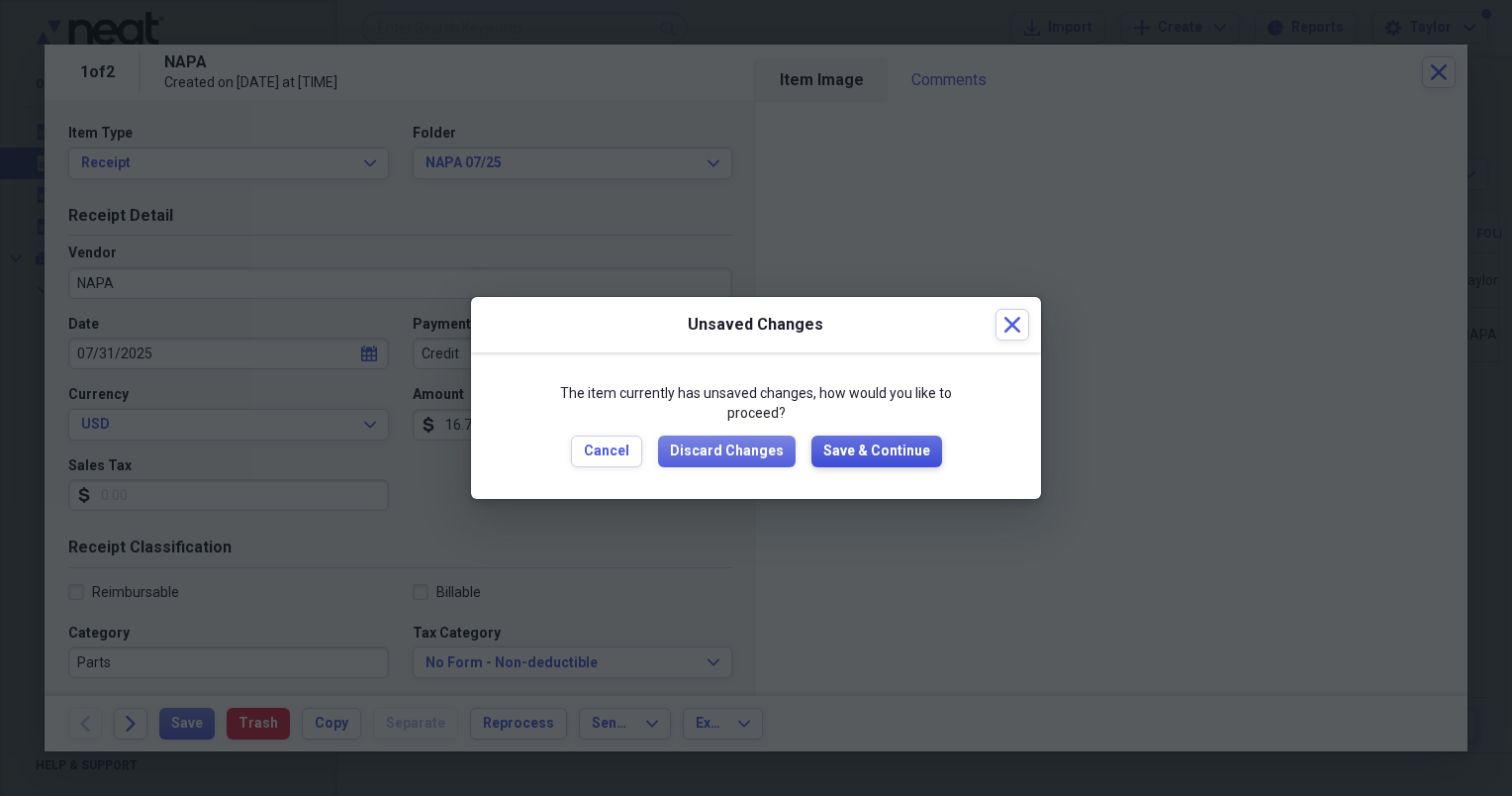 click on "Save & Continue" at bounding box center [877, 451] 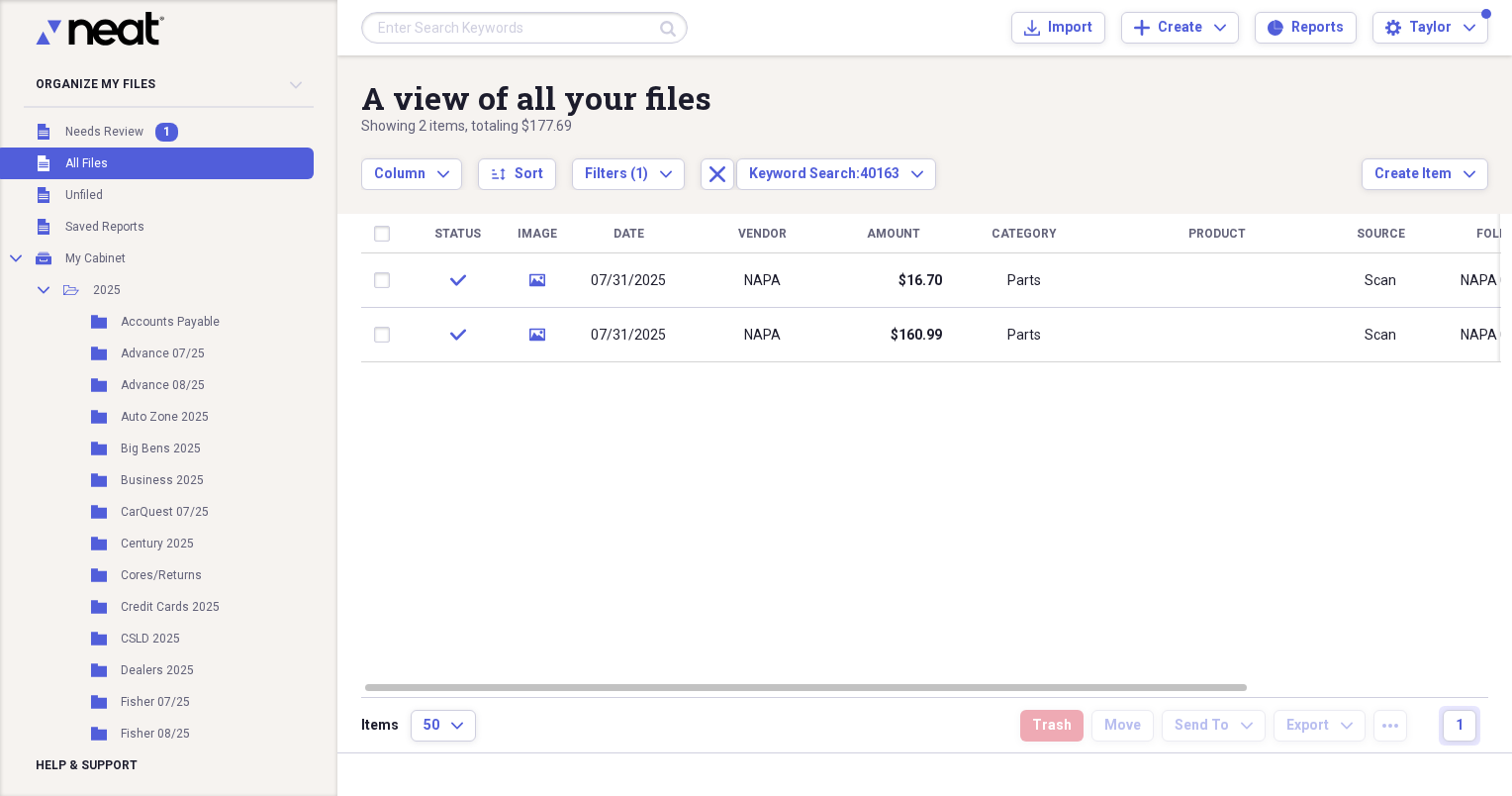 click at bounding box center (524, 28) 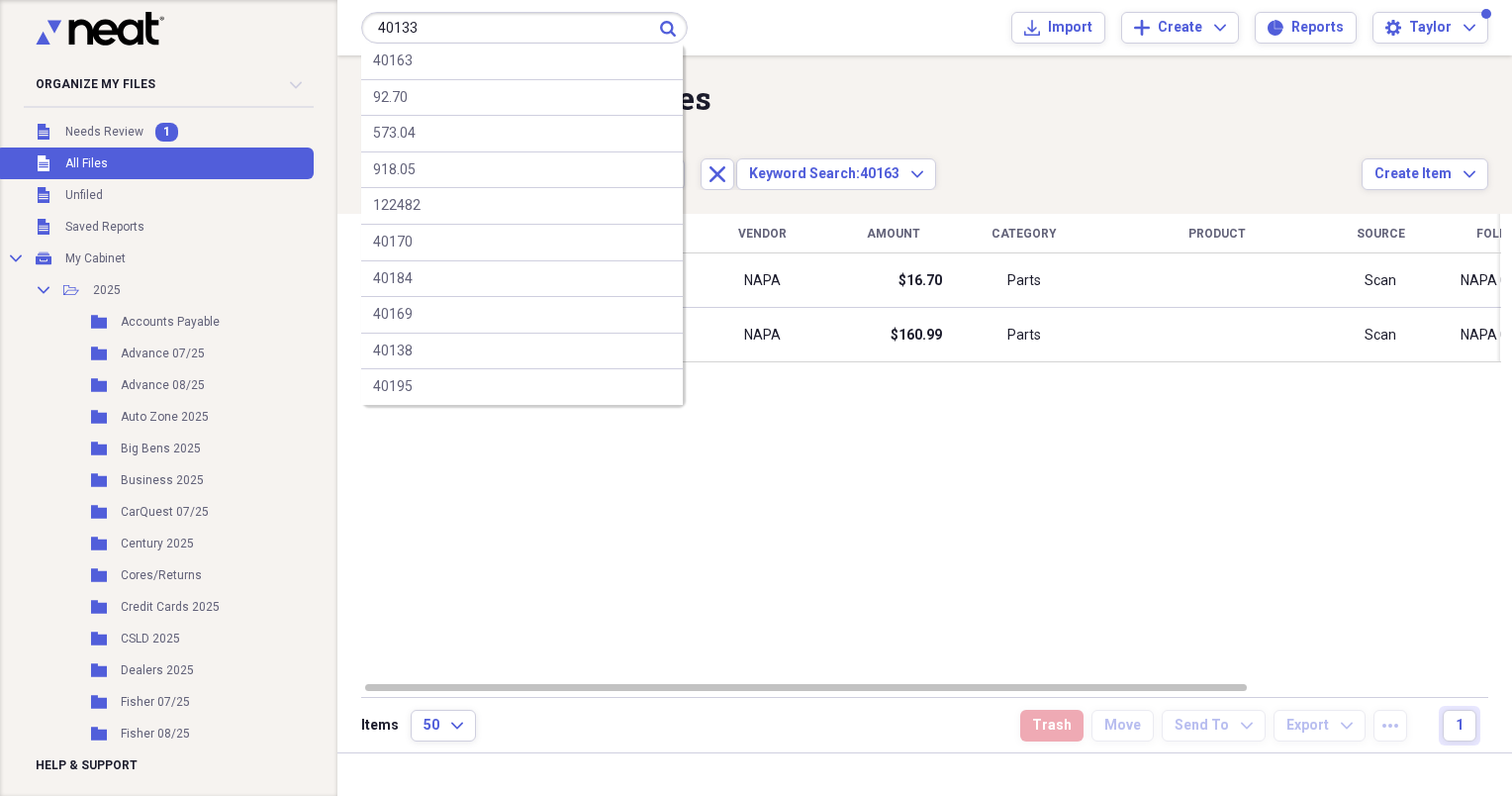 type on "40133" 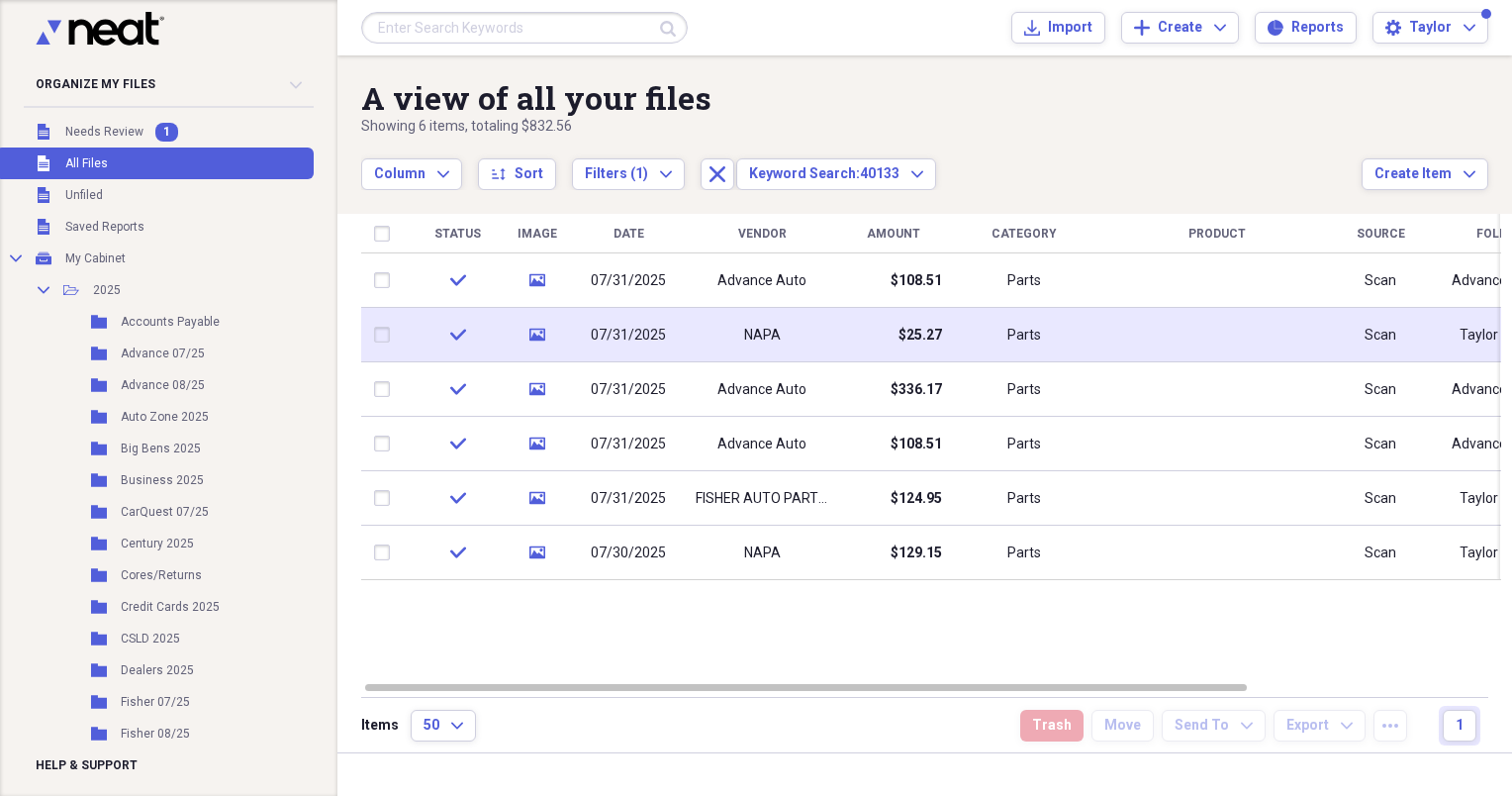 click on "$25.27" at bounding box center [893, 335] 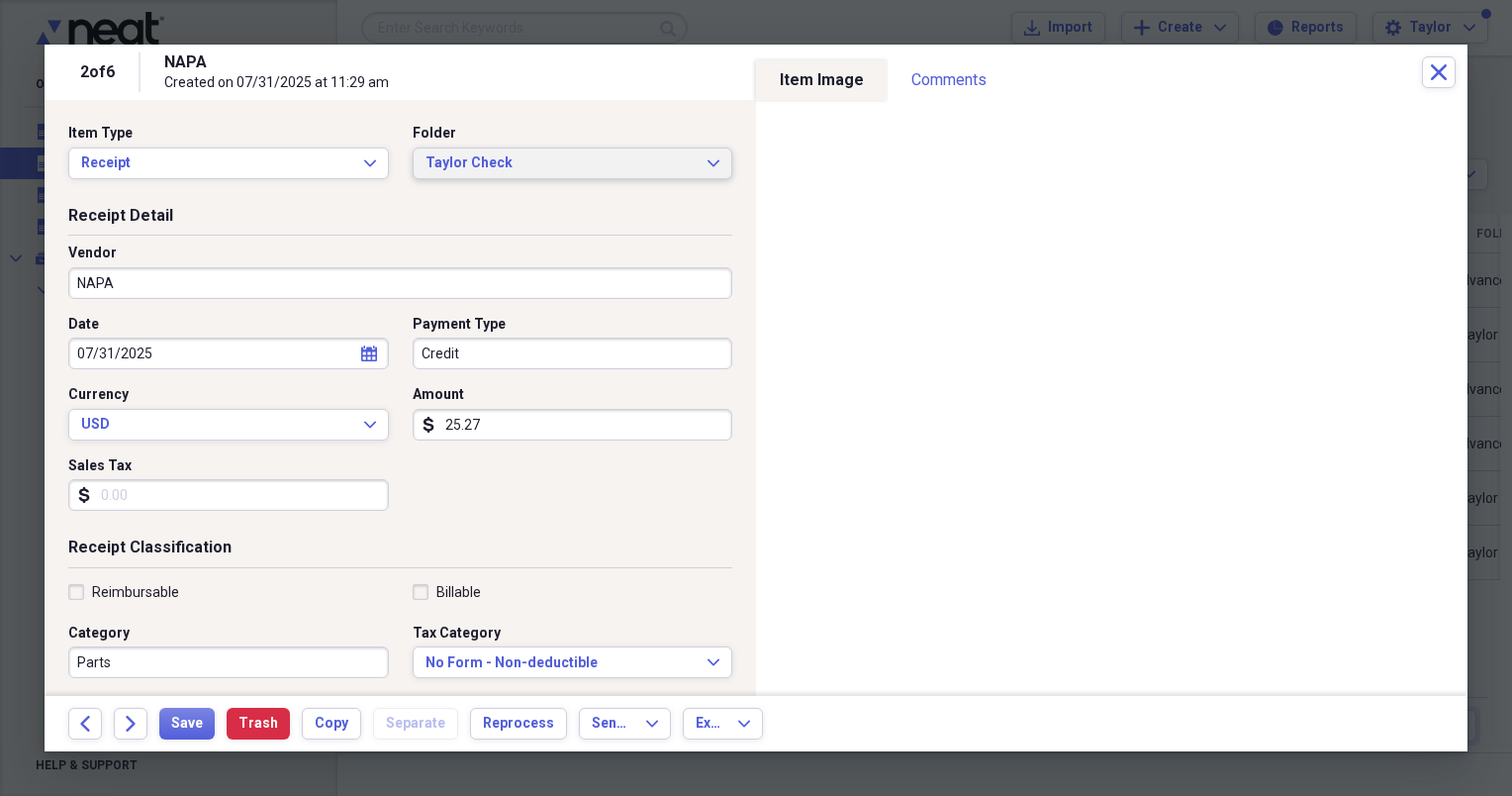 click on "Taylor Check" at bounding box center (561, 163) 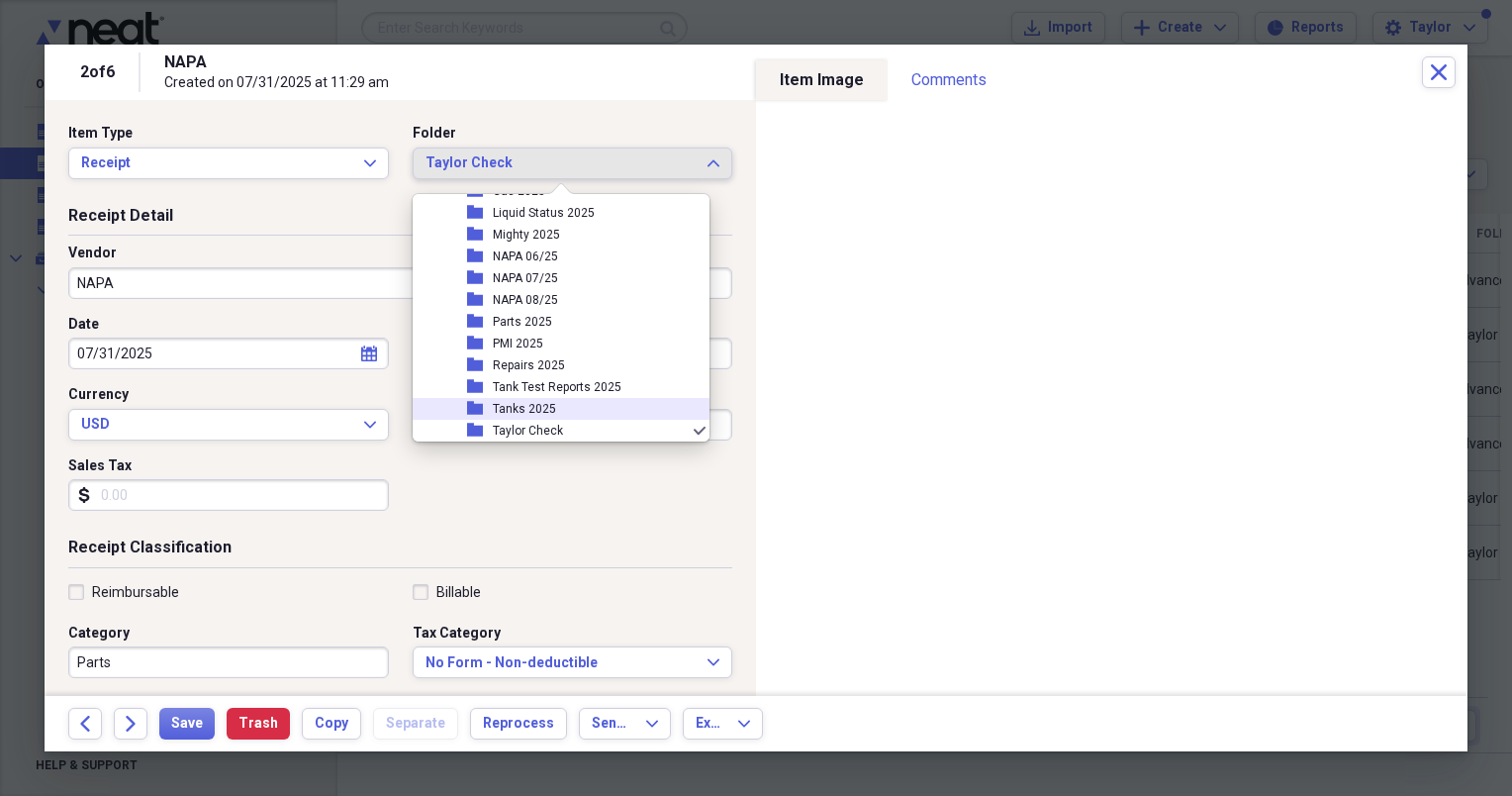scroll, scrollTop: 397, scrollLeft: 0, axis: vertical 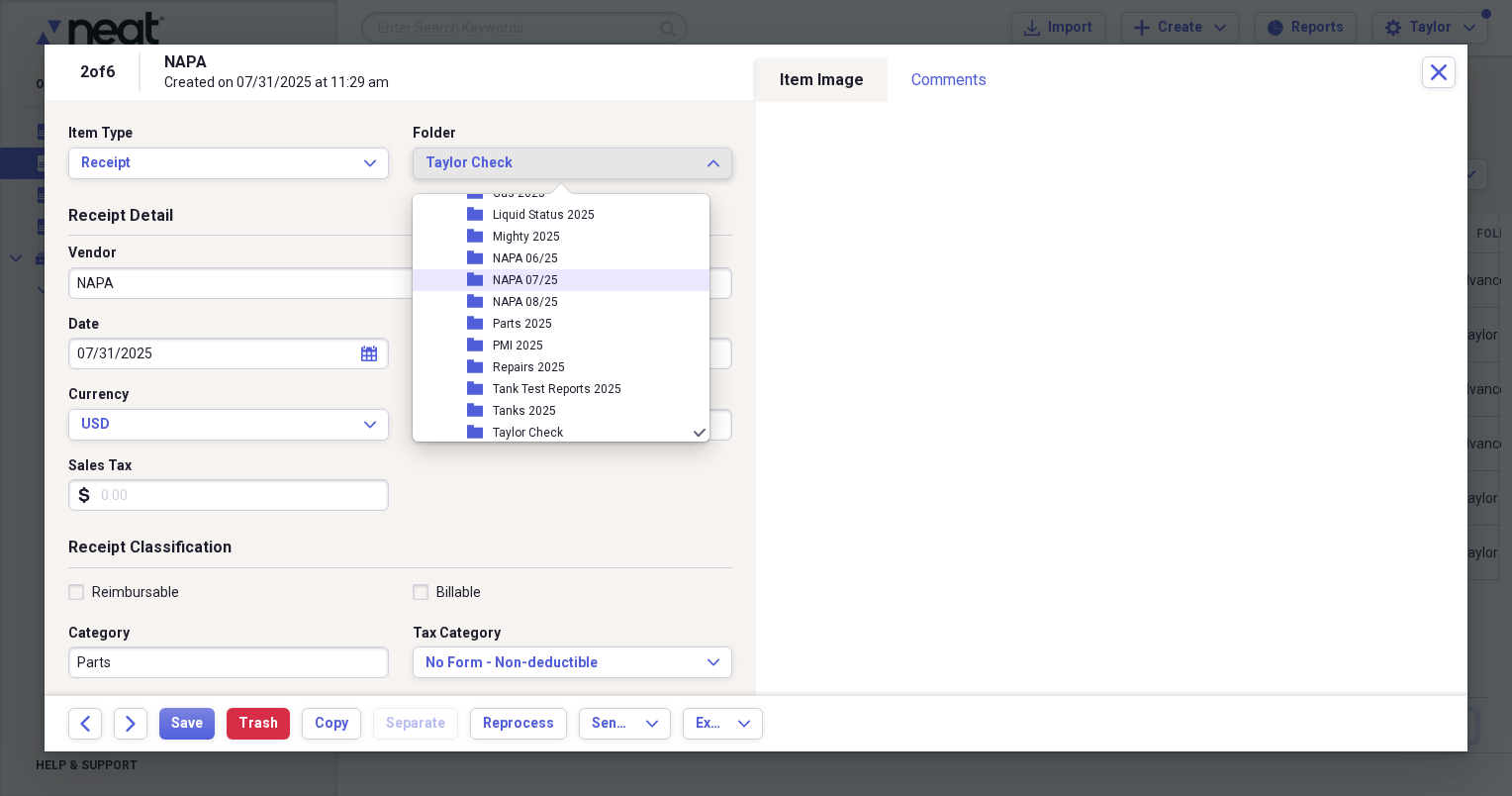 click on "NAPA 07/25" at bounding box center [525, 280] 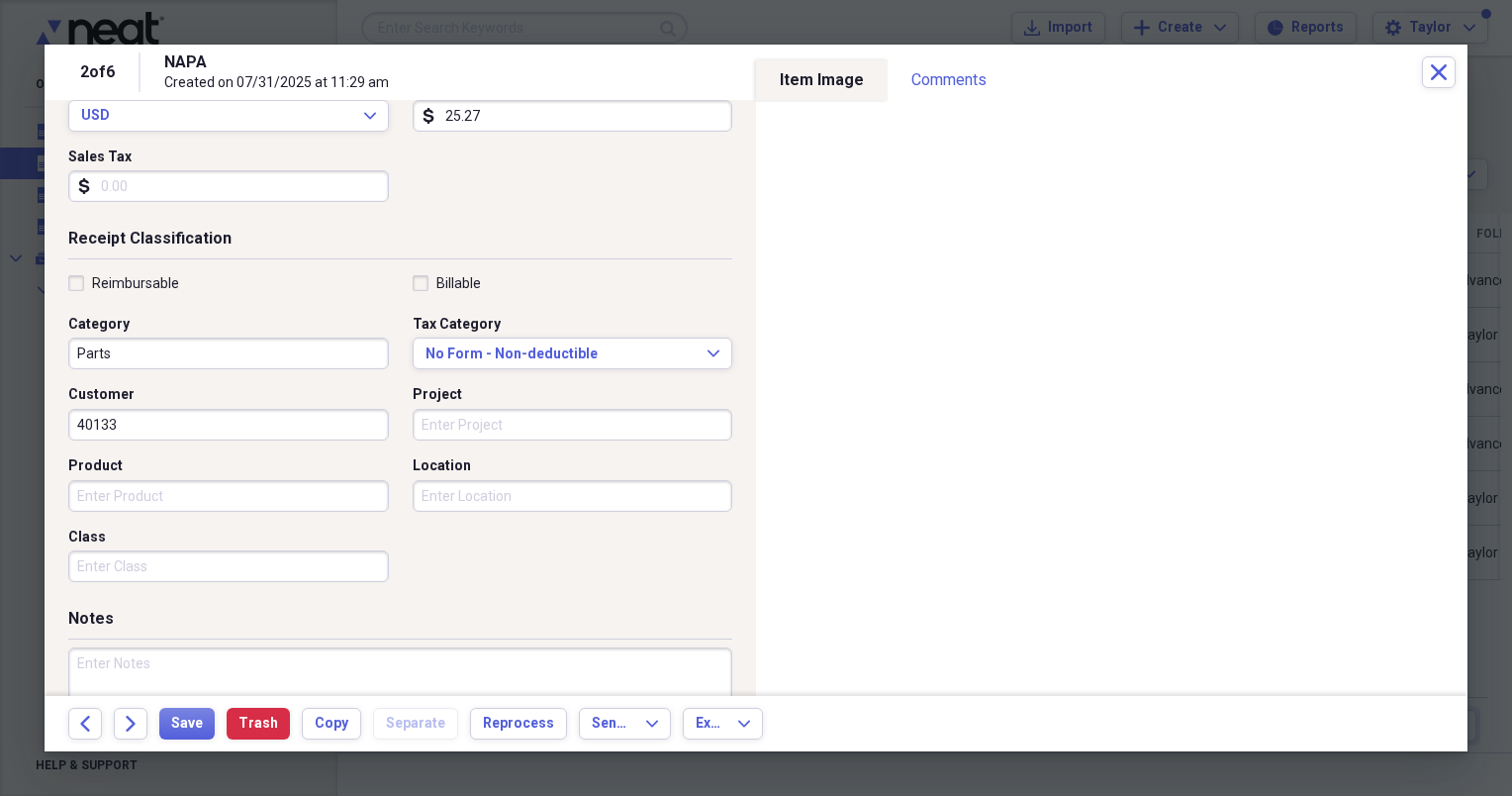 scroll, scrollTop: 0, scrollLeft: 0, axis: both 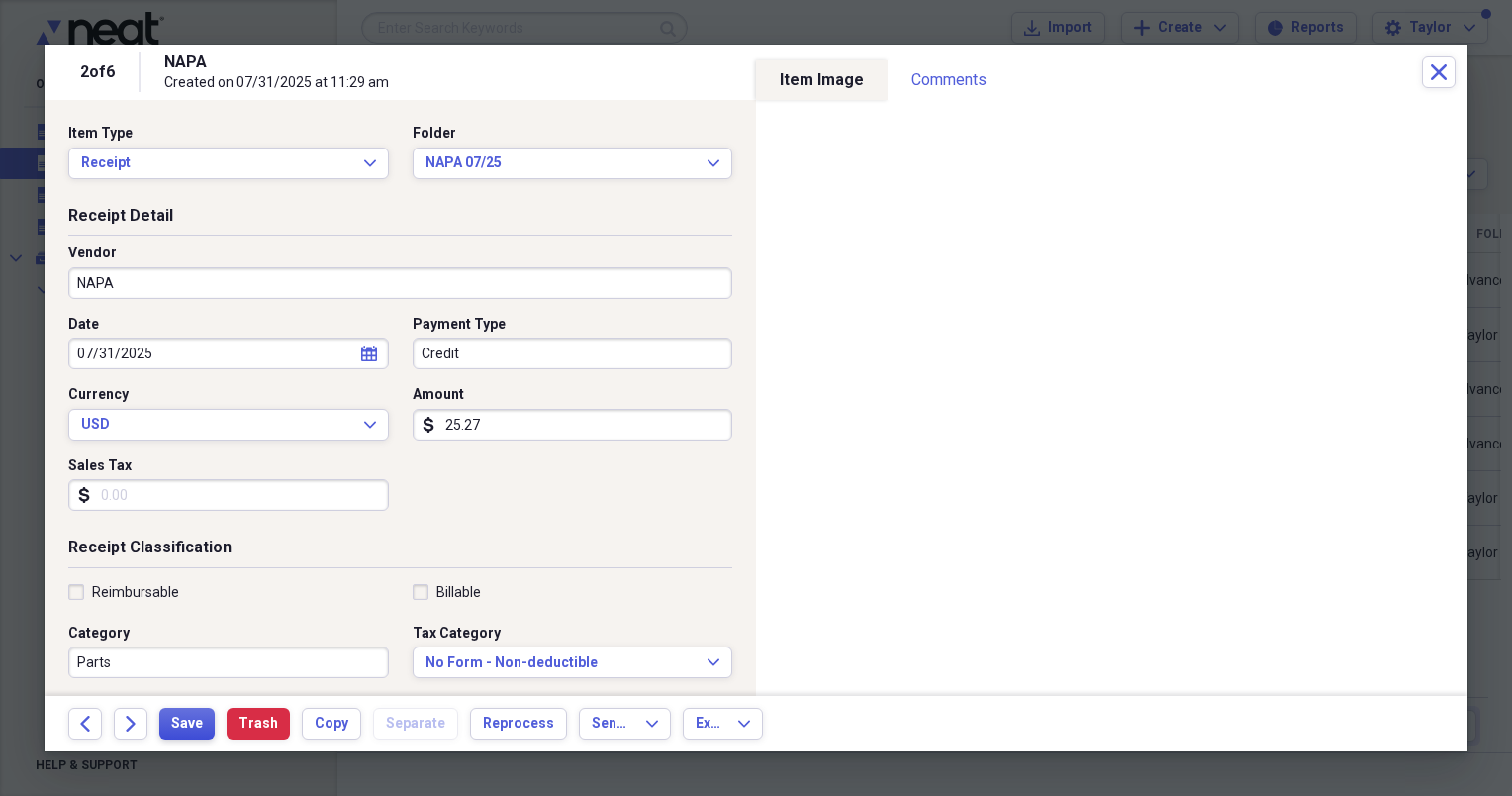 click on "Save" at bounding box center (187, 724) 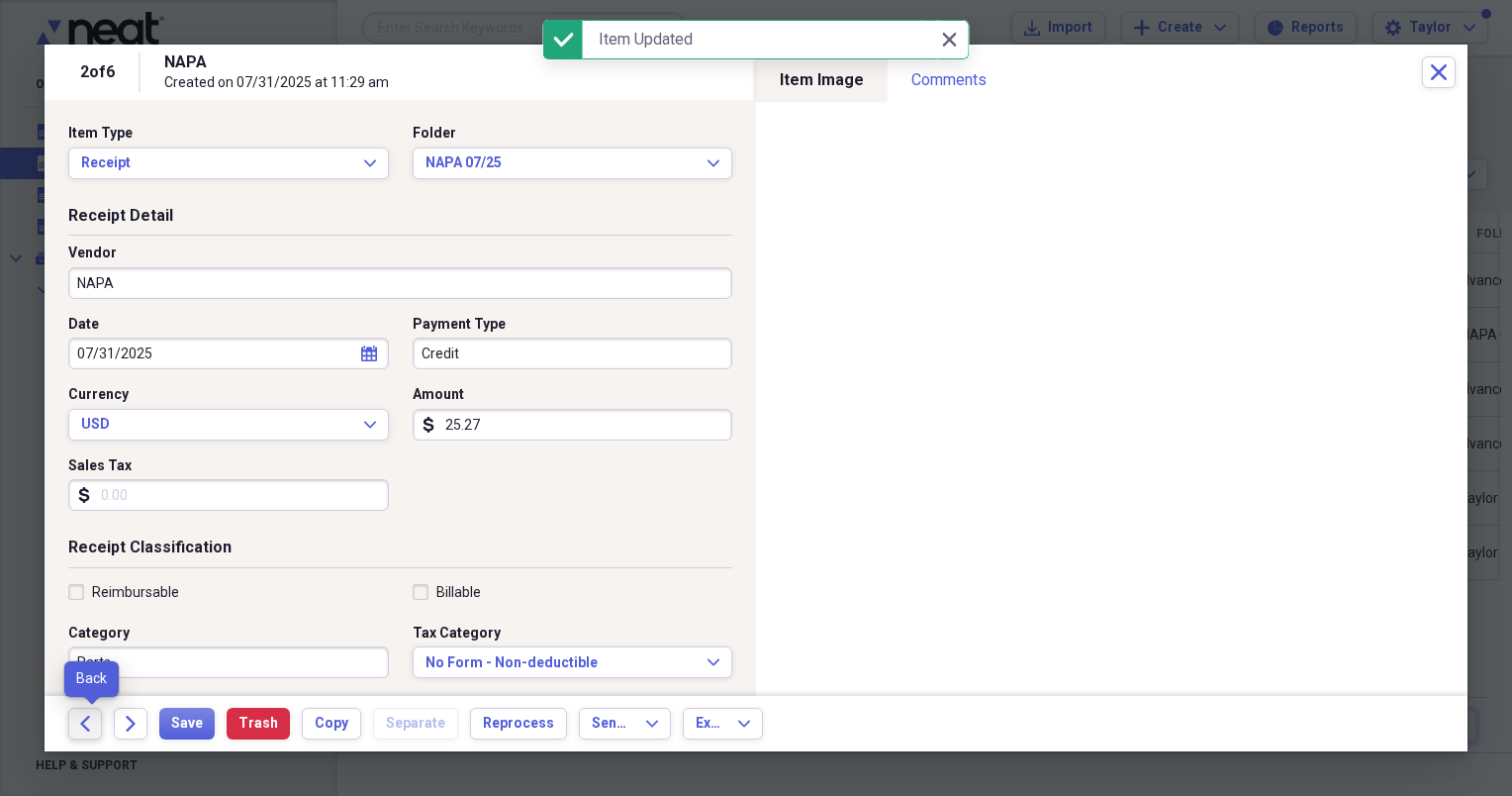 click on "Back" 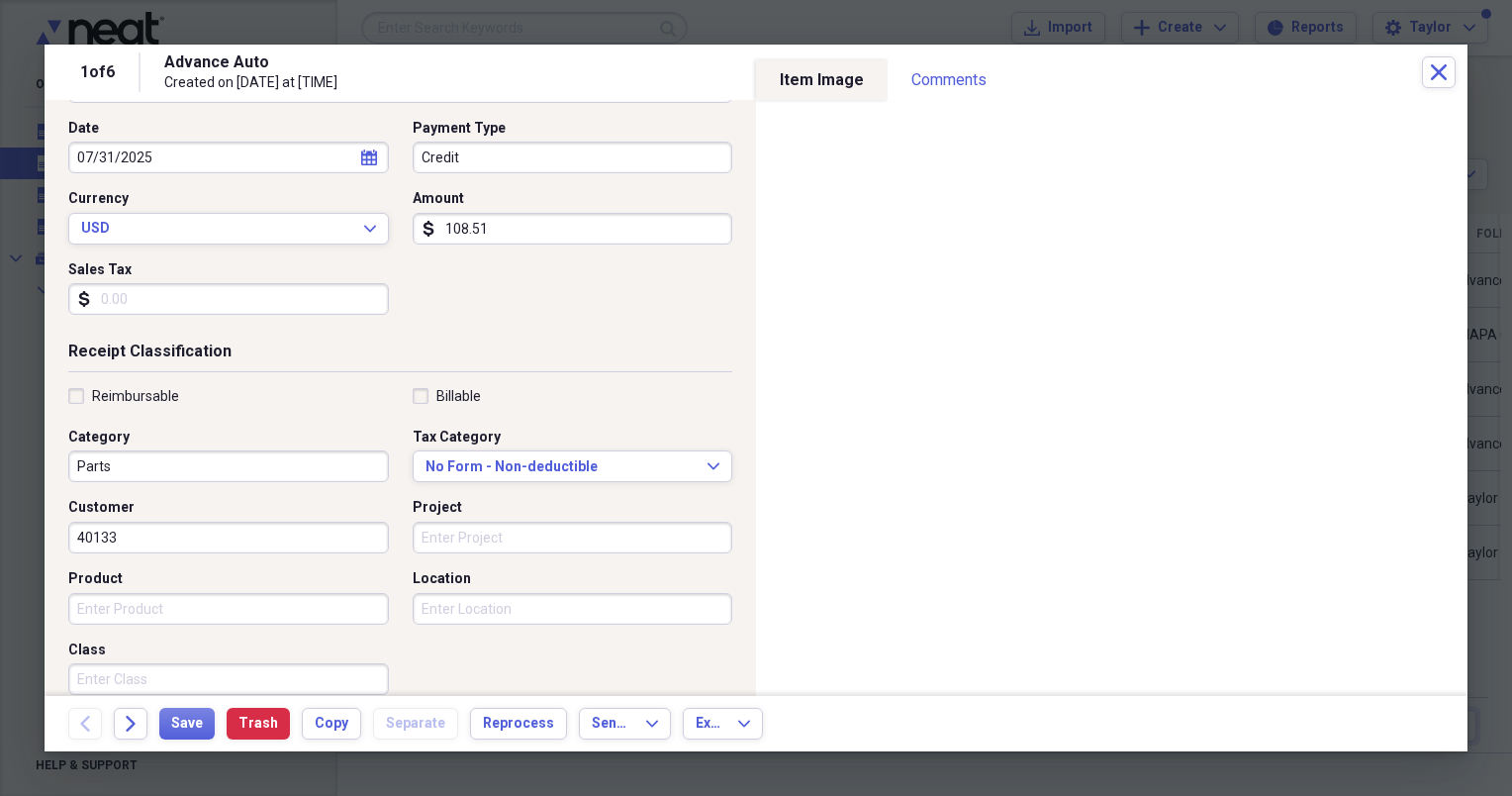 scroll, scrollTop: 218, scrollLeft: 0, axis: vertical 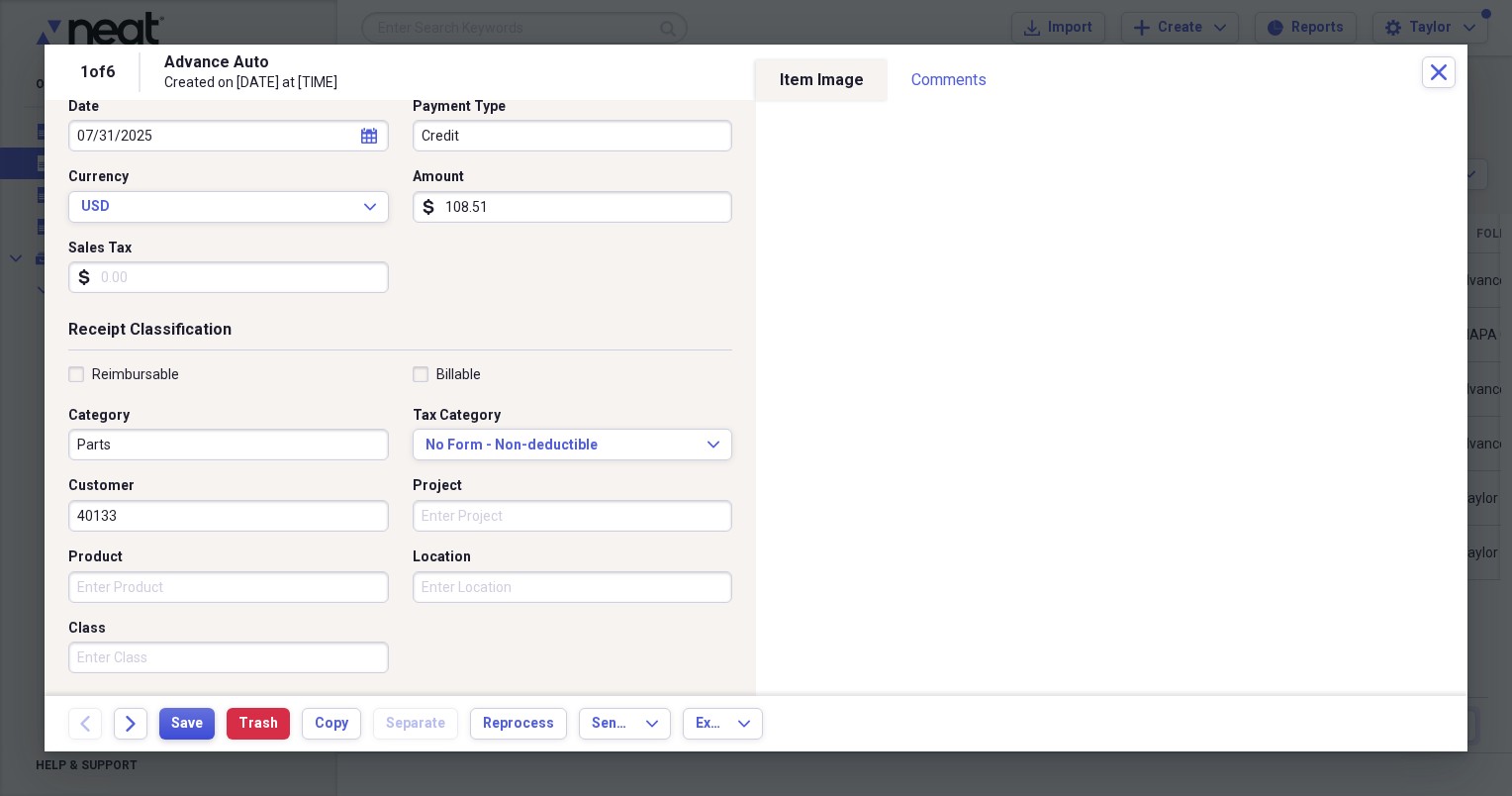 click on "Save" at bounding box center (187, 724) 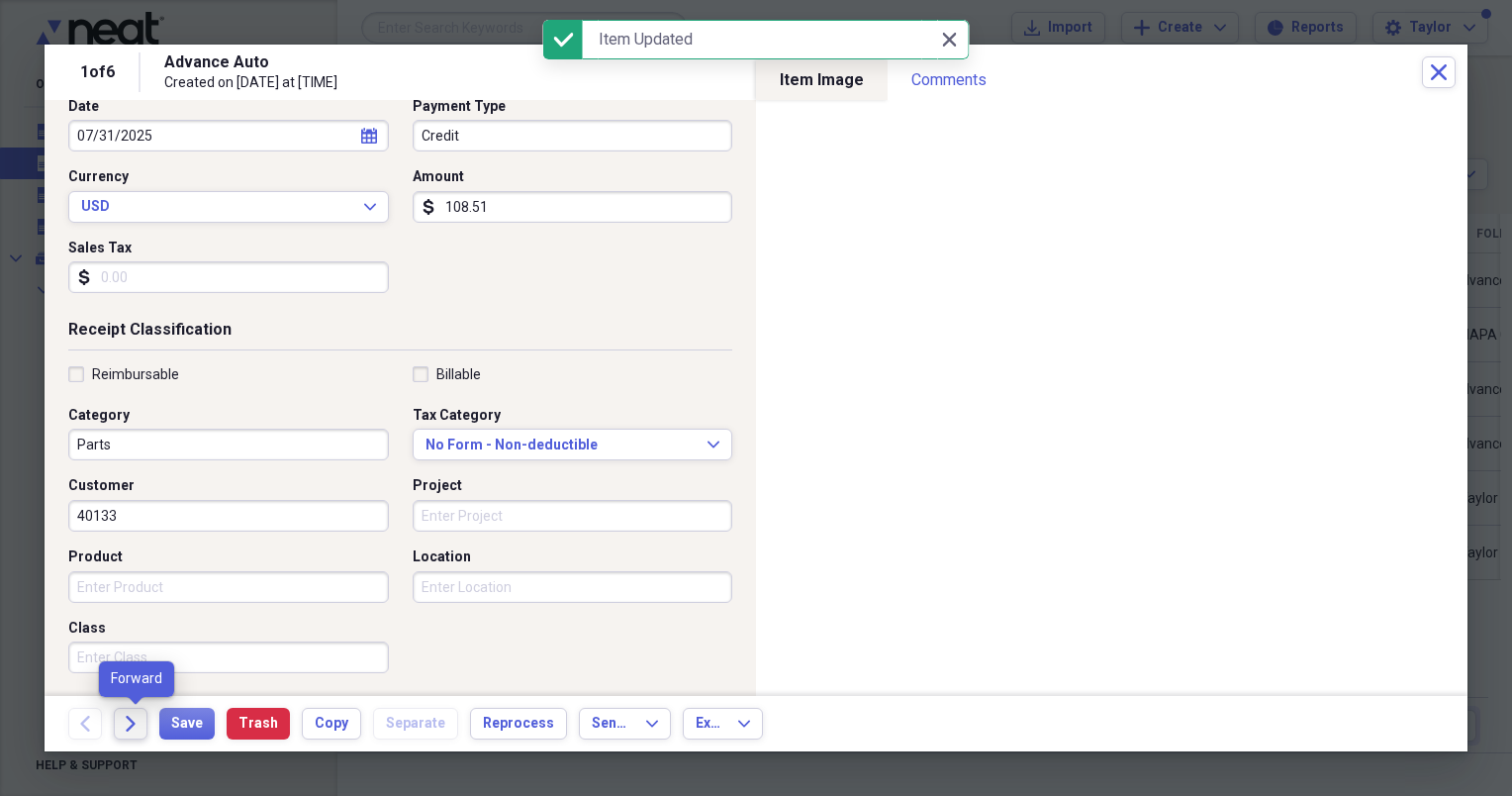 click on "Forward" 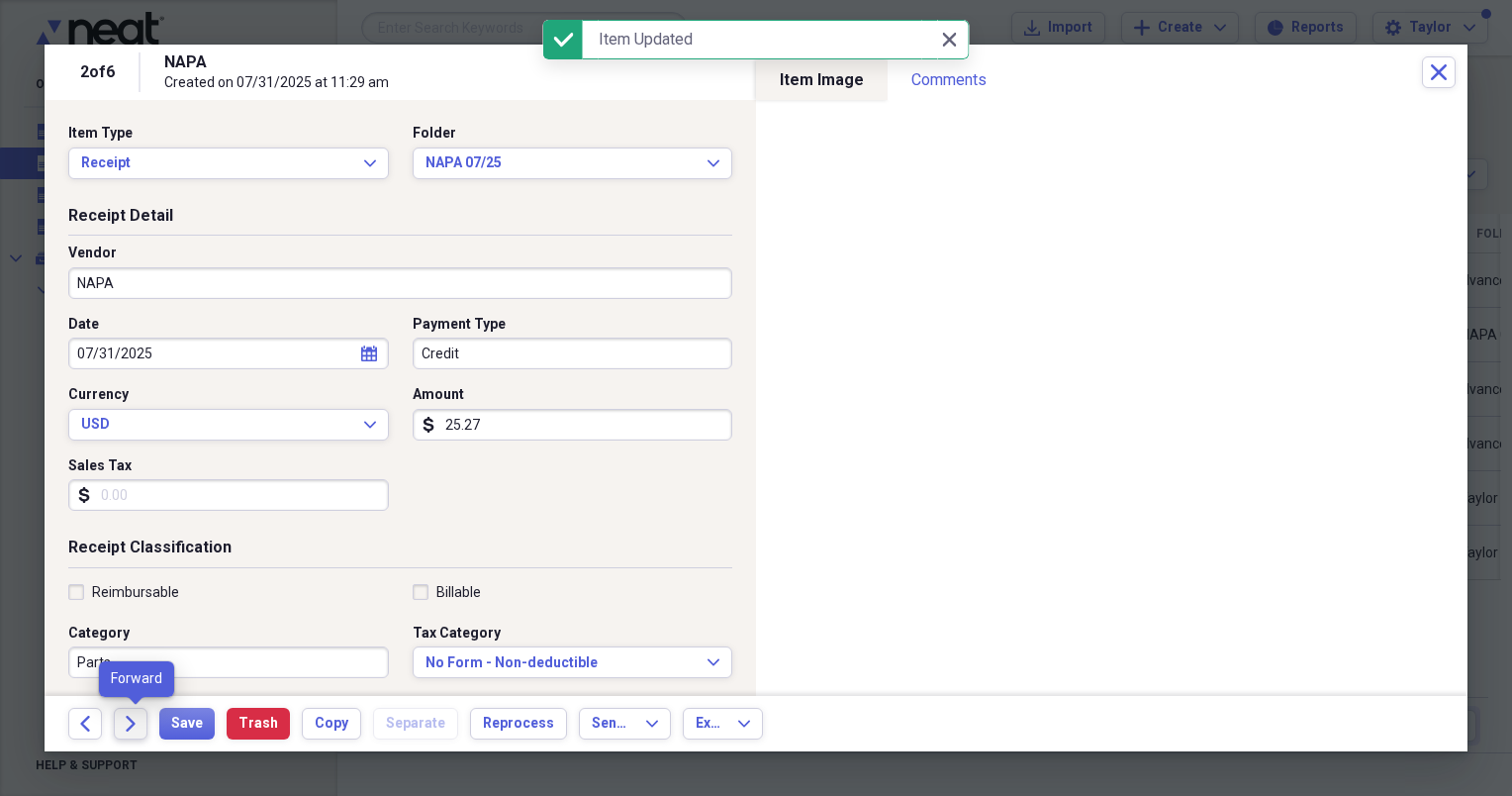 click on "Forward" 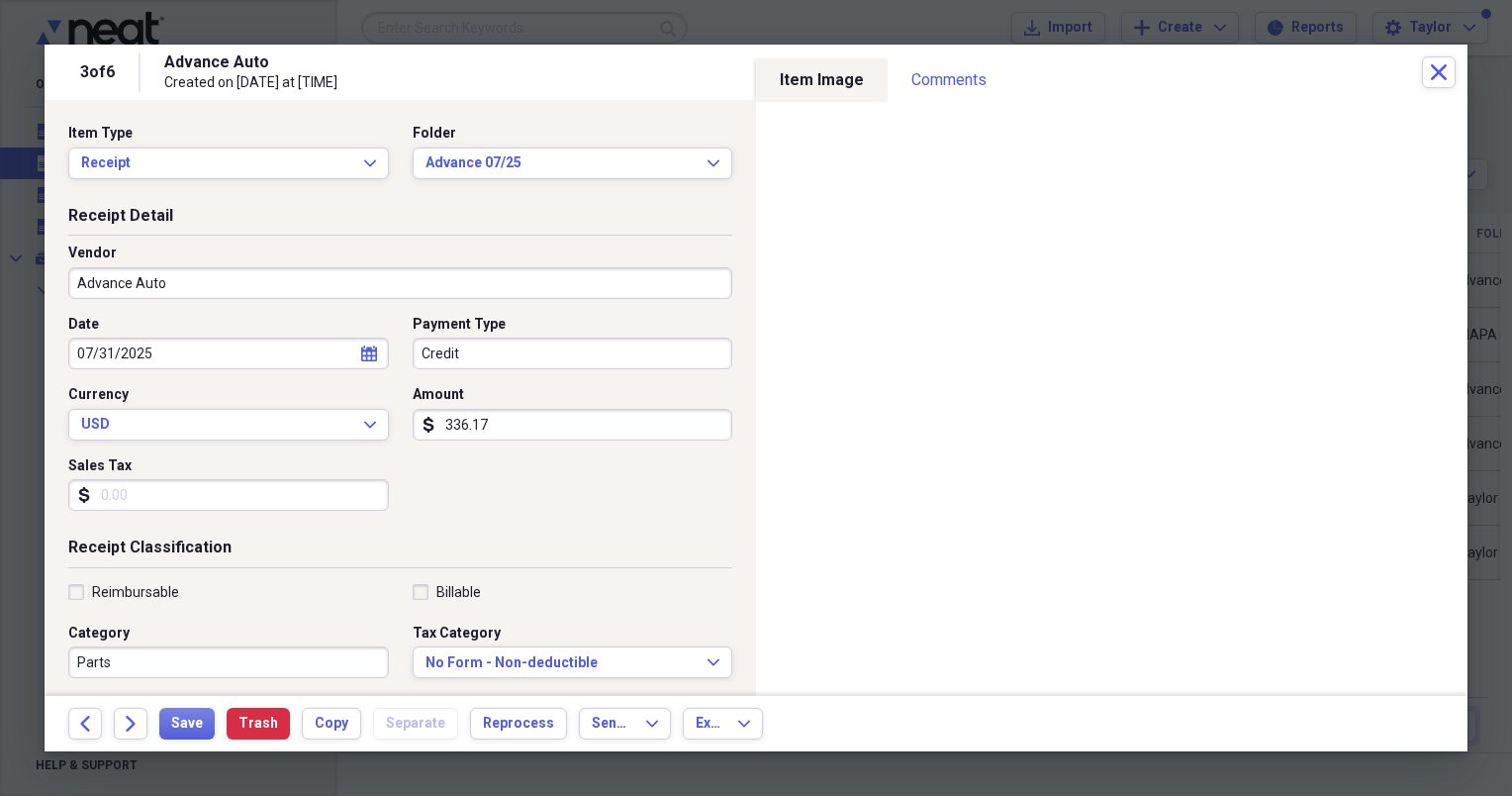 scroll, scrollTop: 412, scrollLeft: 0, axis: vertical 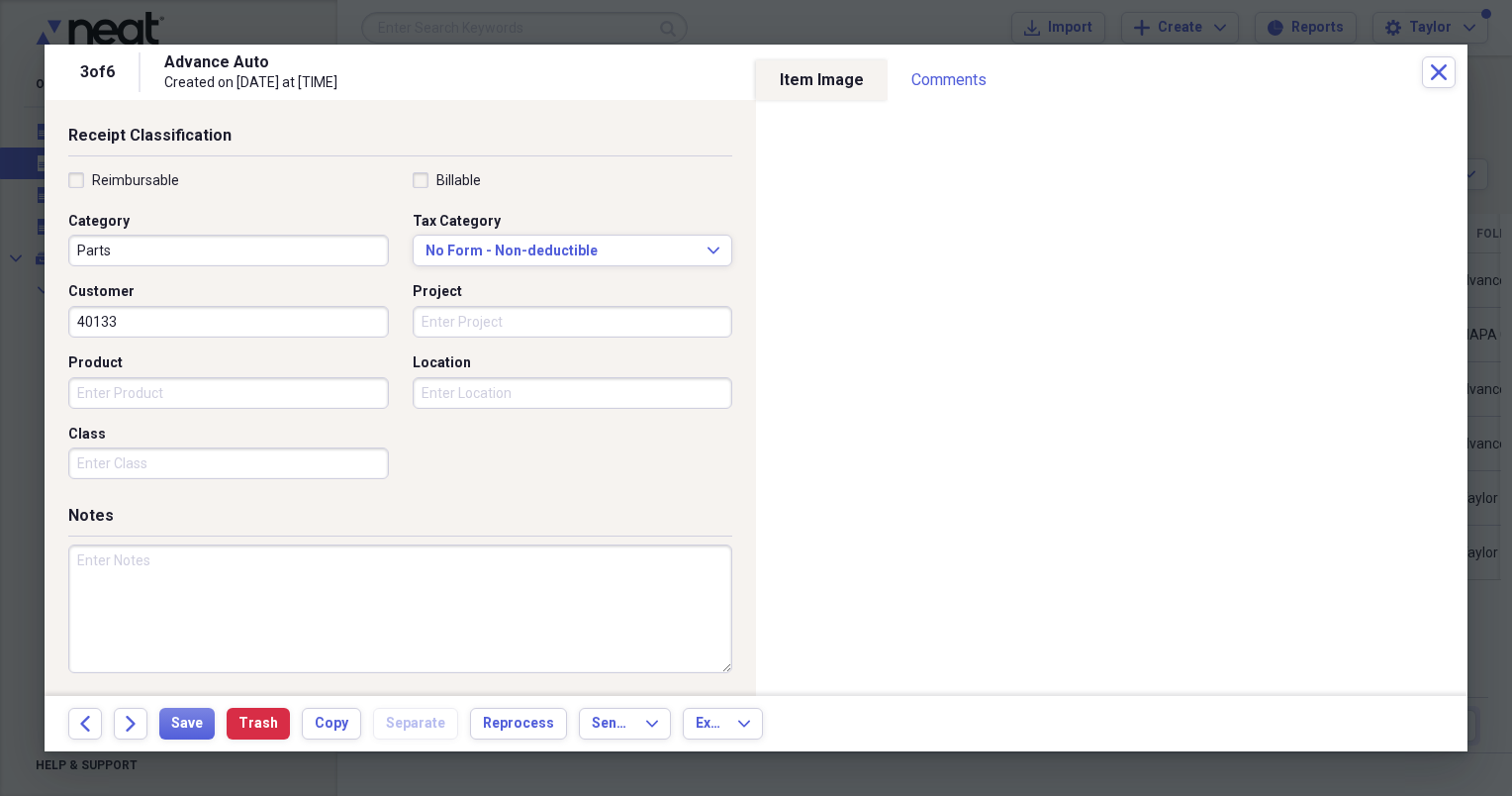 click at bounding box center (400, 609) 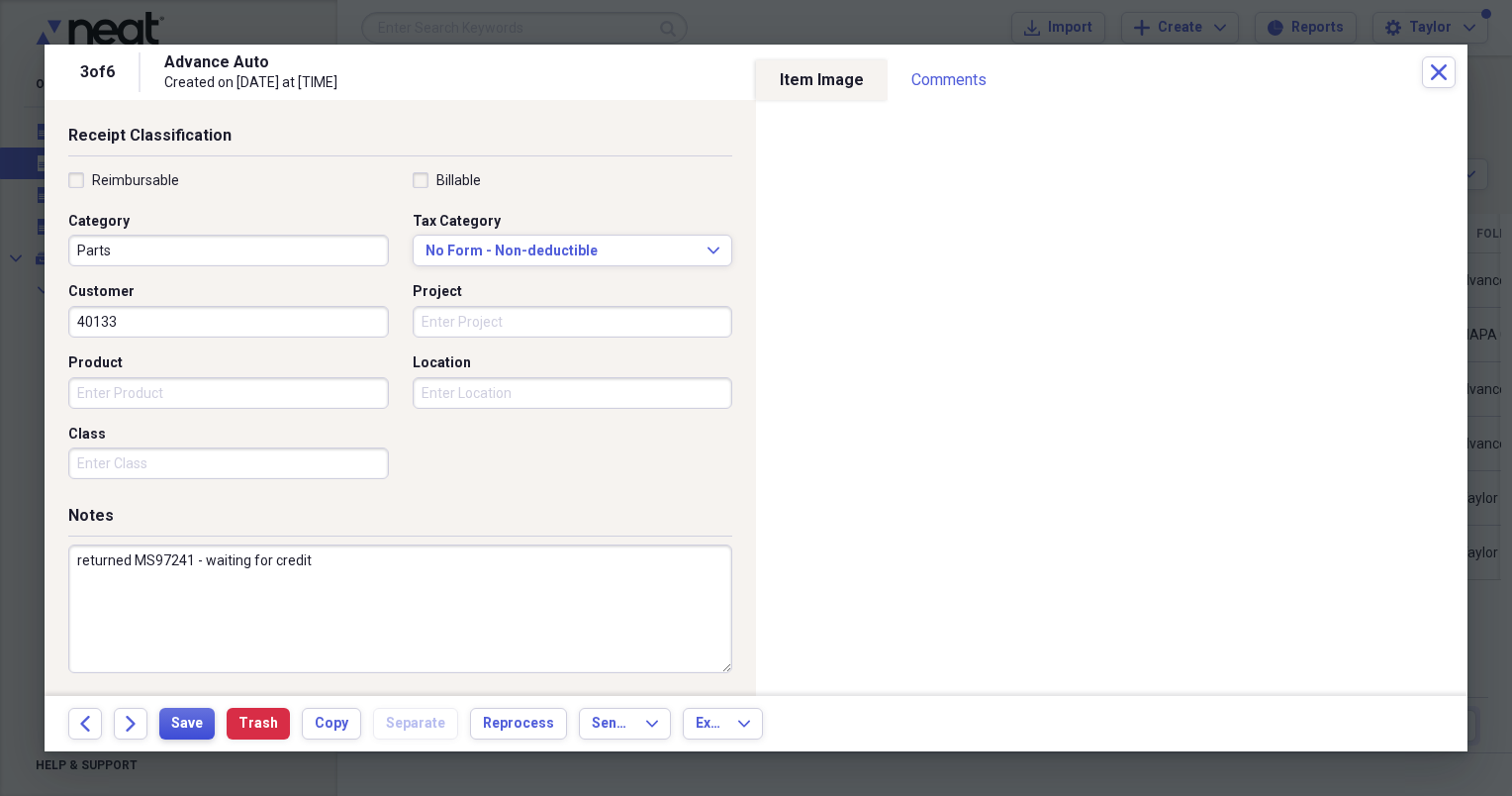 type on "returned MS97241 - waiting for credit" 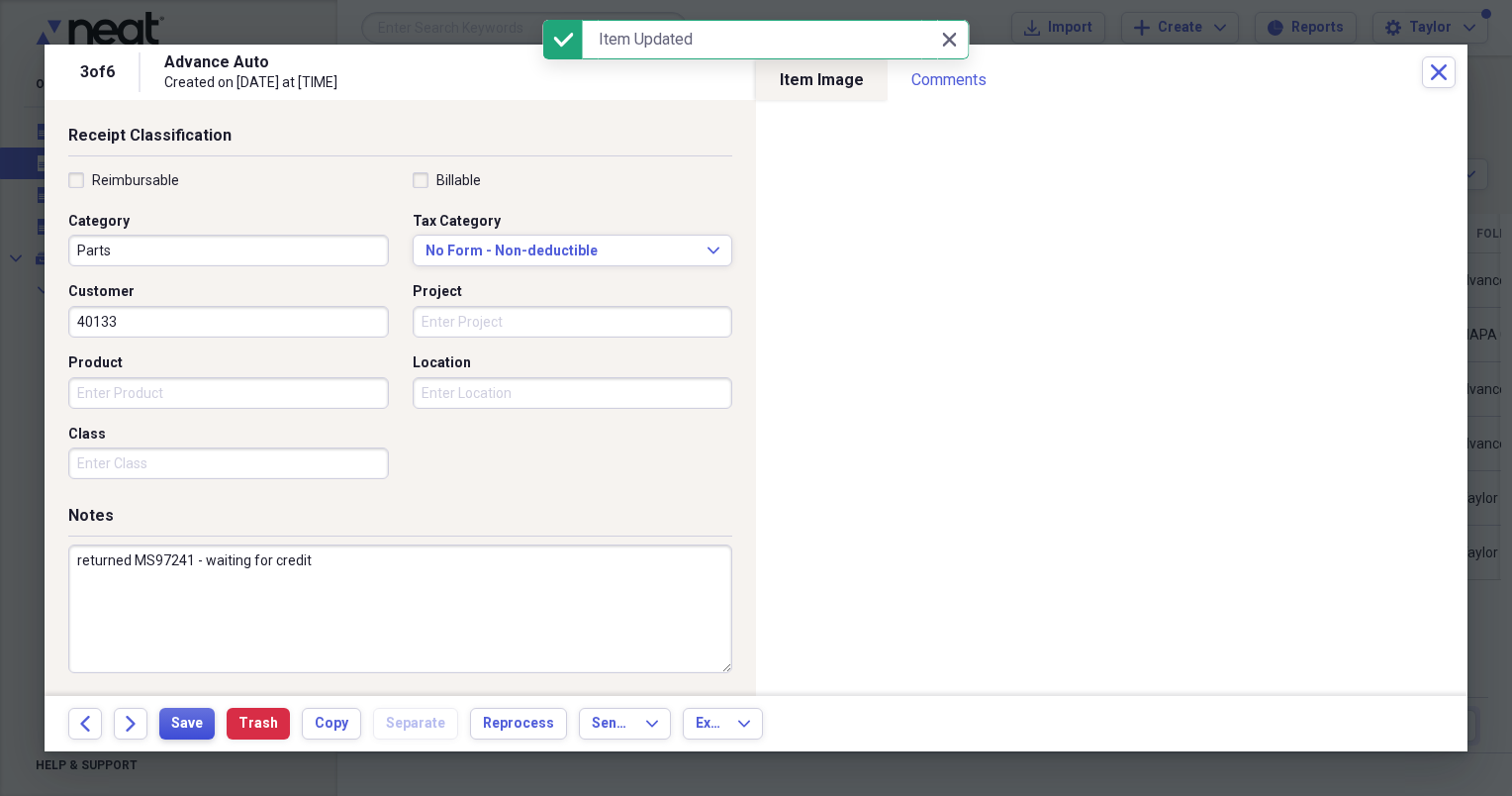 scroll, scrollTop: 0, scrollLeft: 0, axis: both 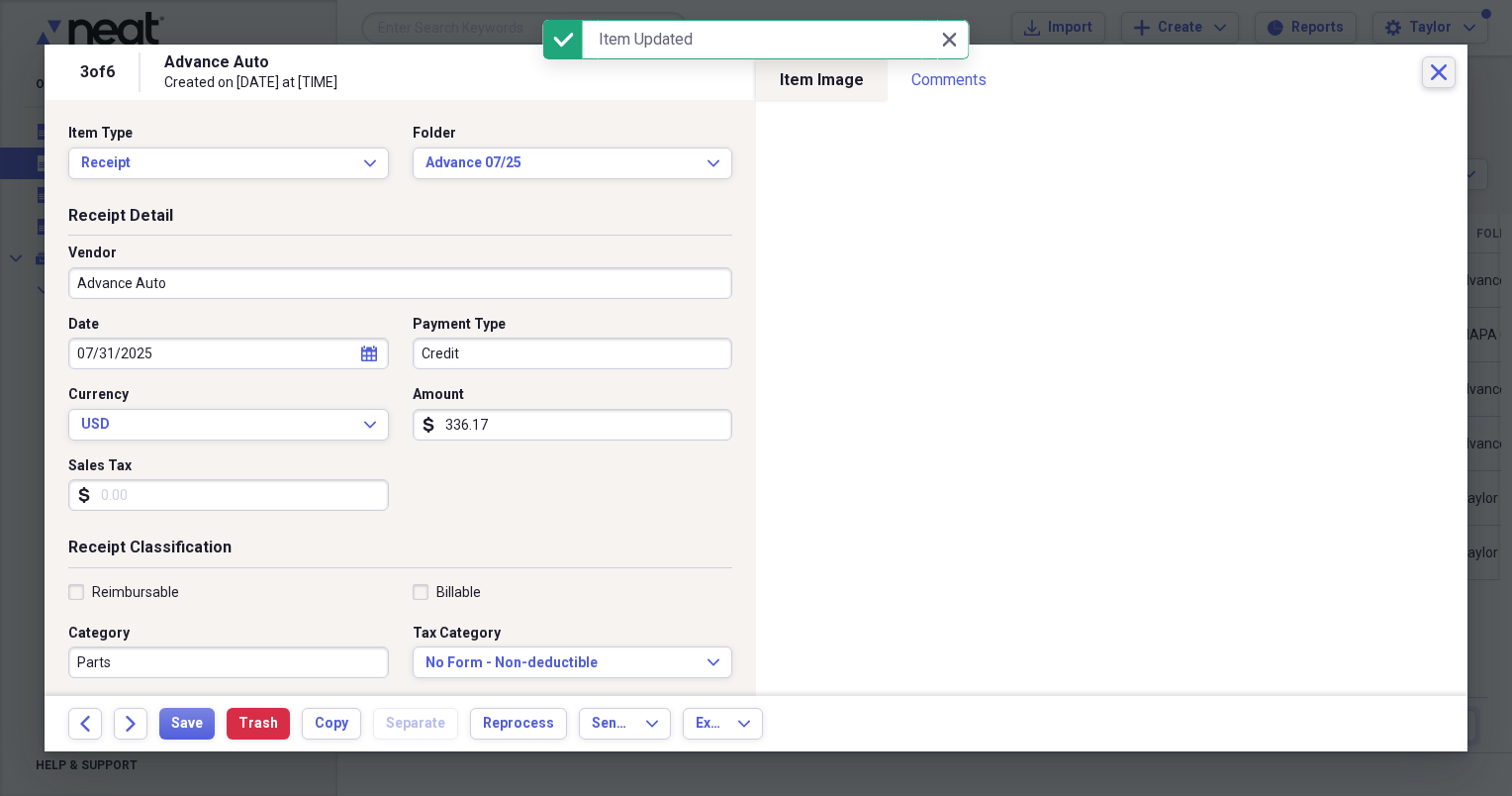 click on "Close" 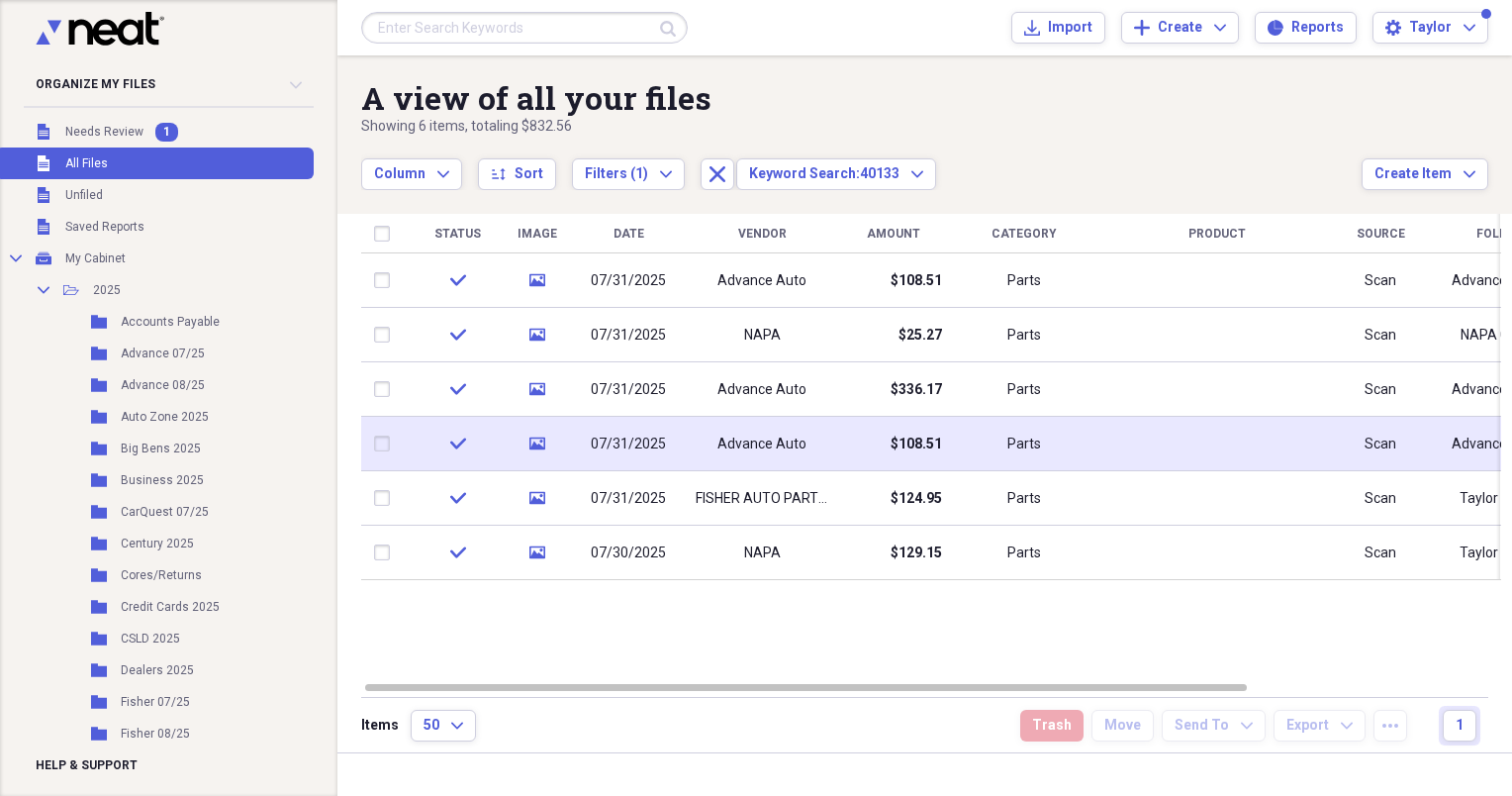 click on "07/31/2025" at bounding box center (628, 444) 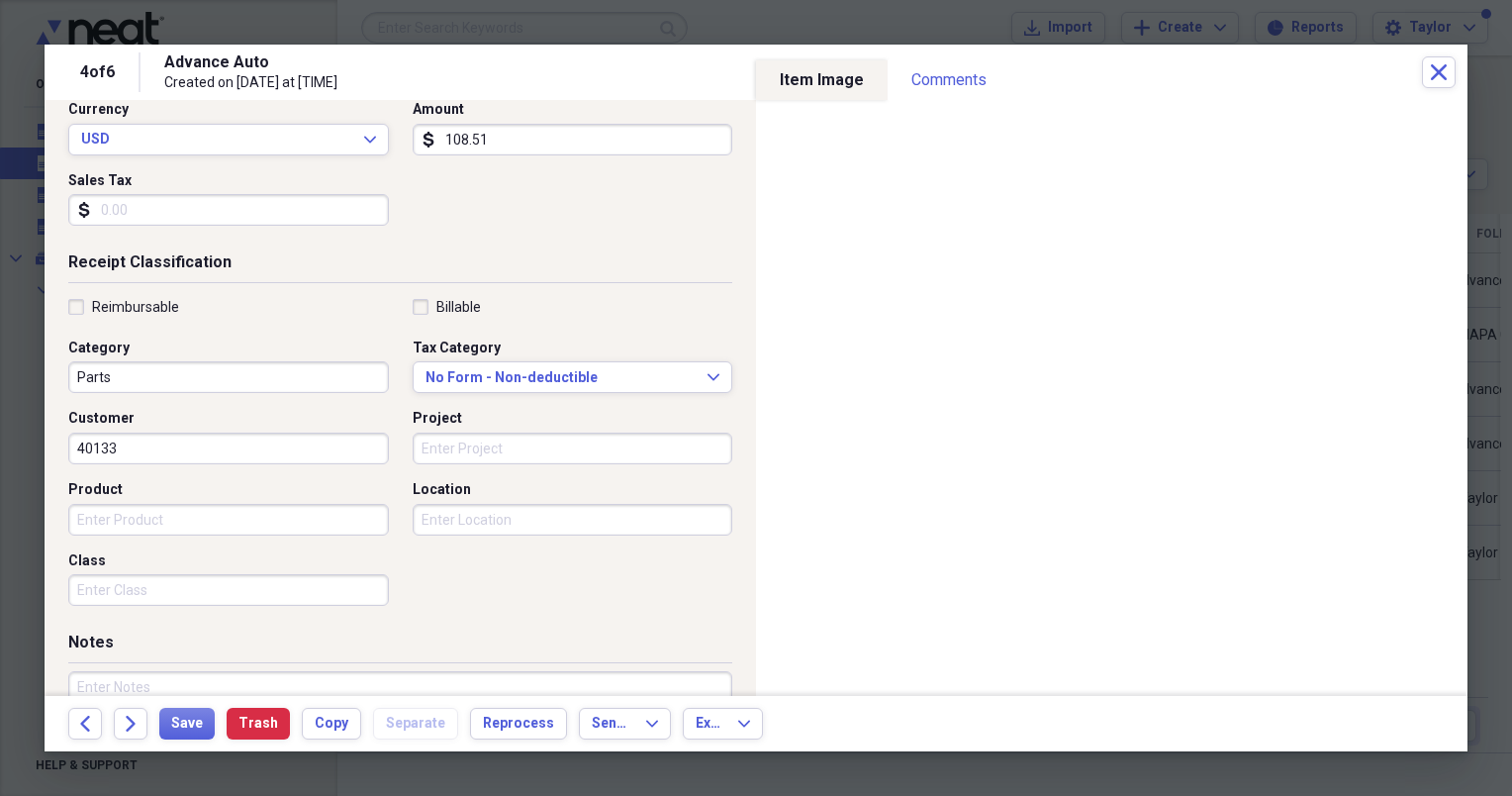 scroll, scrollTop: 375, scrollLeft: 0, axis: vertical 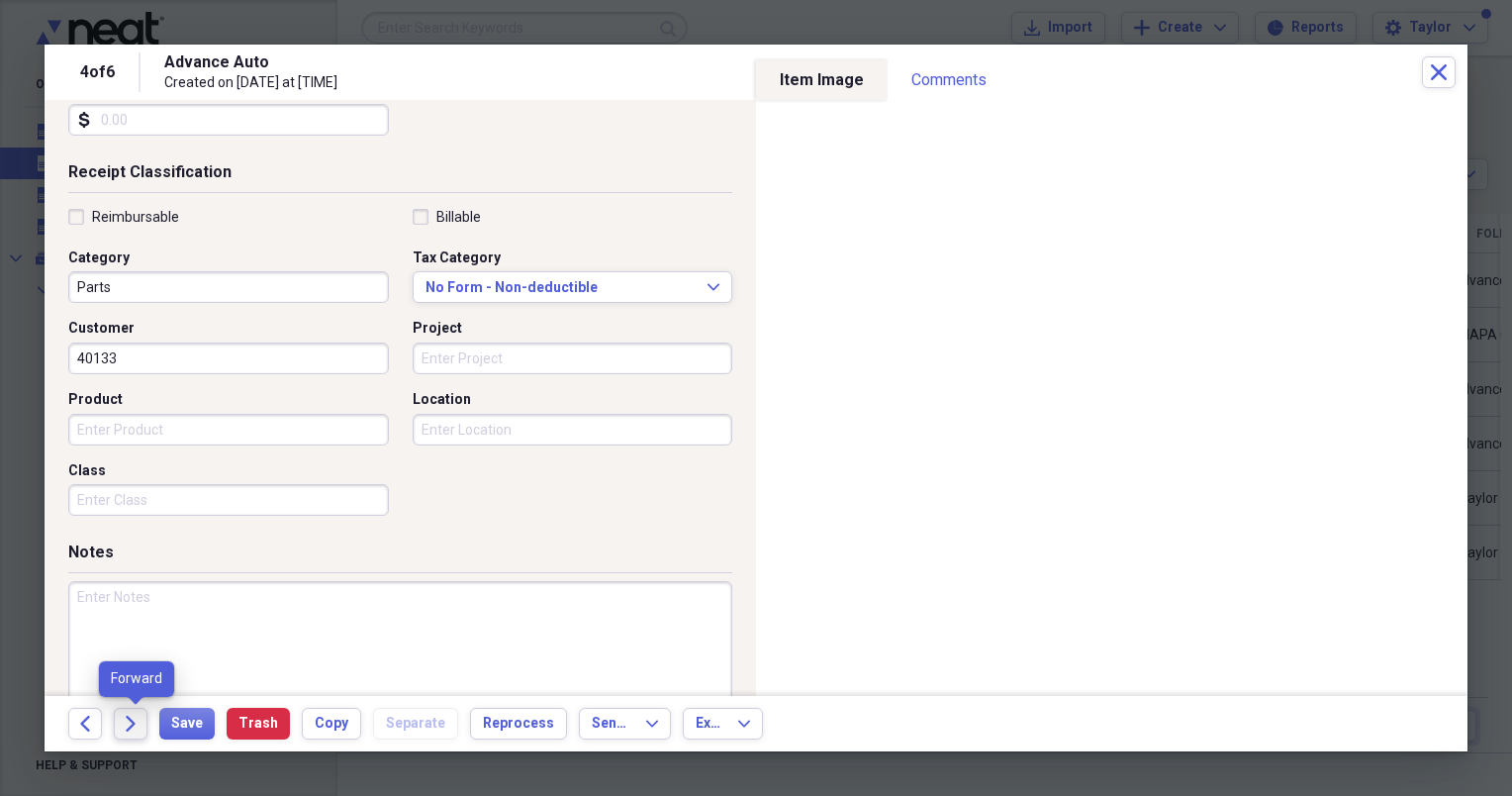 click 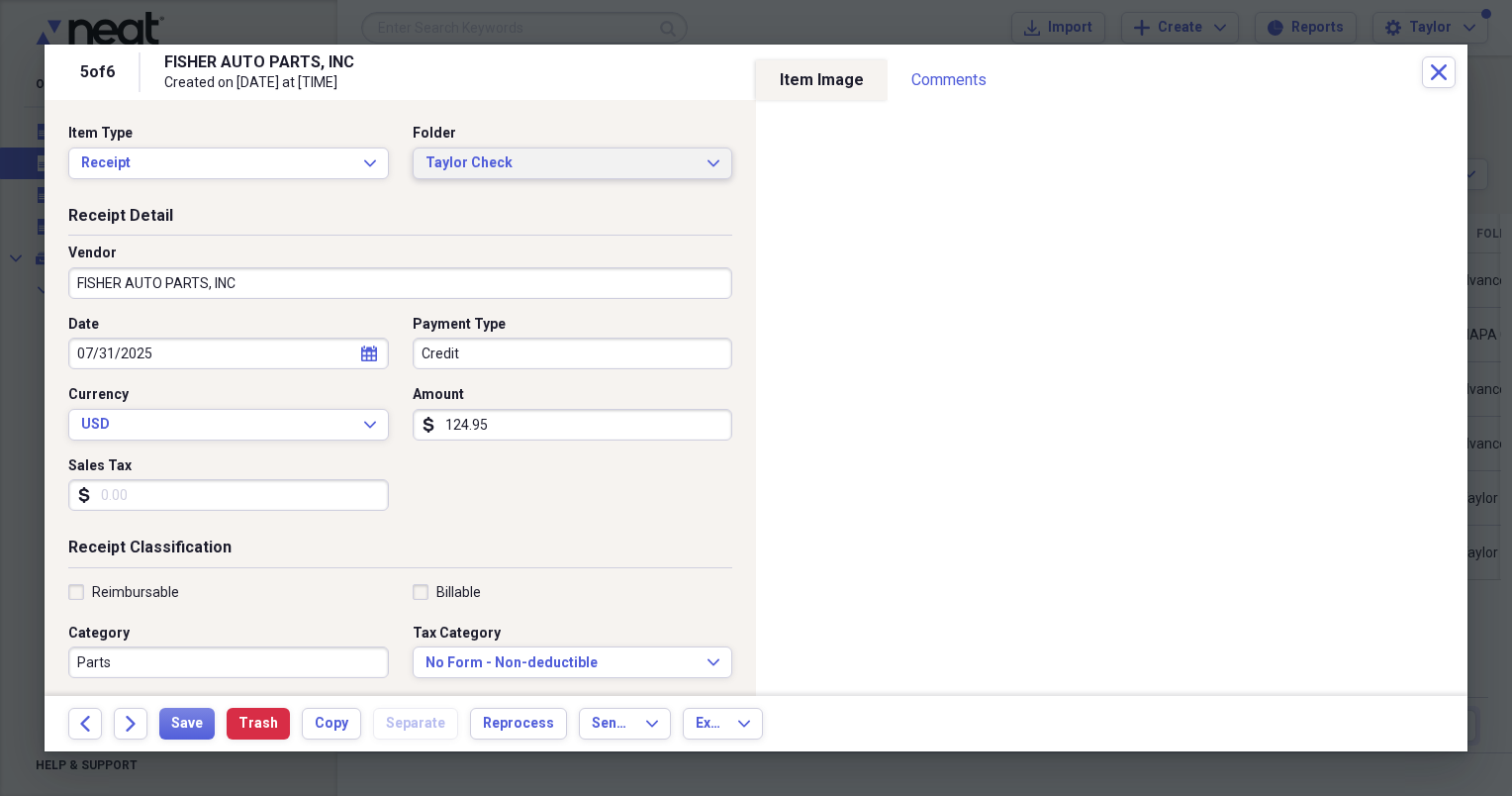 click on "Taylor Check Expand" at bounding box center [573, 163] 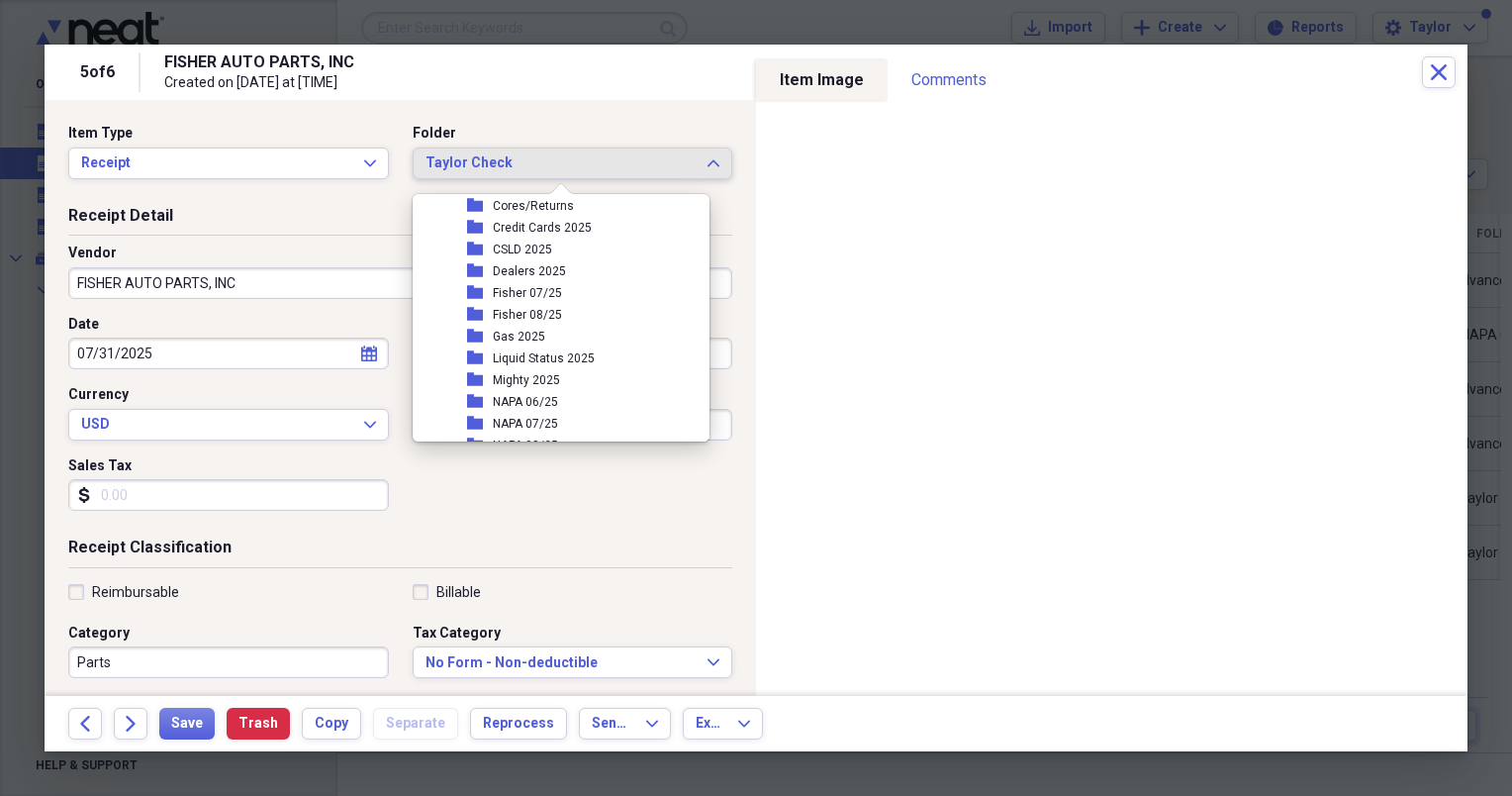 scroll, scrollTop: 253, scrollLeft: 0, axis: vertical 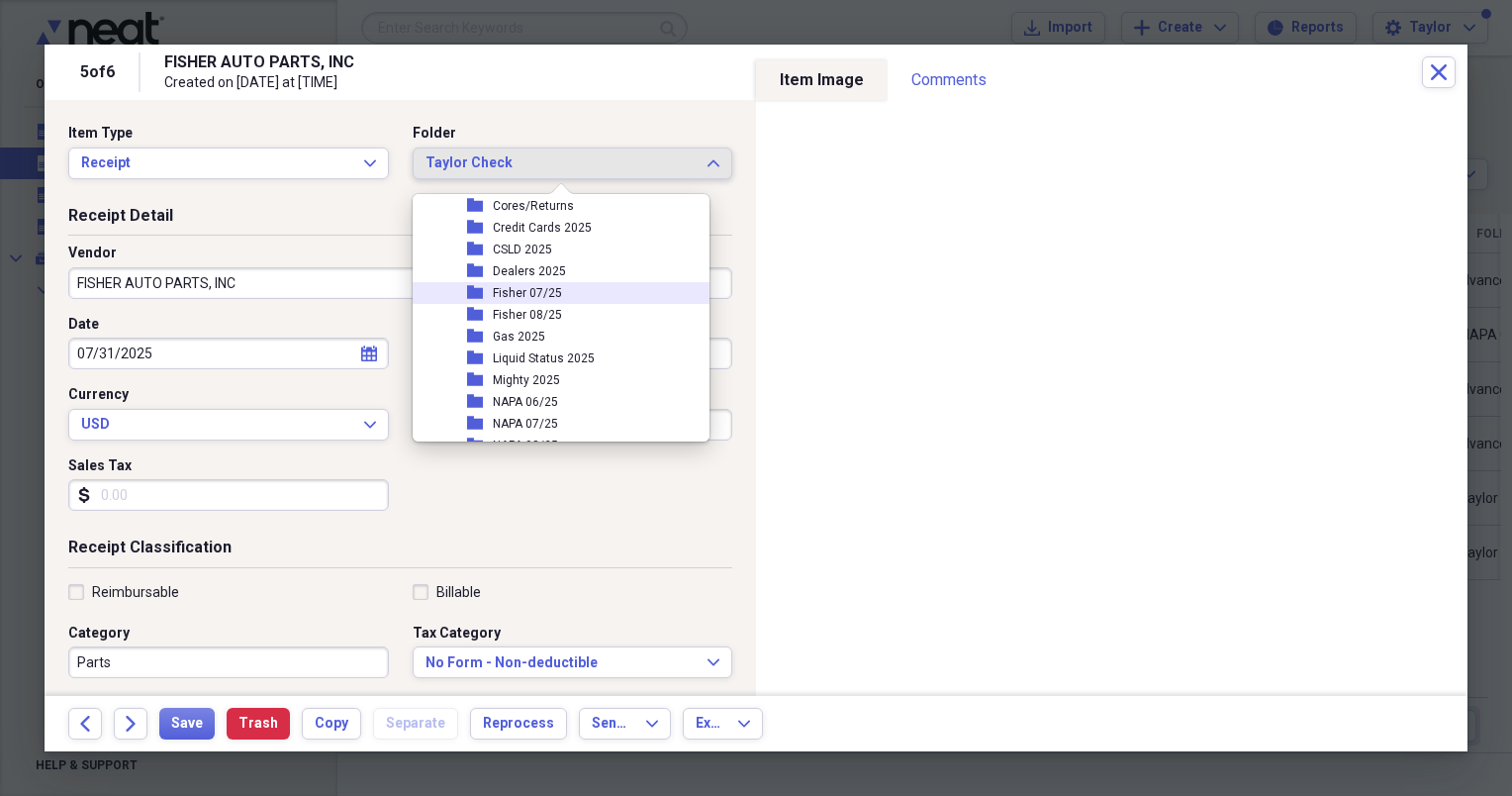 click on "Fisher 07/25" at bounding box center [527, 293] 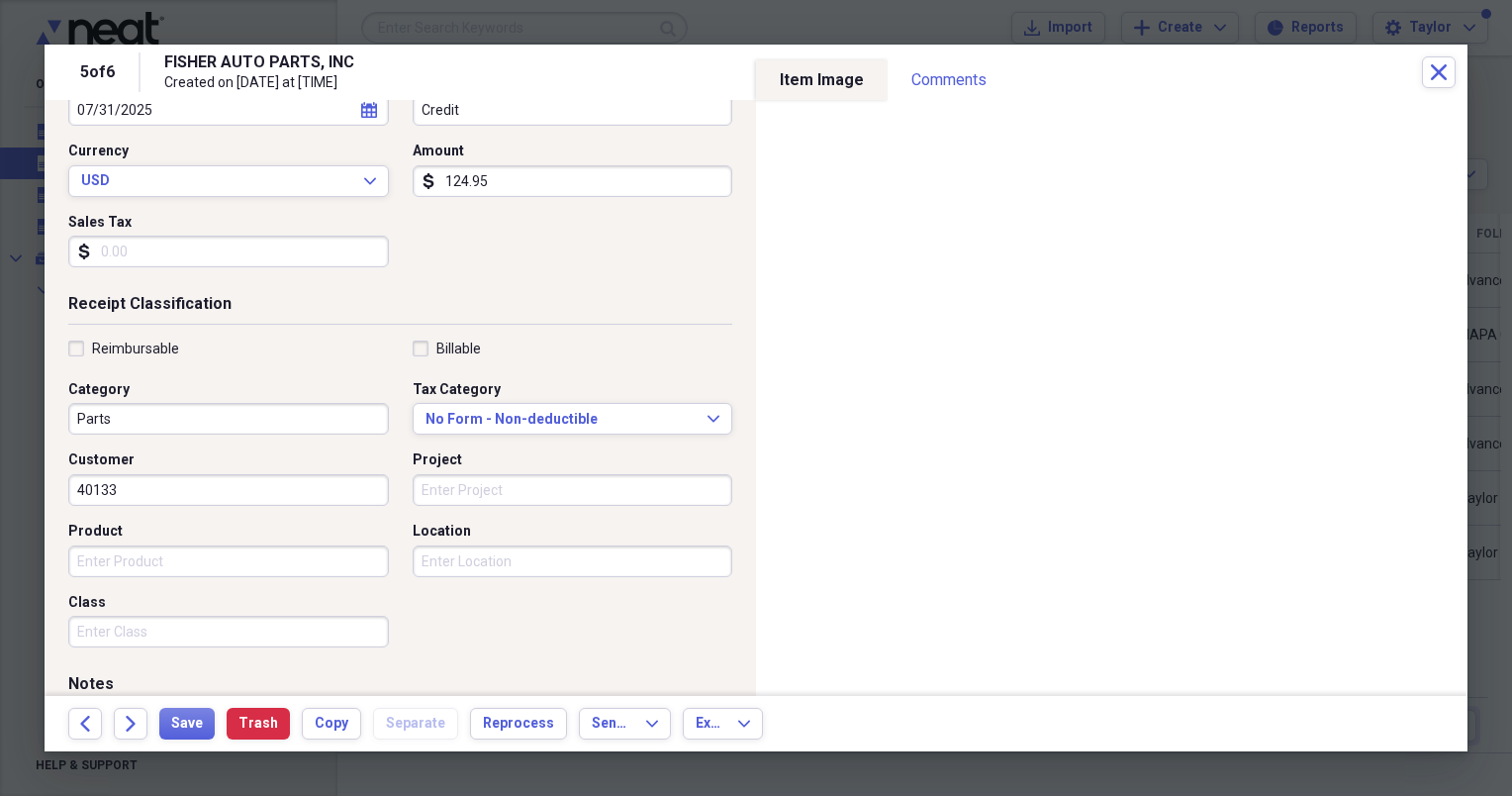 scroll, scrollTop: 344, scrollLeft: 0, axis: vertical 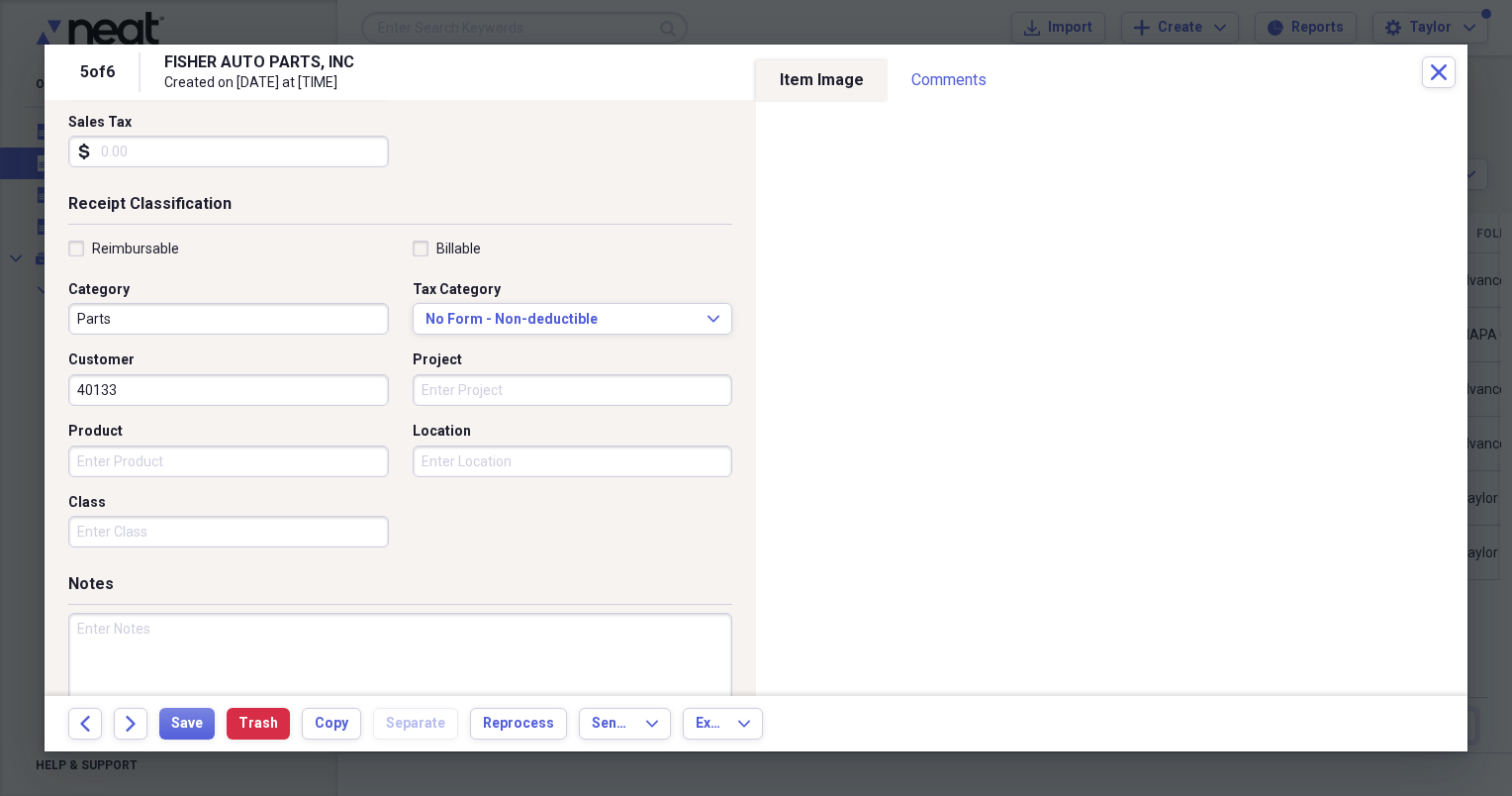 click at bounding box center [400, 677] 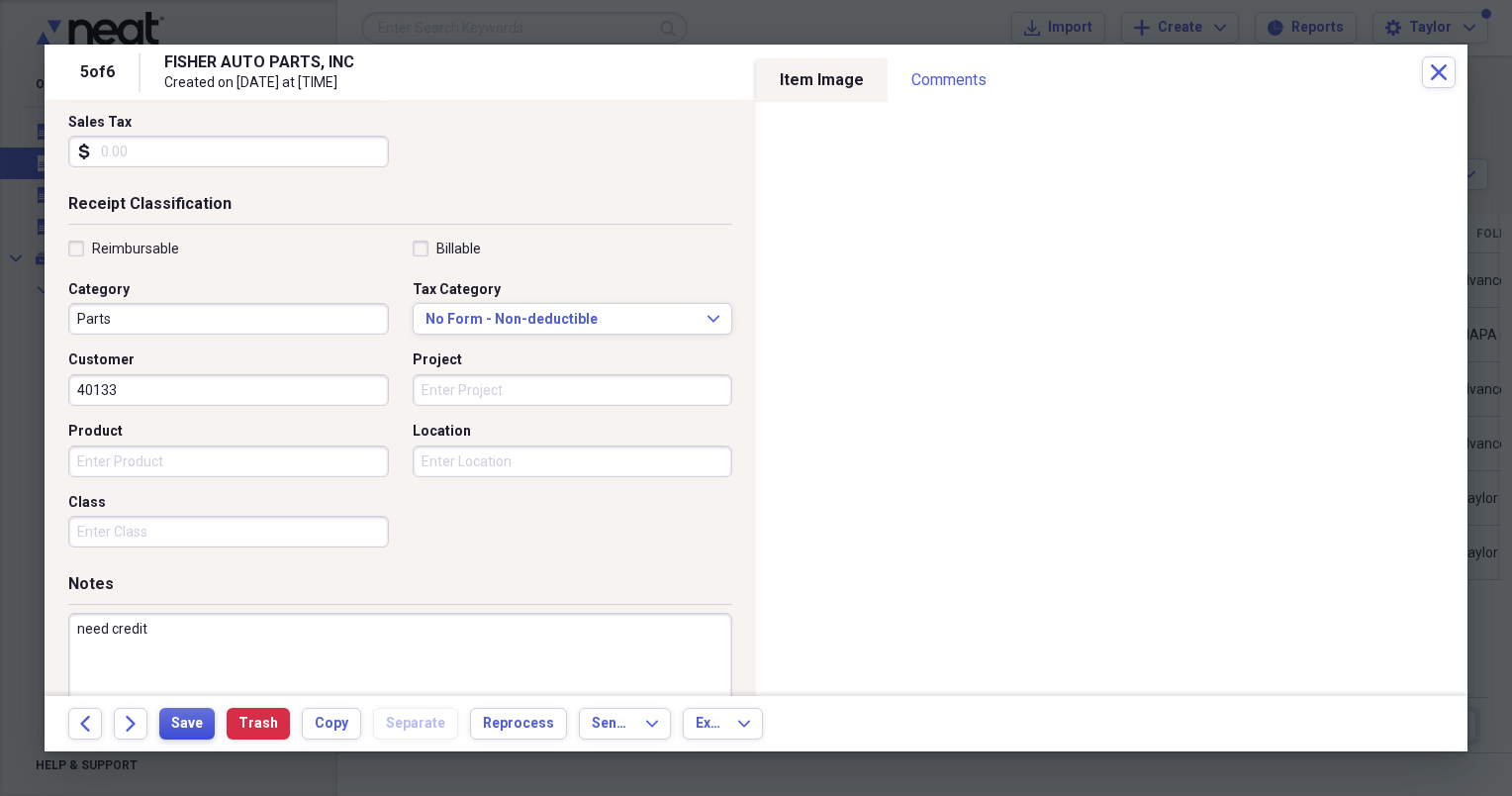type on "need credit" 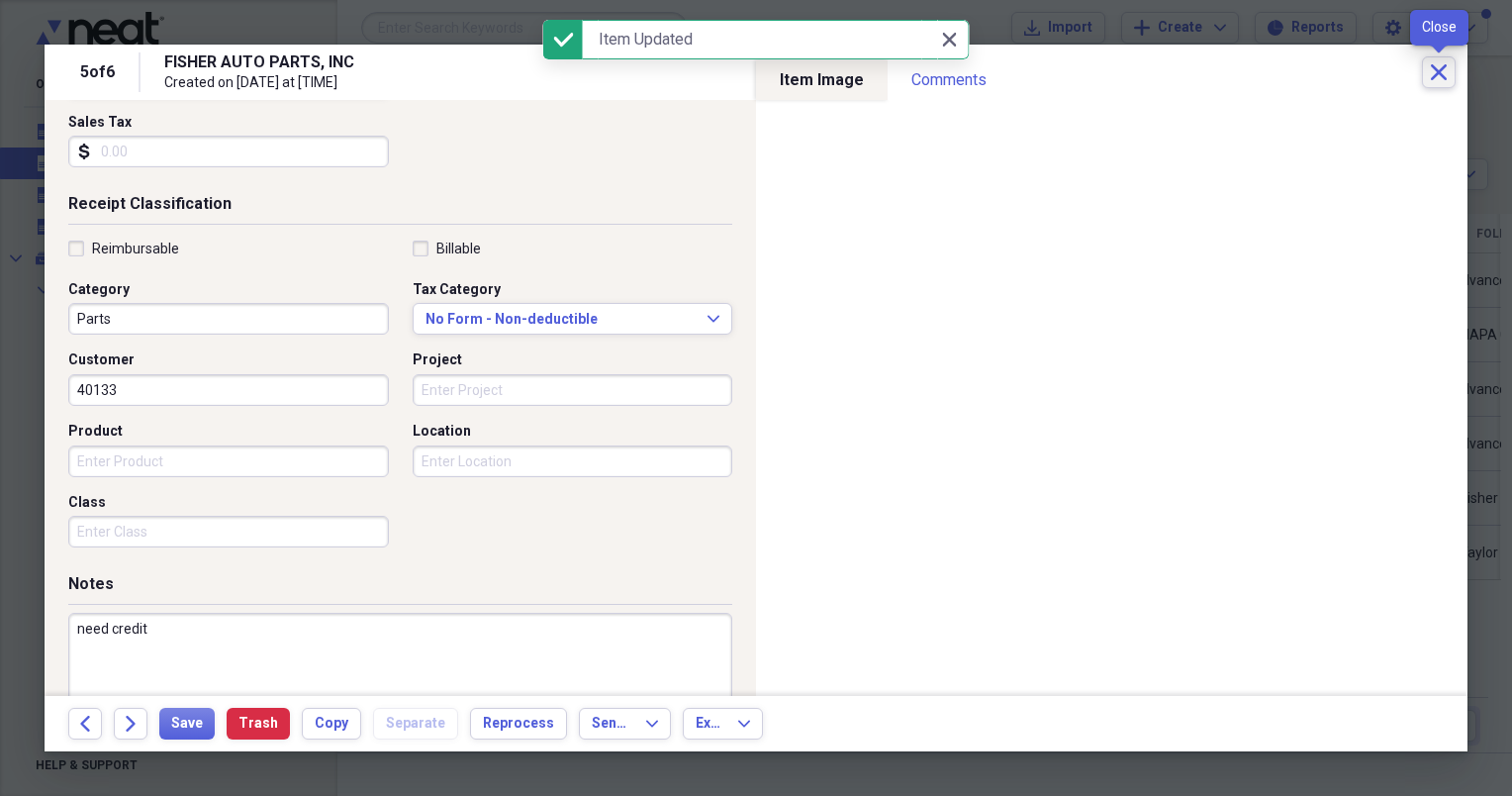 click on "Close" at bounding box center (1439, 72) 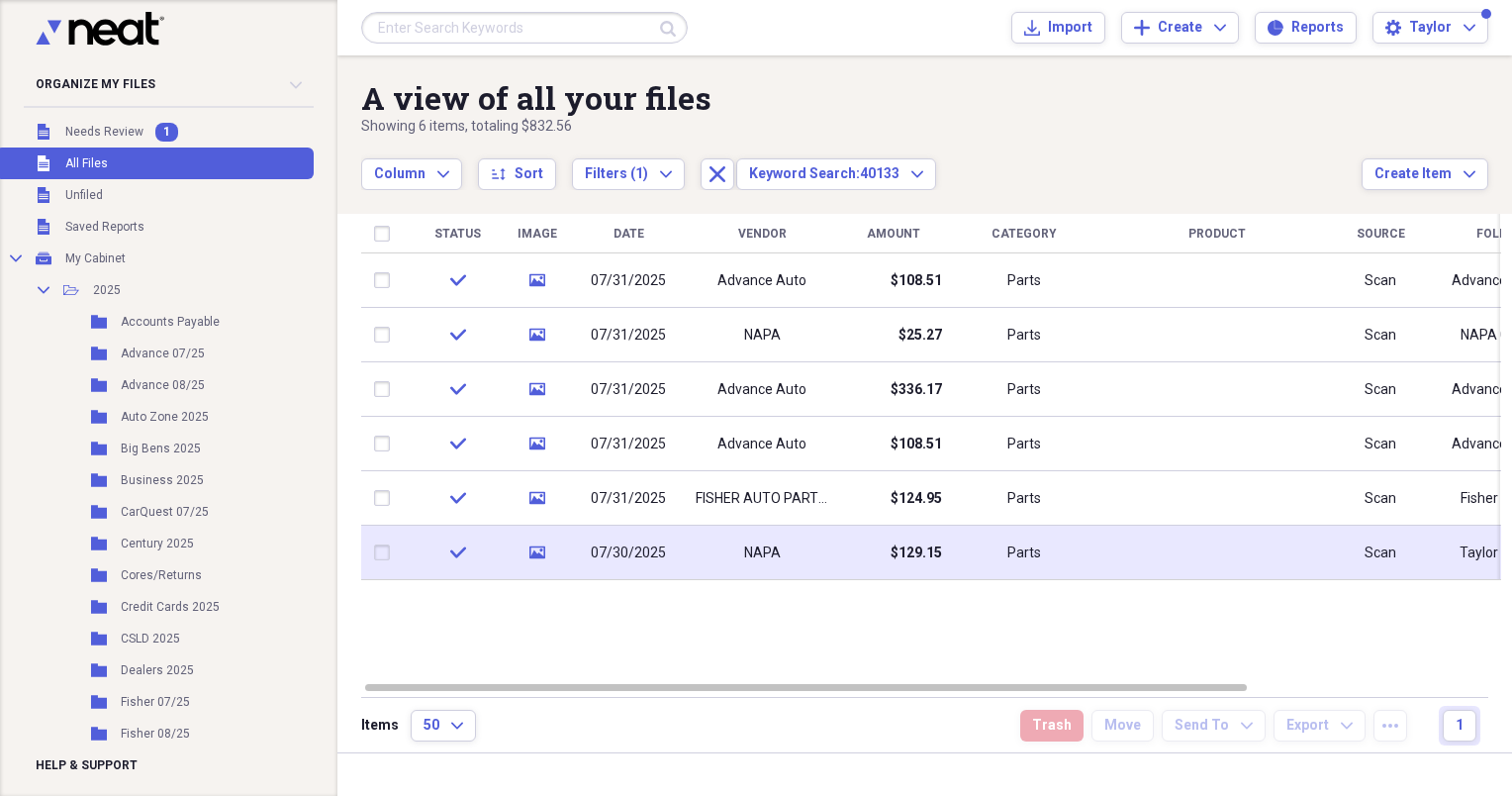 click on "NAPA" at bounding box center [762, 552] 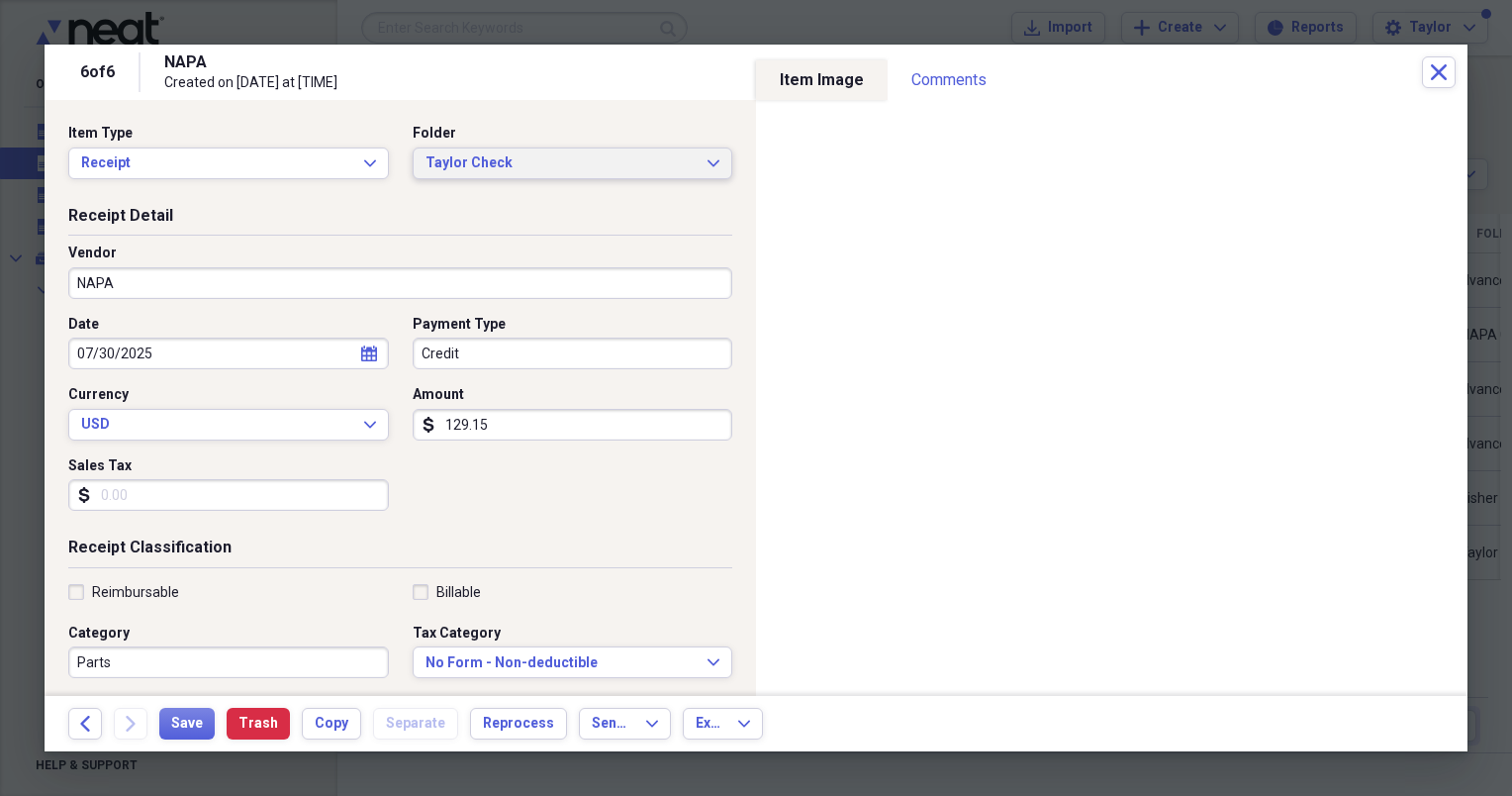click on "Taylor Check" at bounding box center [561, 163] 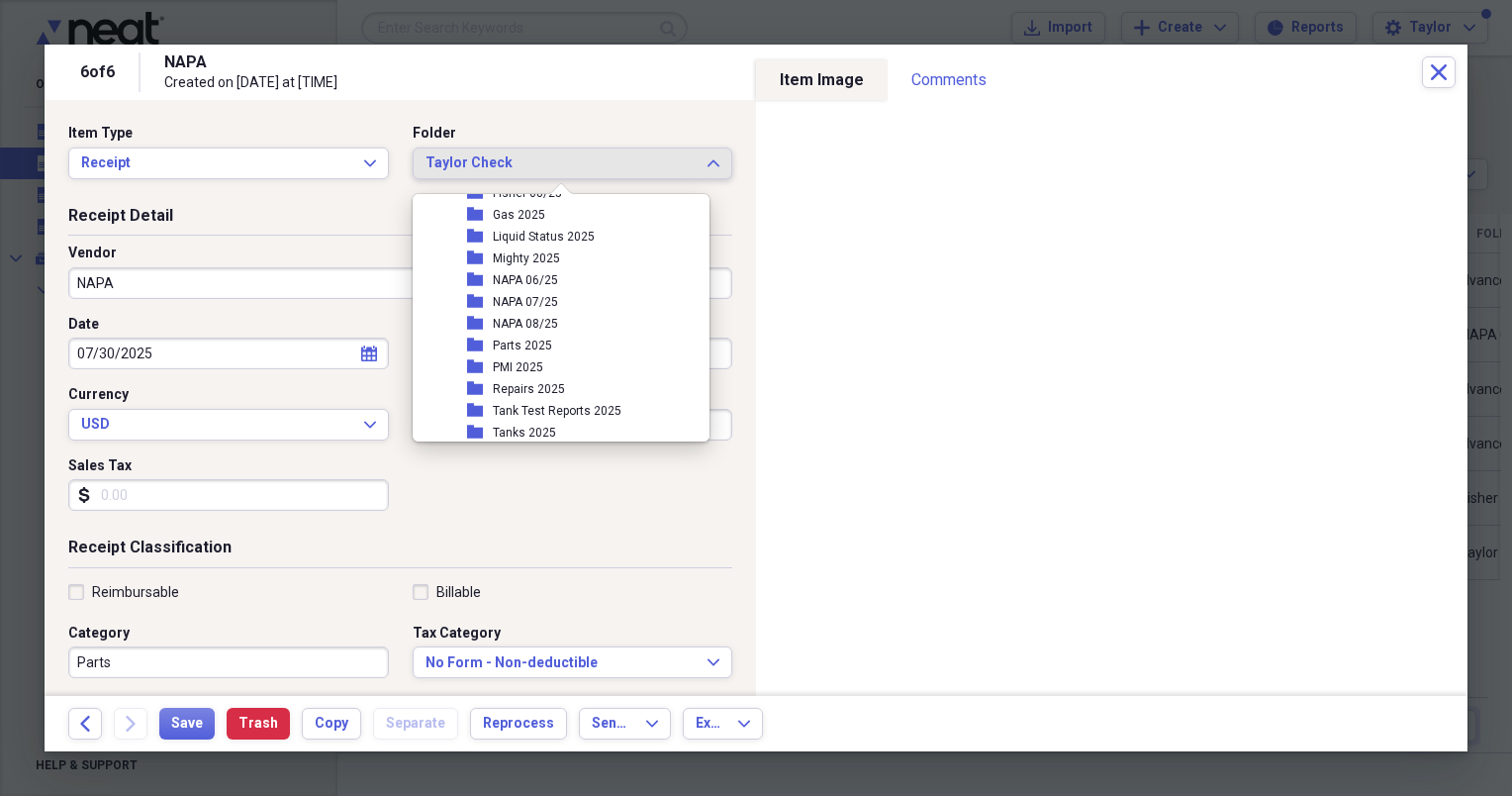 scroll, scrollTop: 360, scrollLeft: 0, axis: vertical 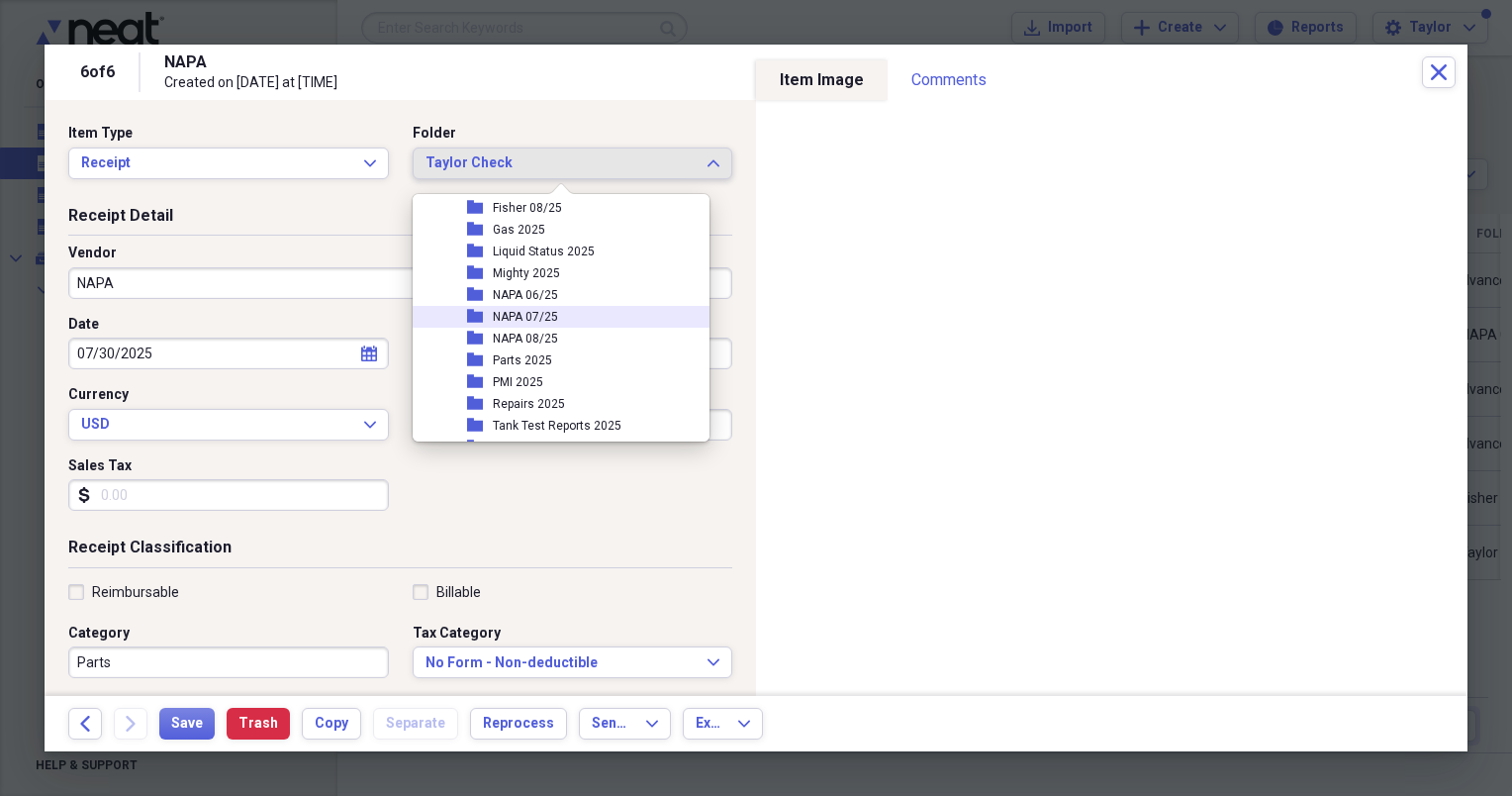 click on "NAPA 07/25" at bounding box center (525, 317) 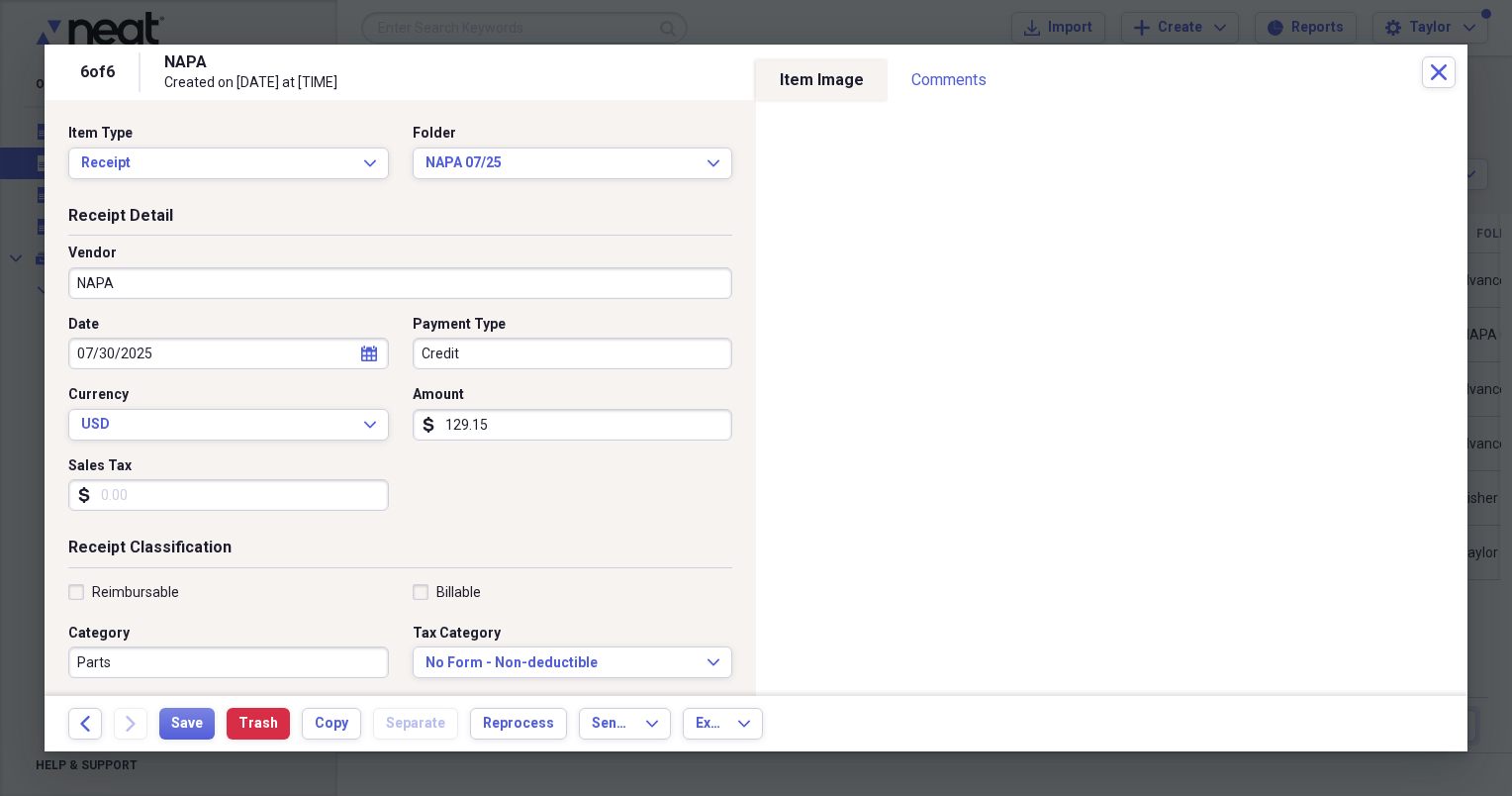 click on "Parts" at bounding box center [229, 662] 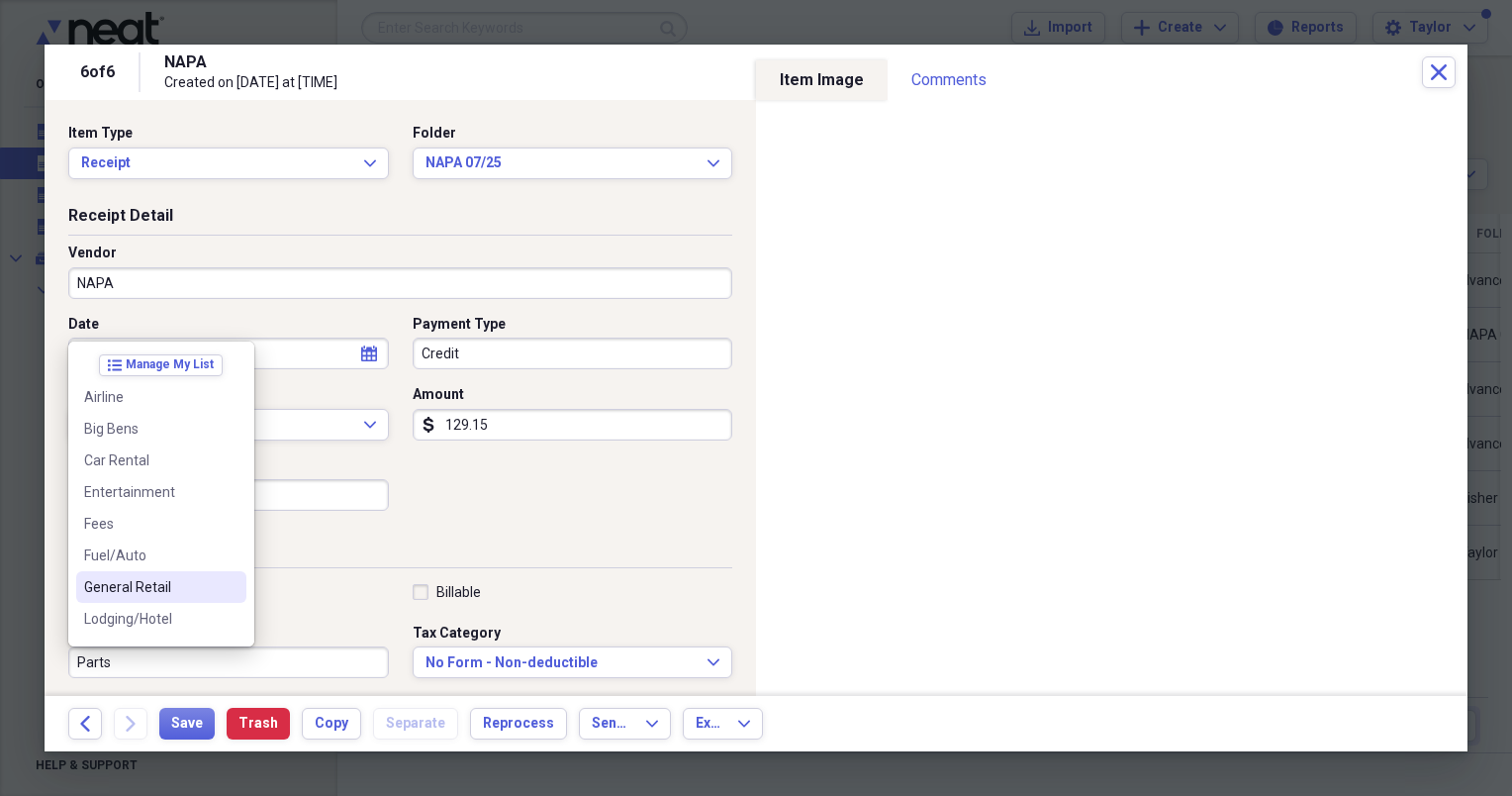 scroll, scrollTop: 269, scrollLeft: 0, axis: vertical 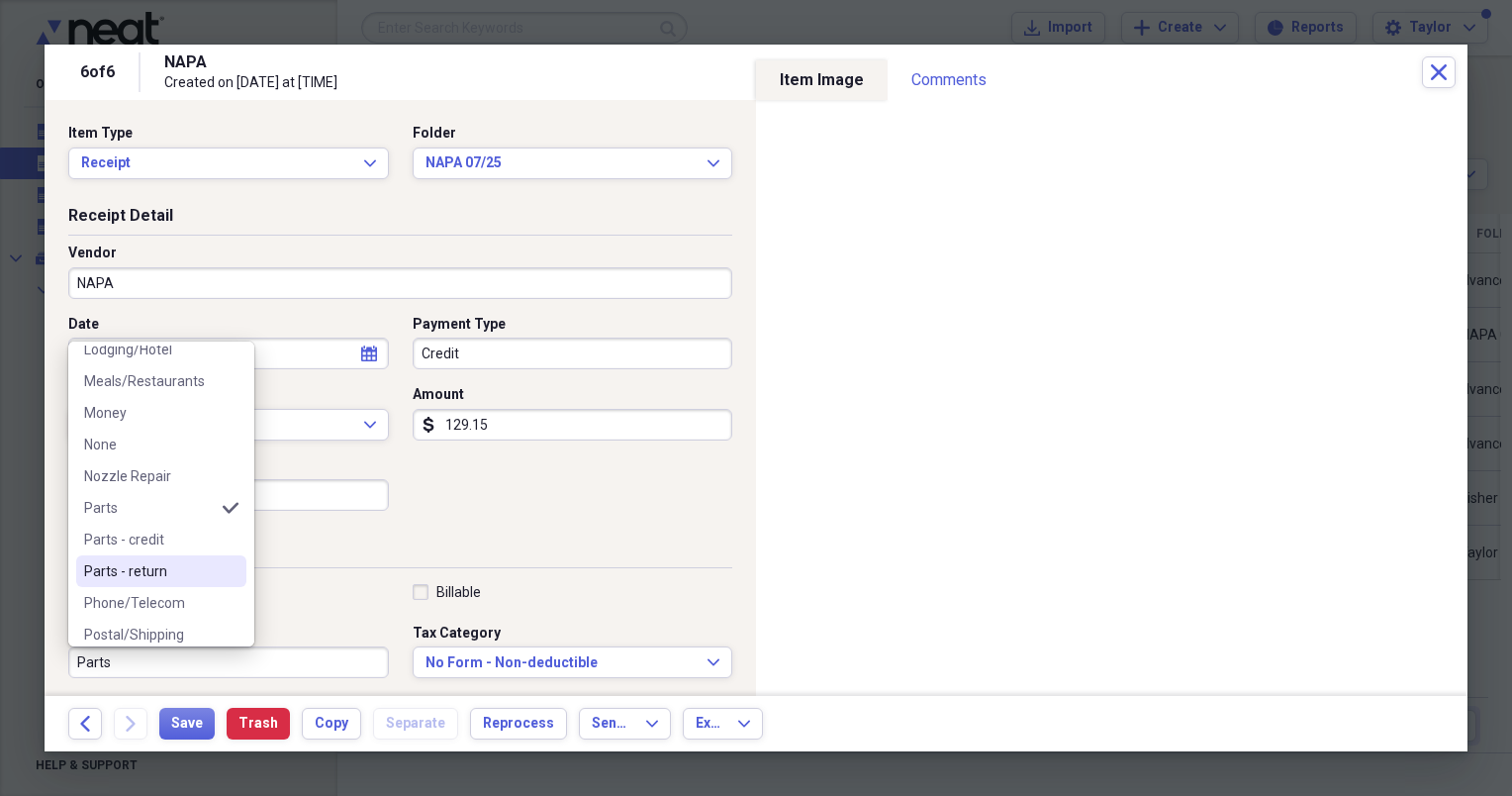 click on "Parts - return" at bounding box center [149, 571] 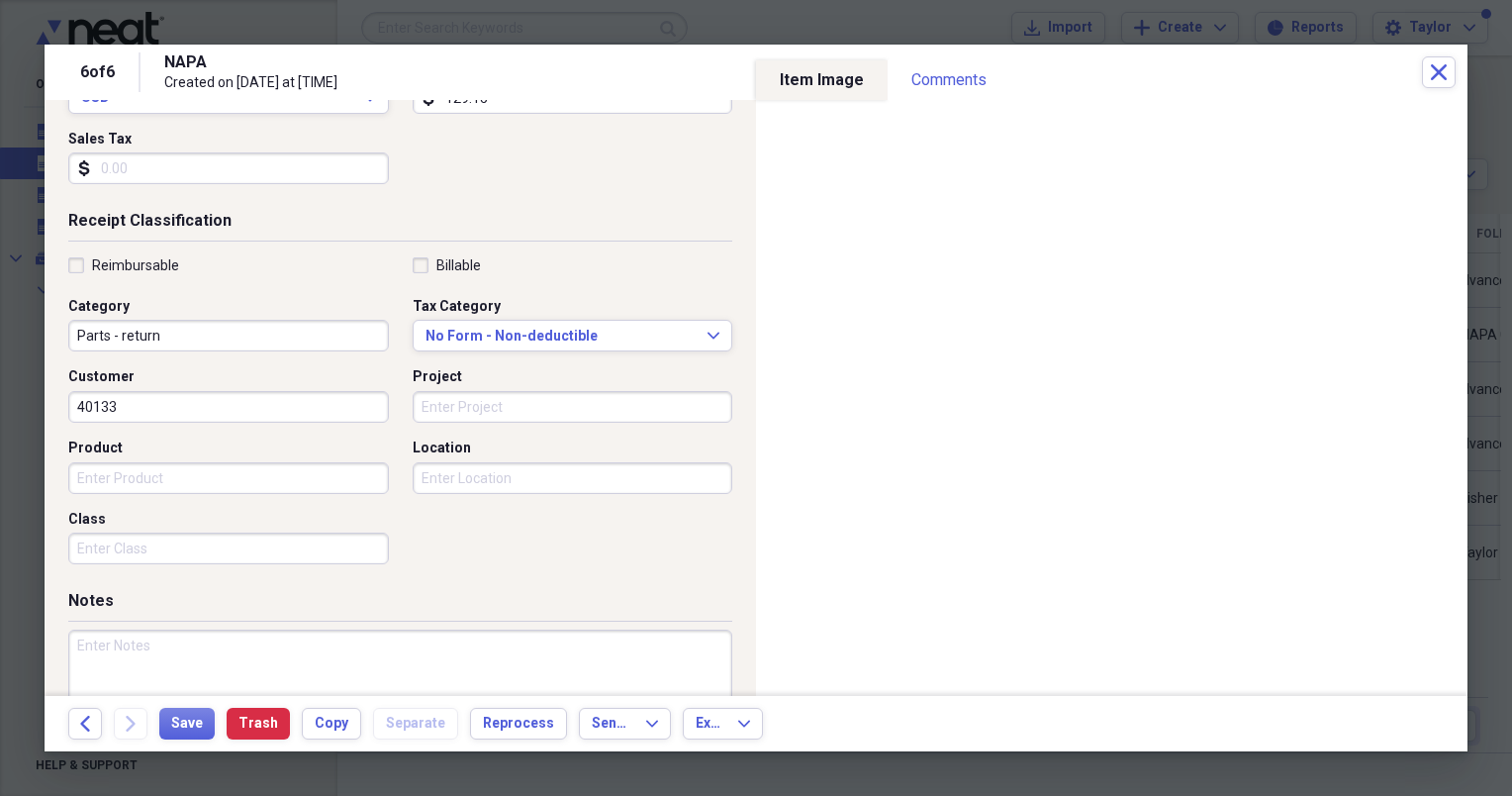 scroll, scrollTop: 412, scrollLeft: 0, axis: vertical 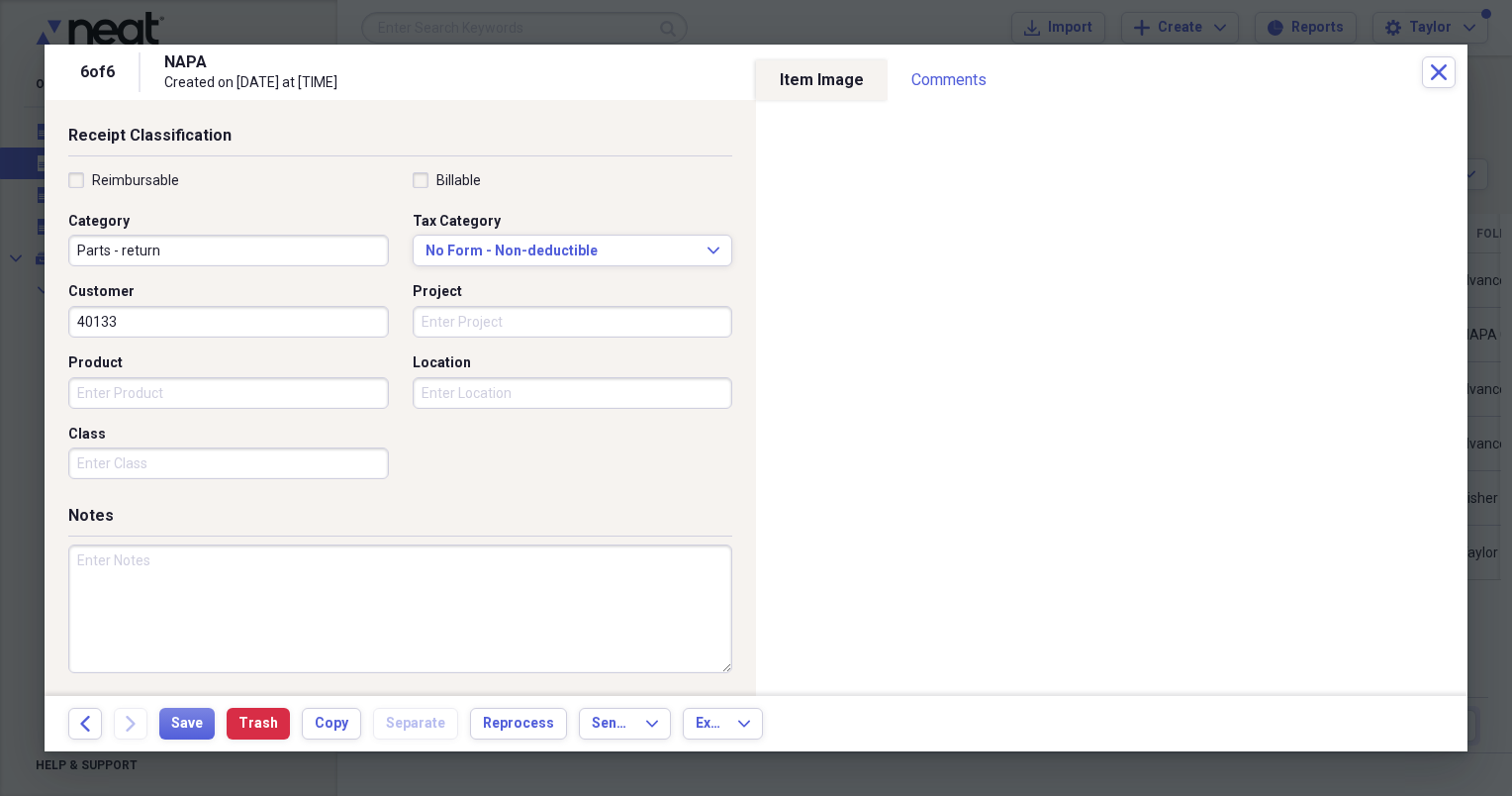click at bounding box center [400, 609] 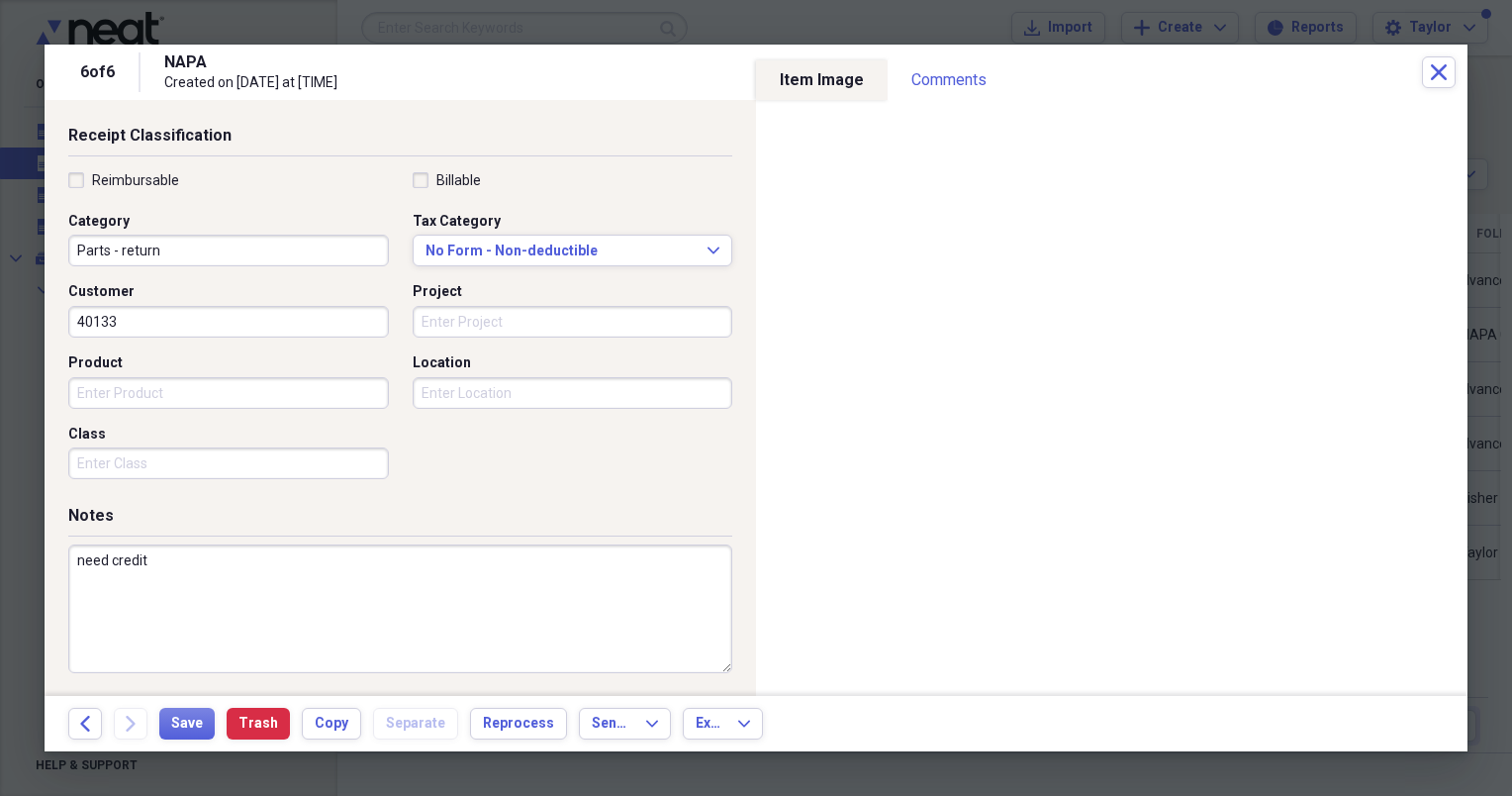 scroll, scrollTop: 0, scrollLeft: 0, axis: both 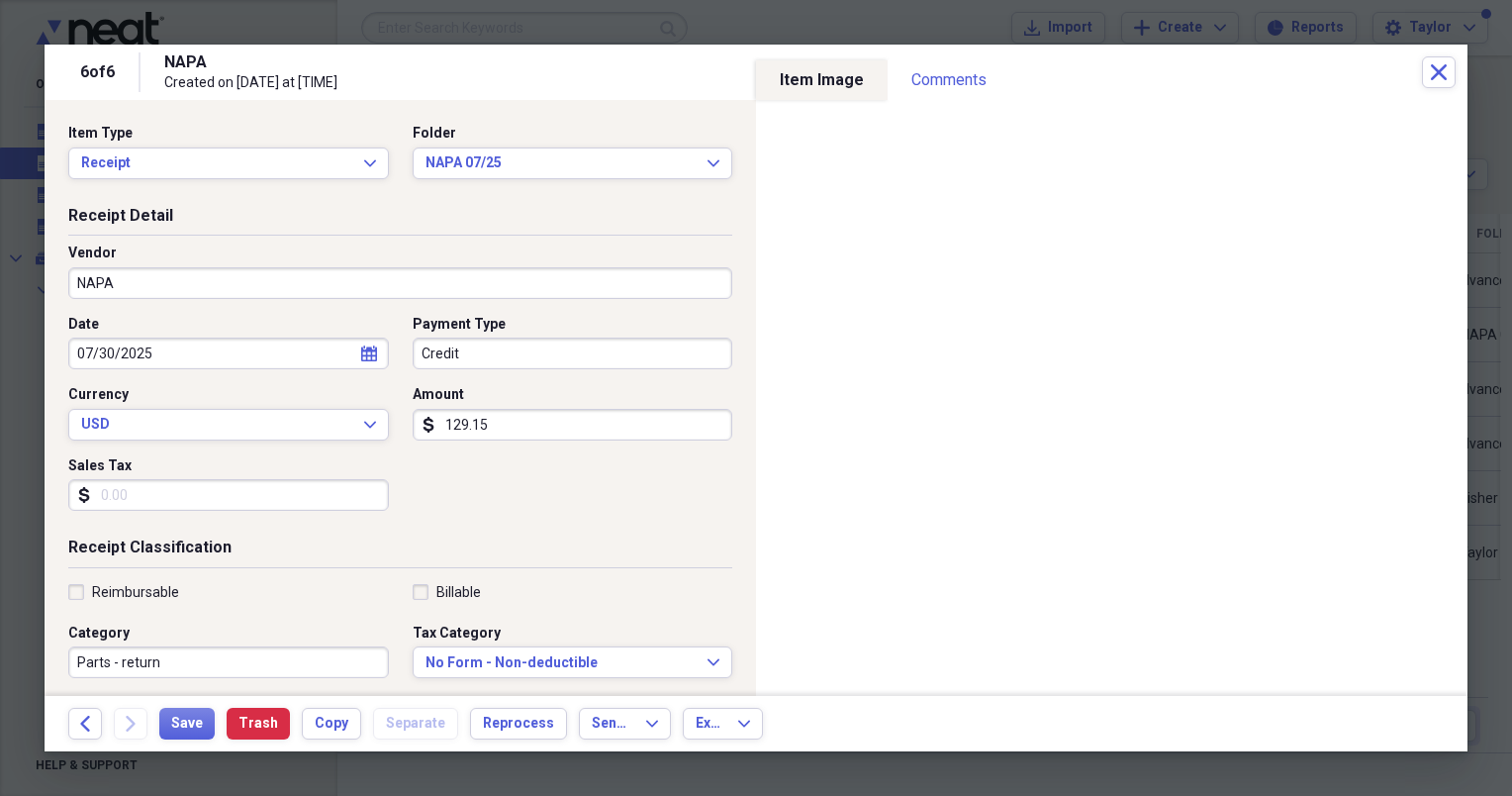 type on "need credit" 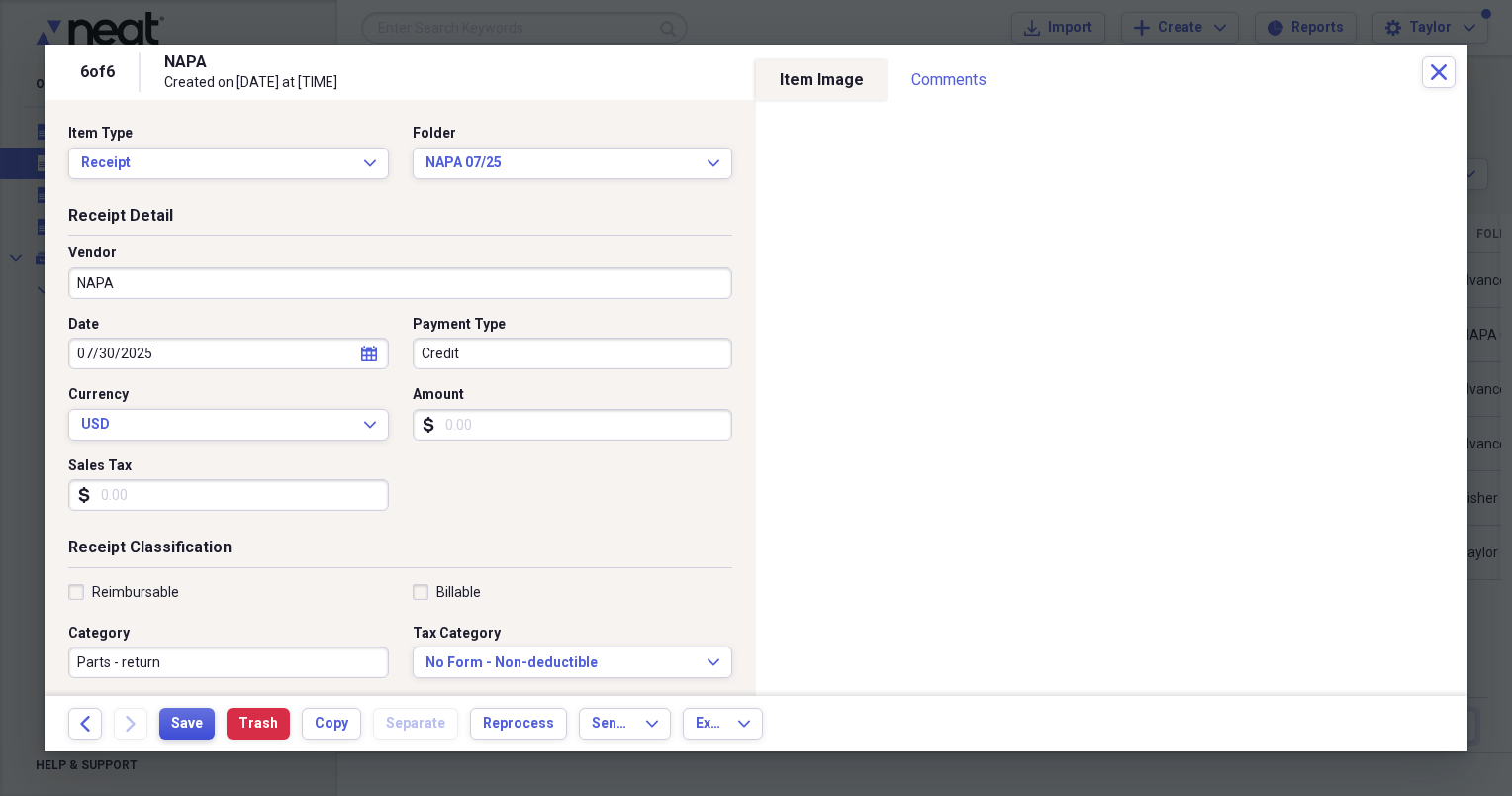 type 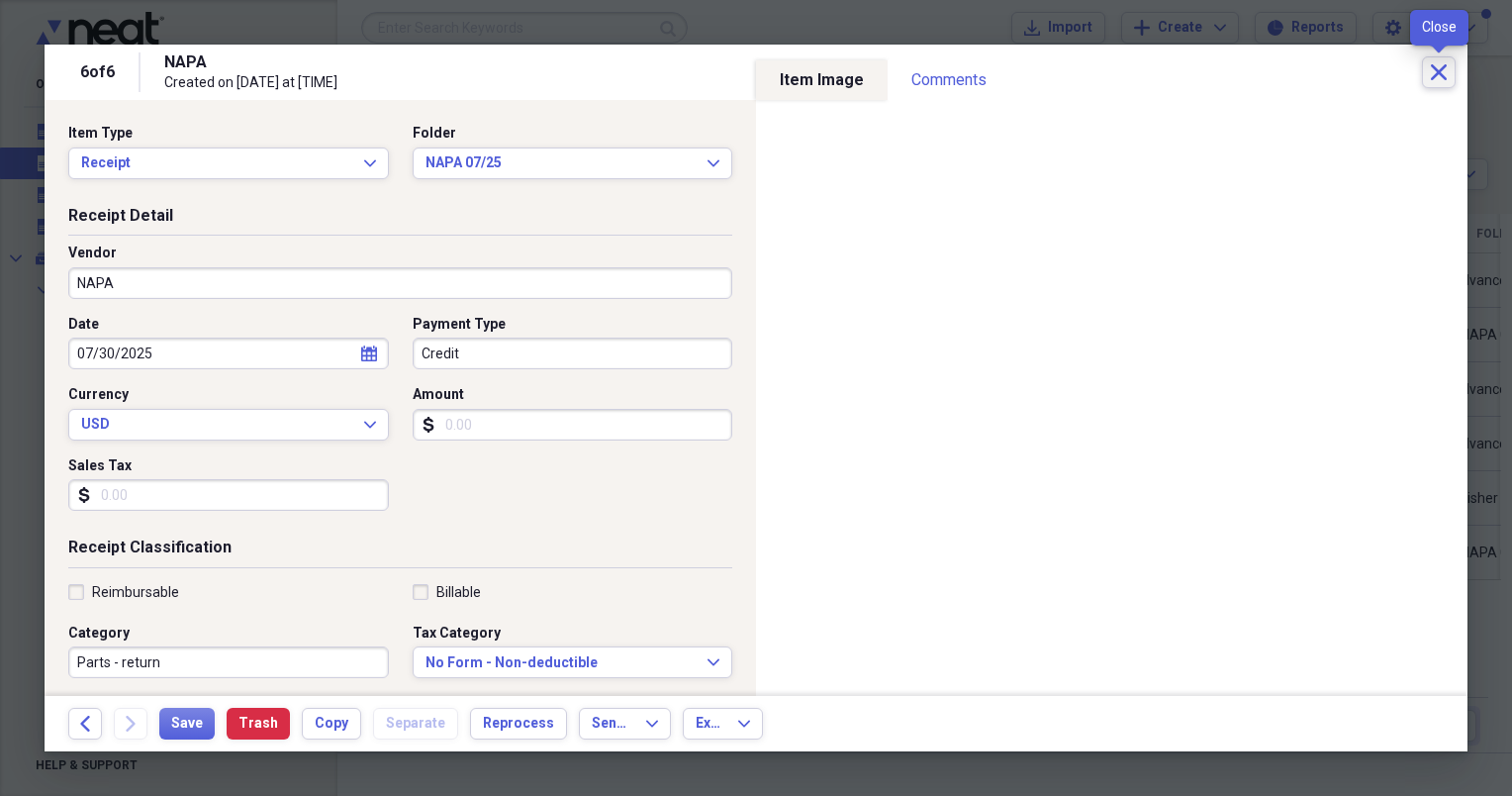 click on "Close" 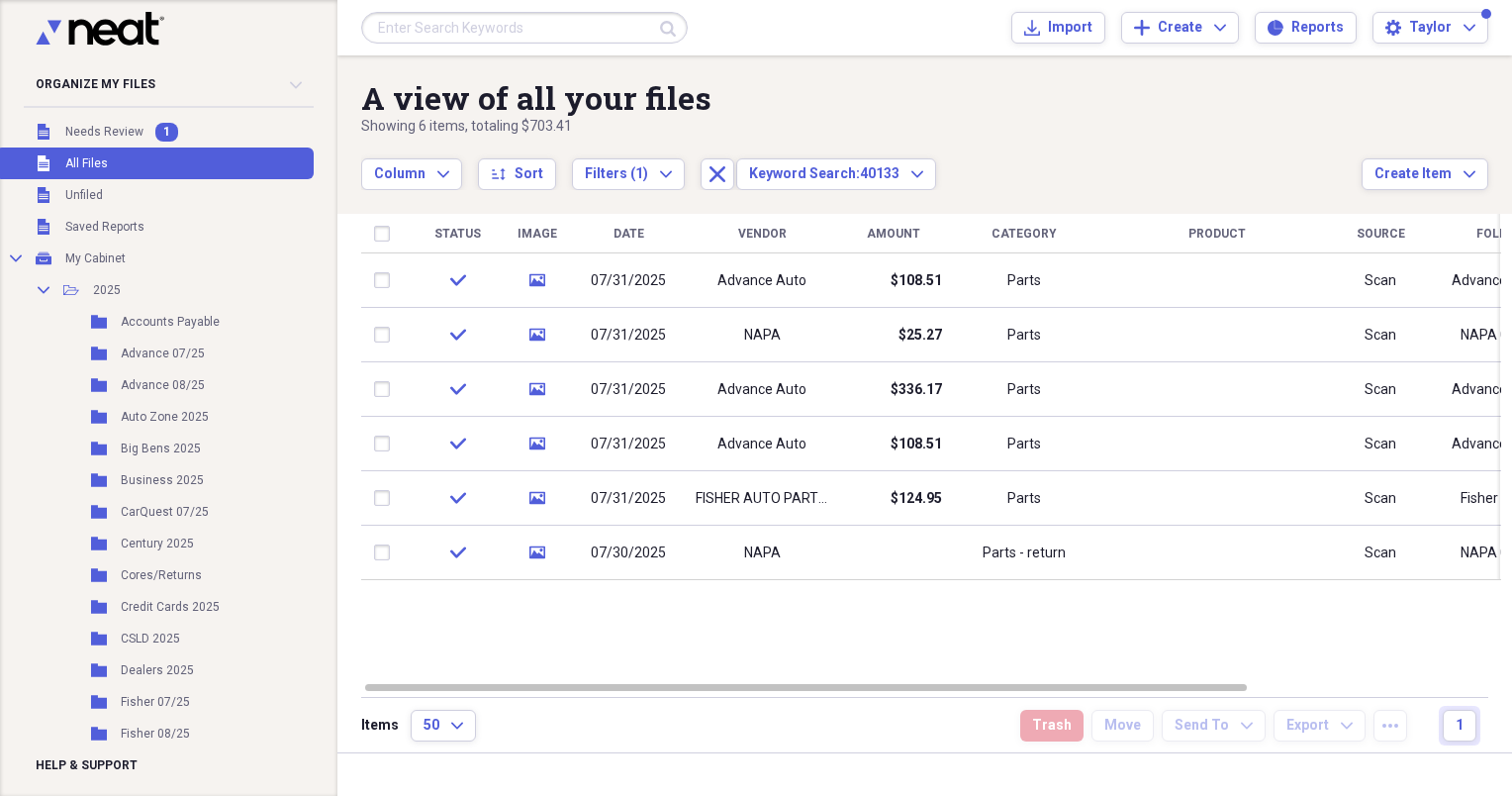click at bounding box center [524, 28] 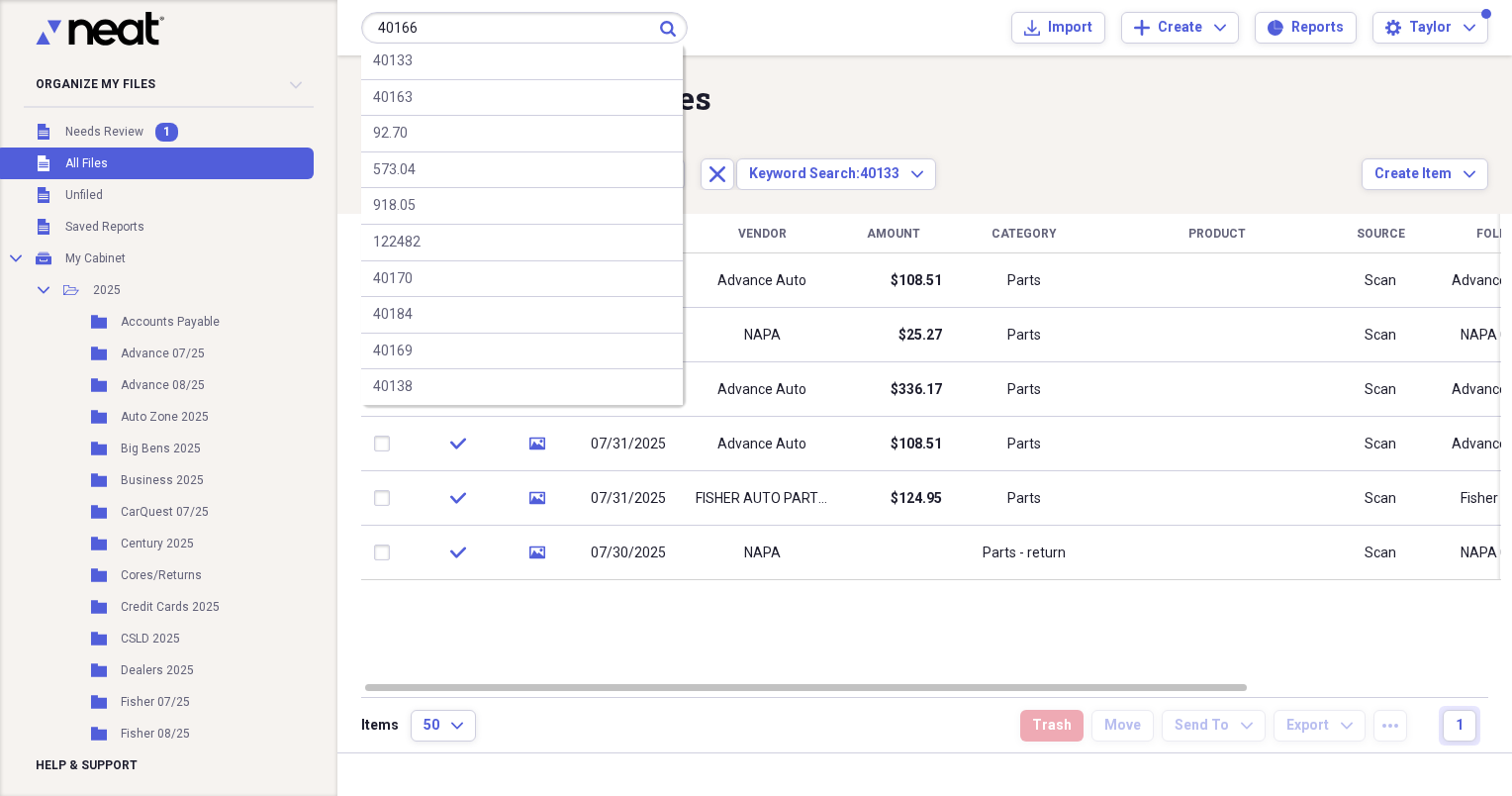 type on "40166" 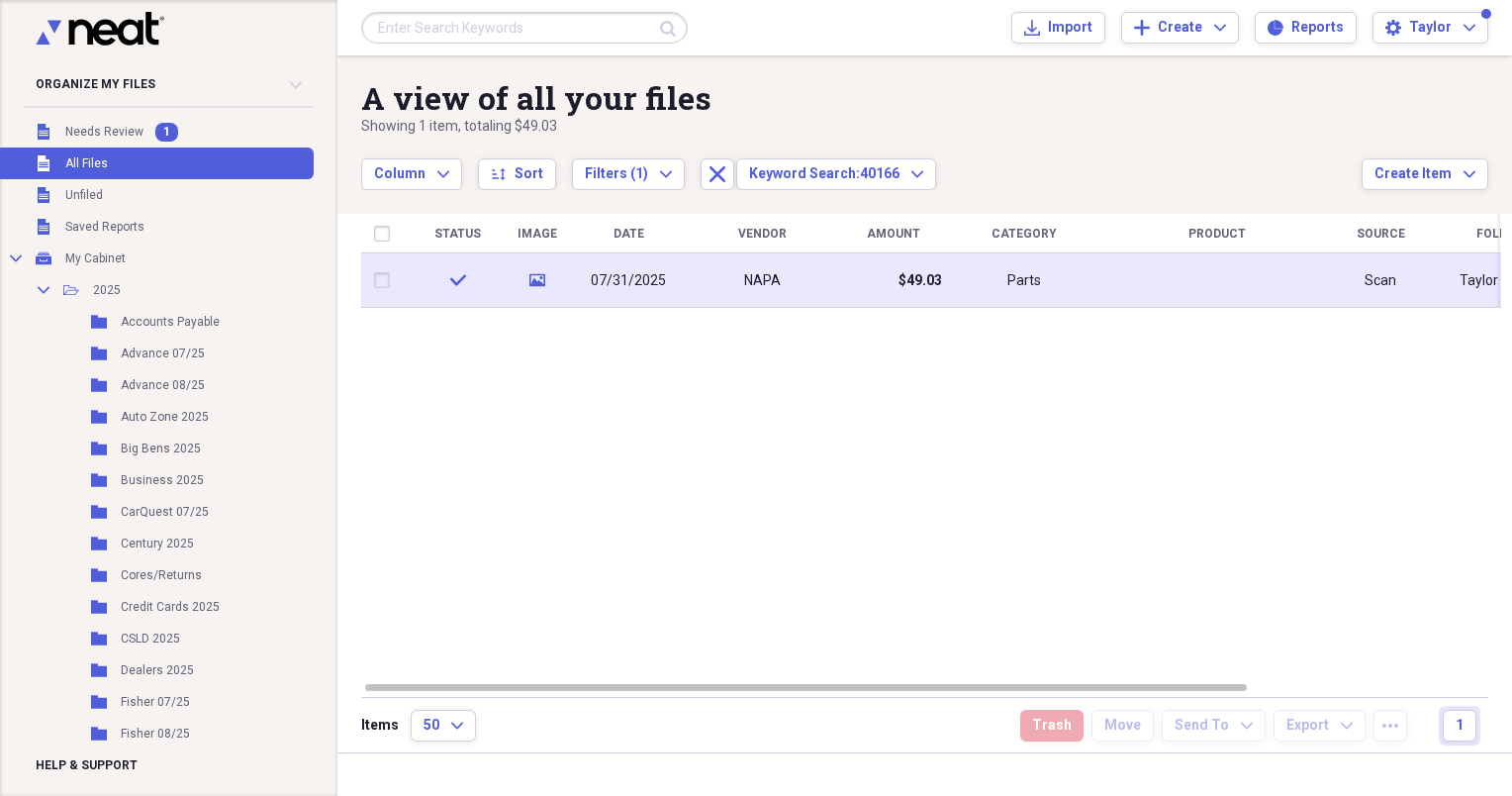 click on "NAPA" at bounding box center [762, 280] 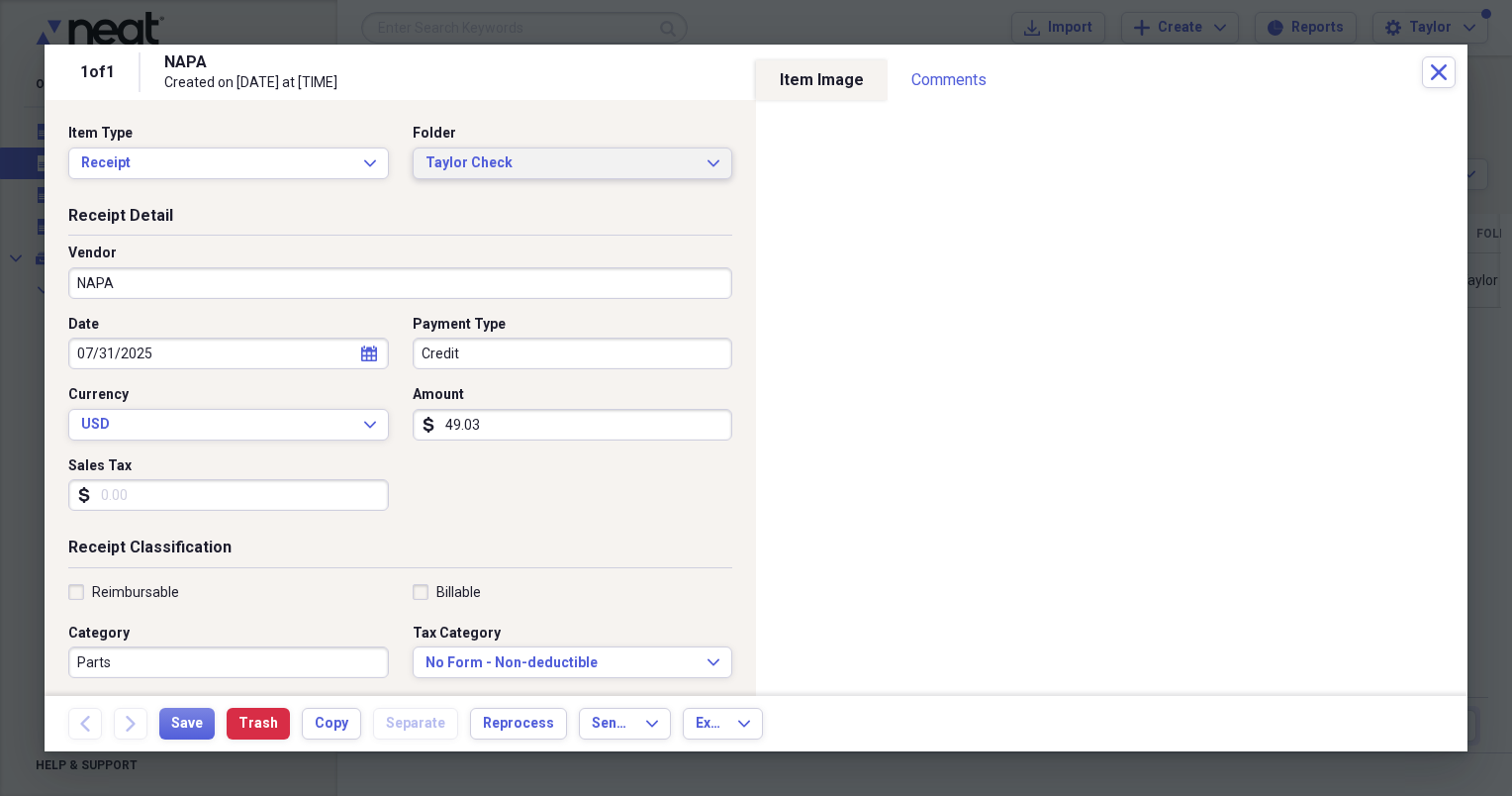click on "Taylor Check Expand" at bounding box center [573, 163] 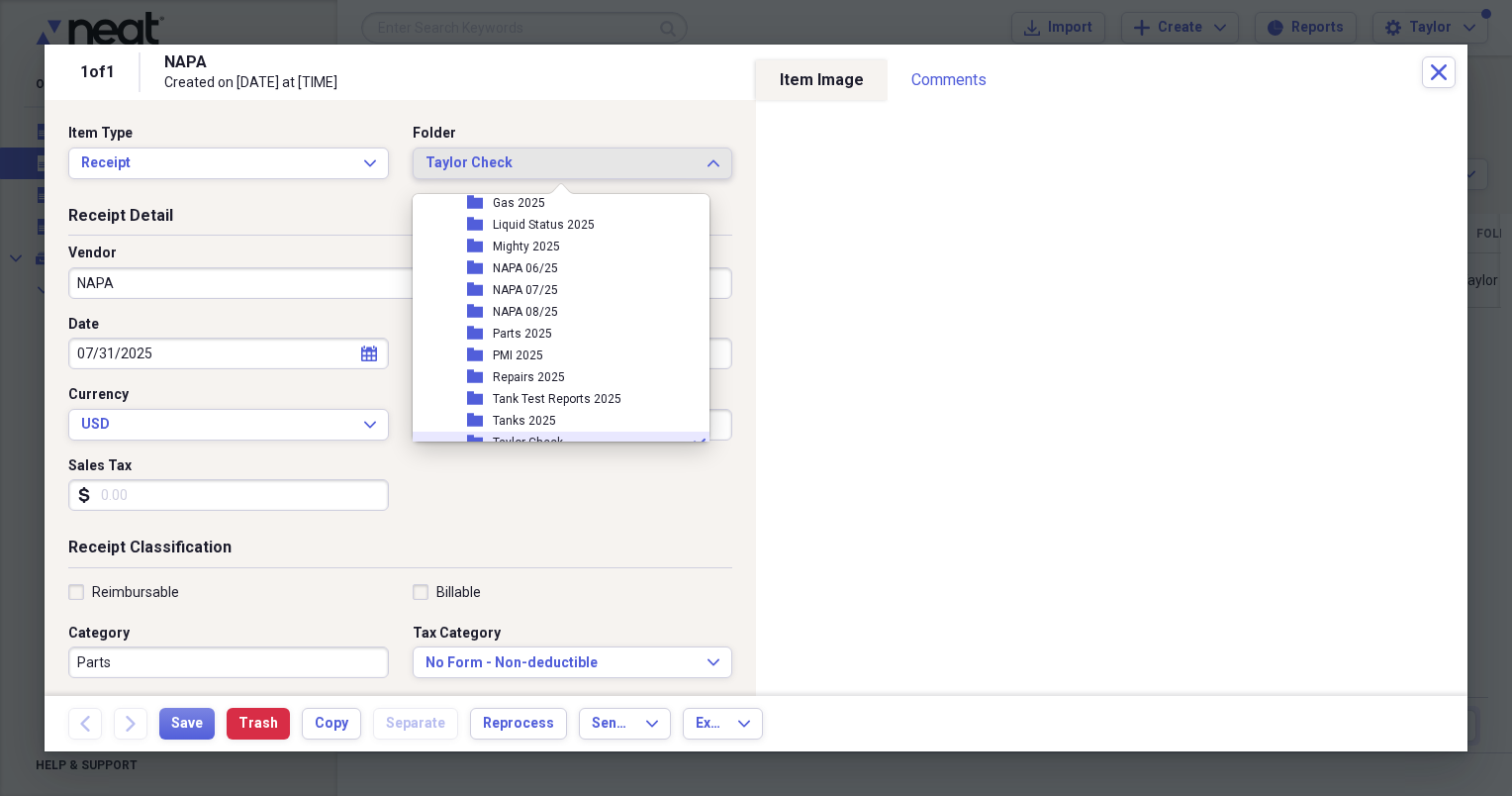 scroll, scrollTop: 380, scrollLeft: 0, axis: vertical 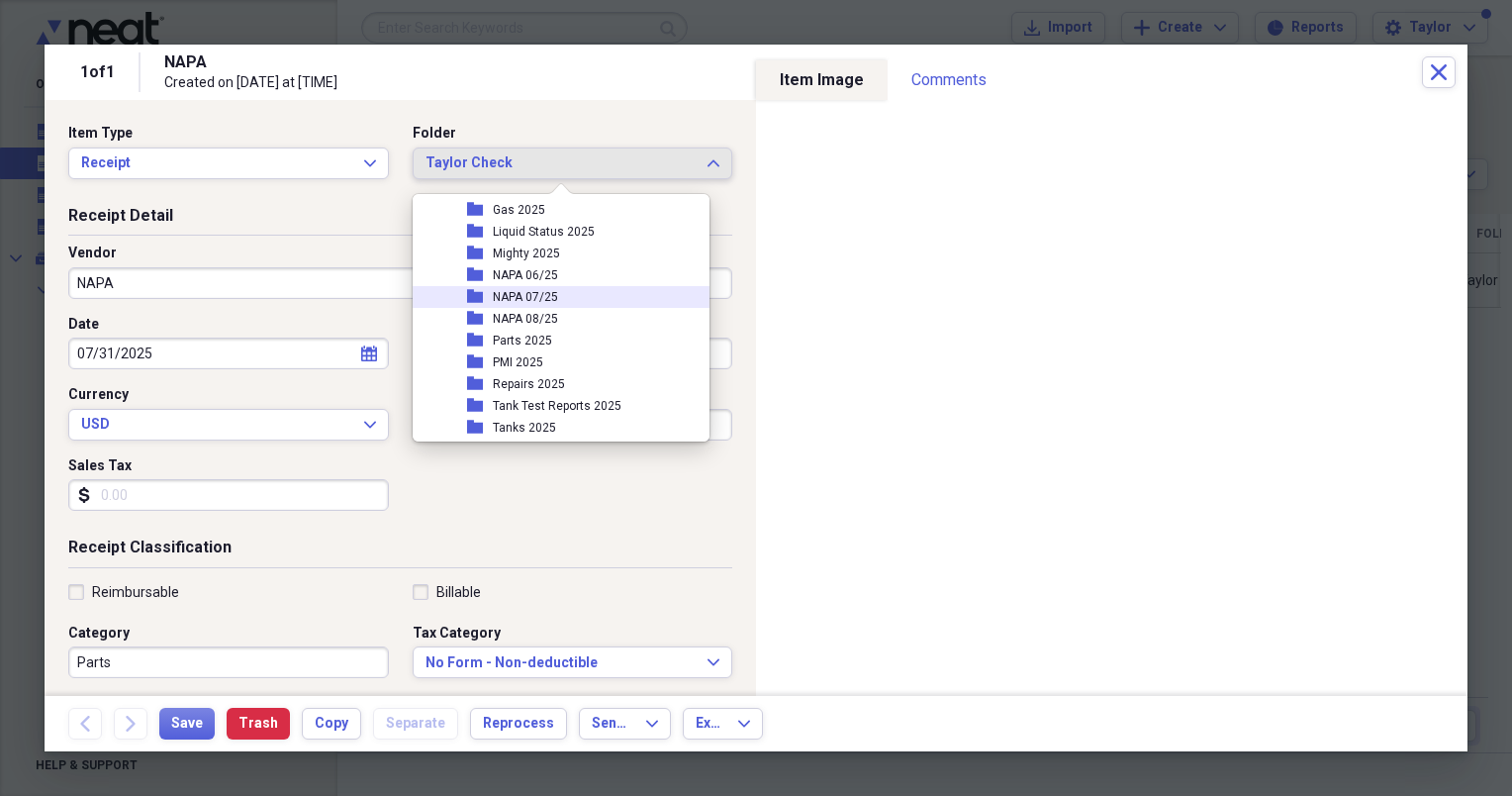 click on "NAPA 07/25" at bounding box center (525, 297) 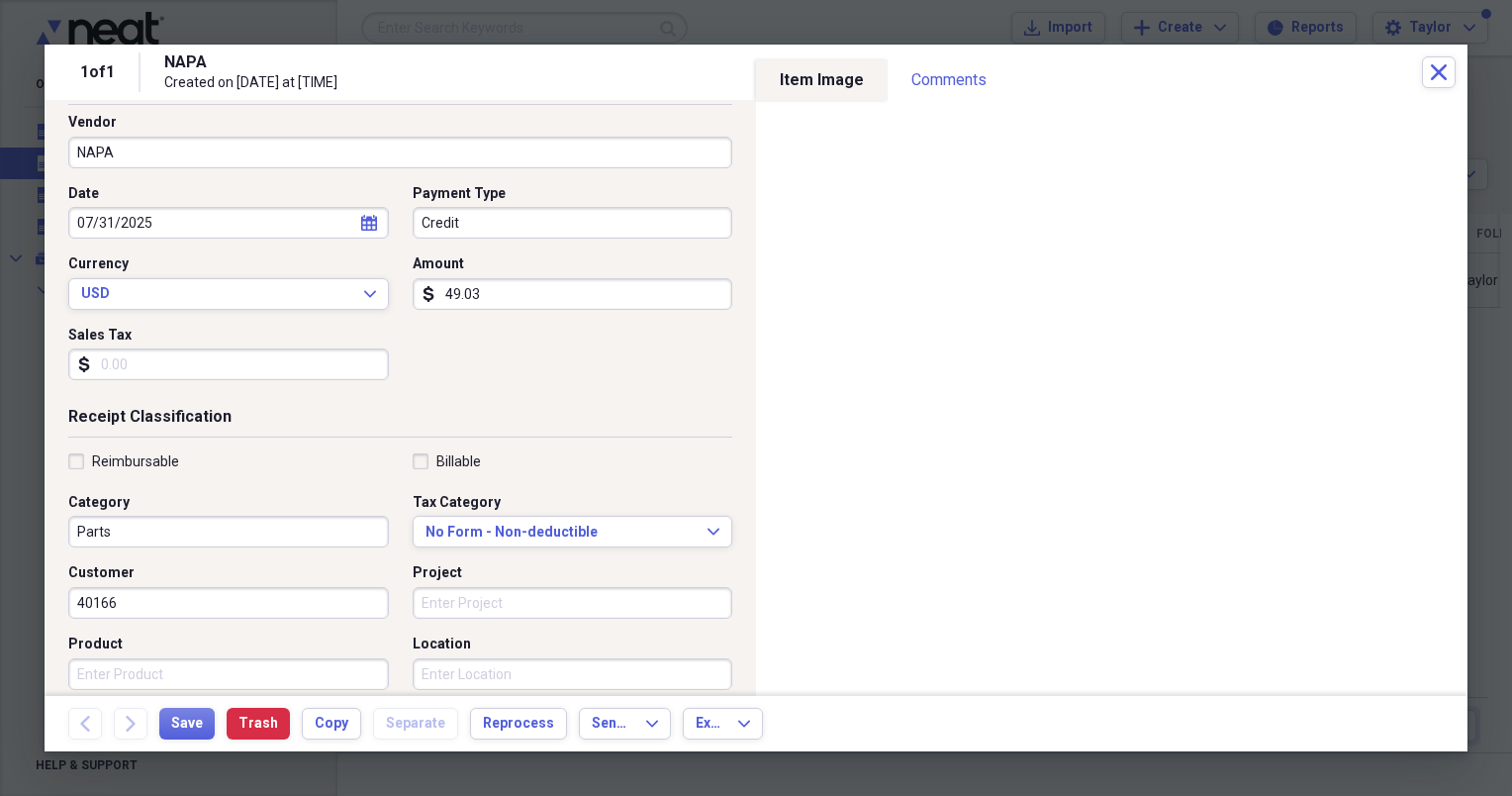 scroll, scrollTop: 165, scrollLeft: 0, axis: vertical 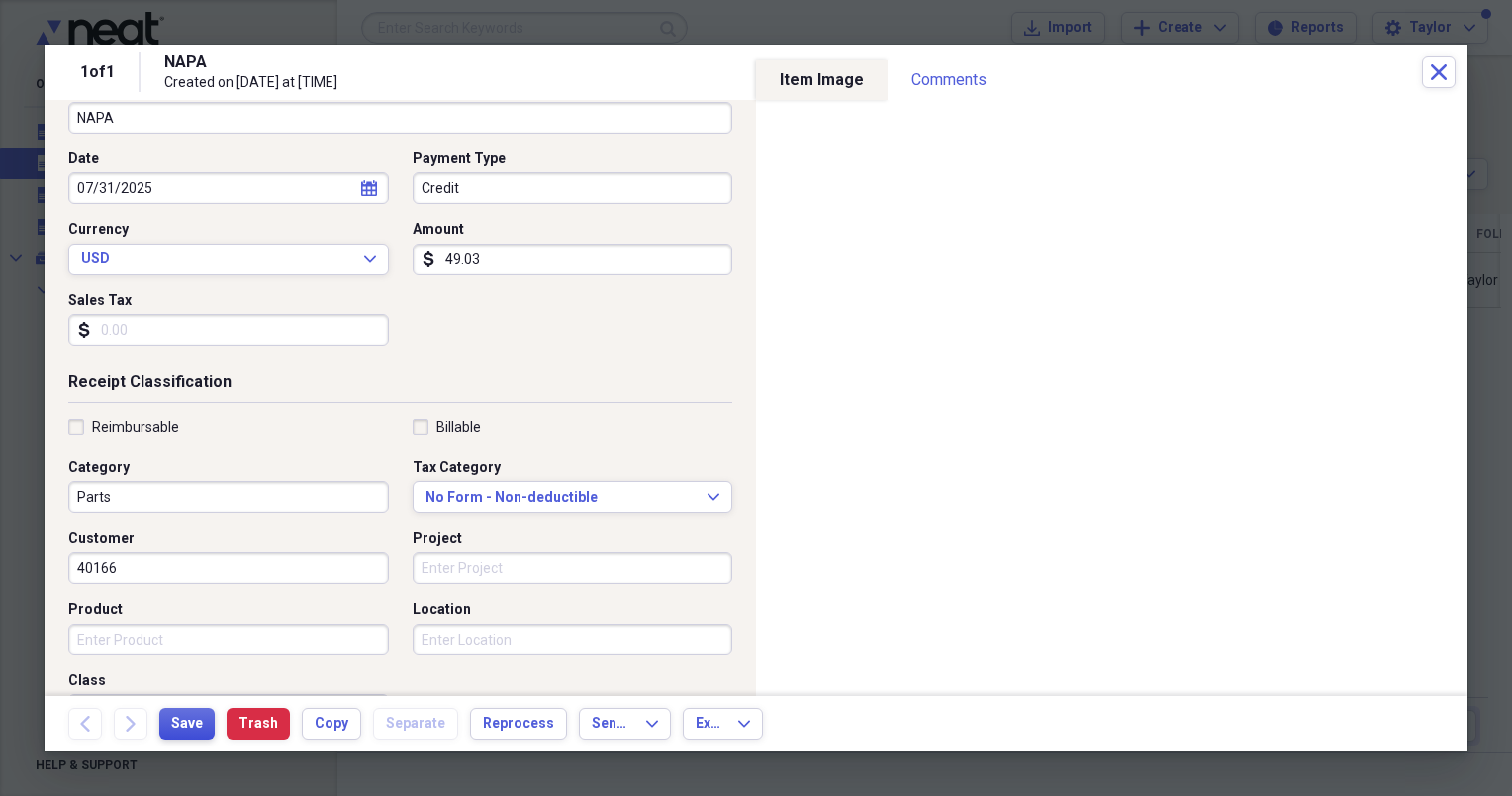 click on "Save" at bounding box center (187, 724) 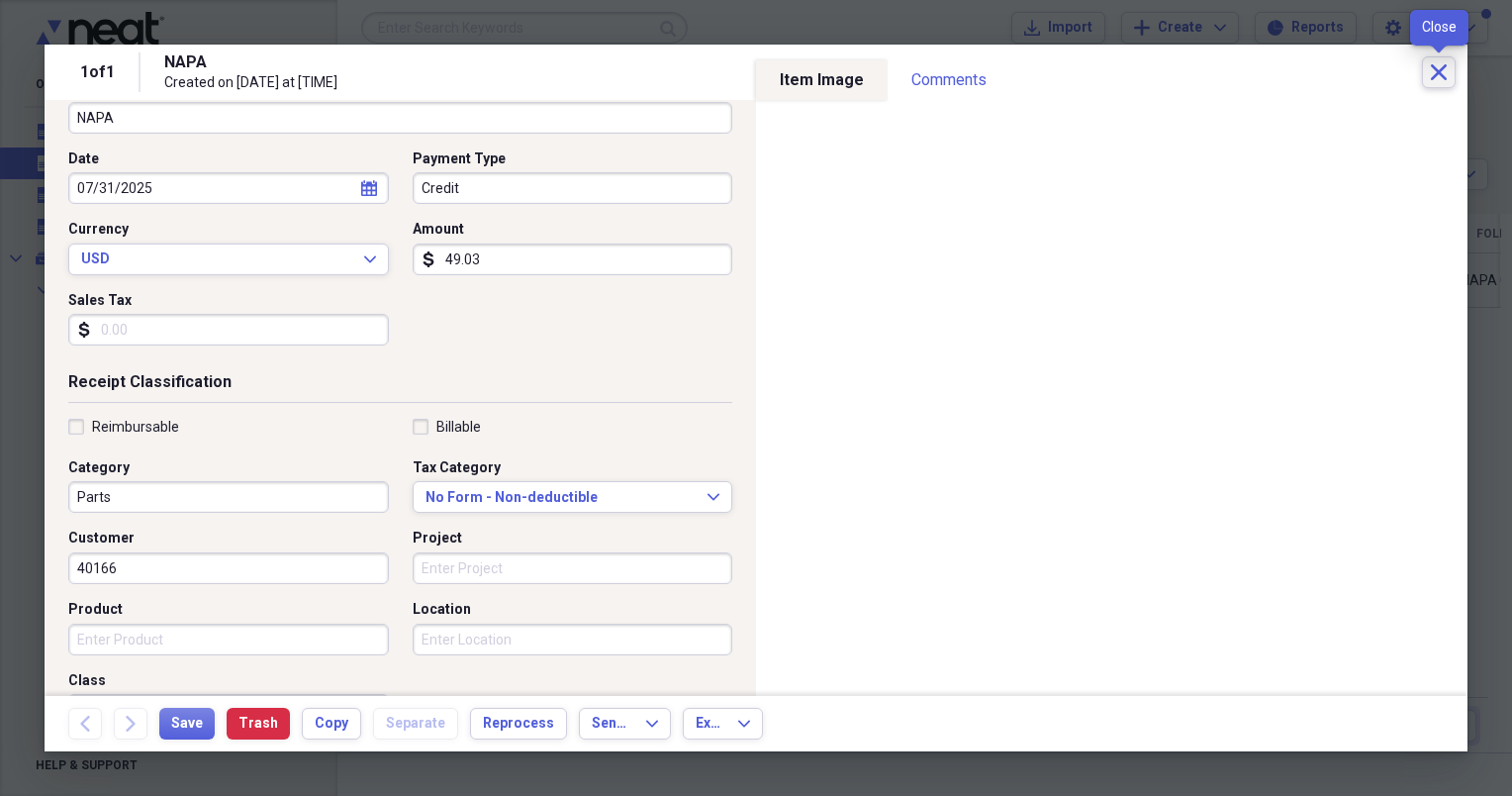 click on "Close" at bounding box center [1439, 72] 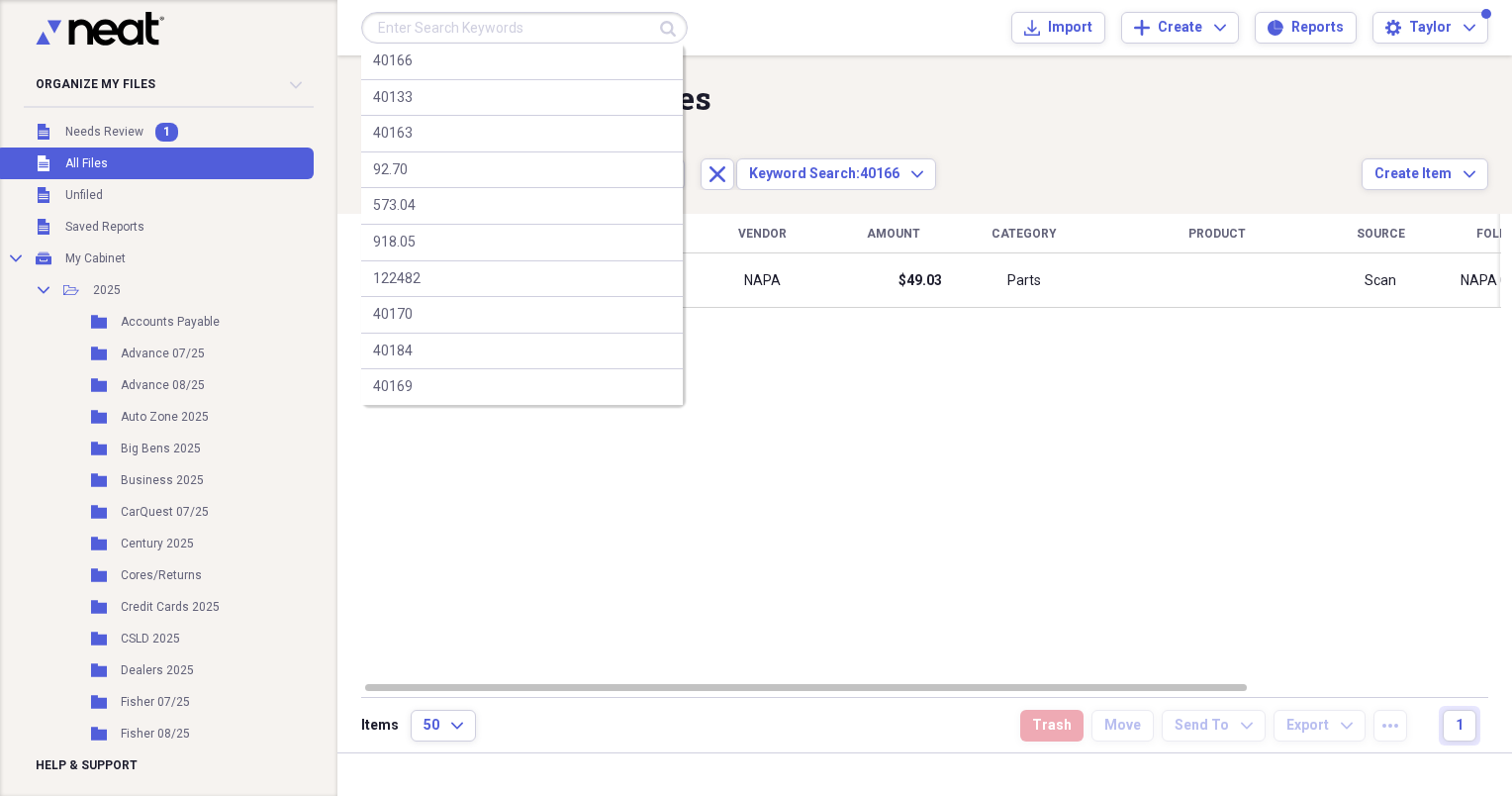 click at bounding box center [524, 28] 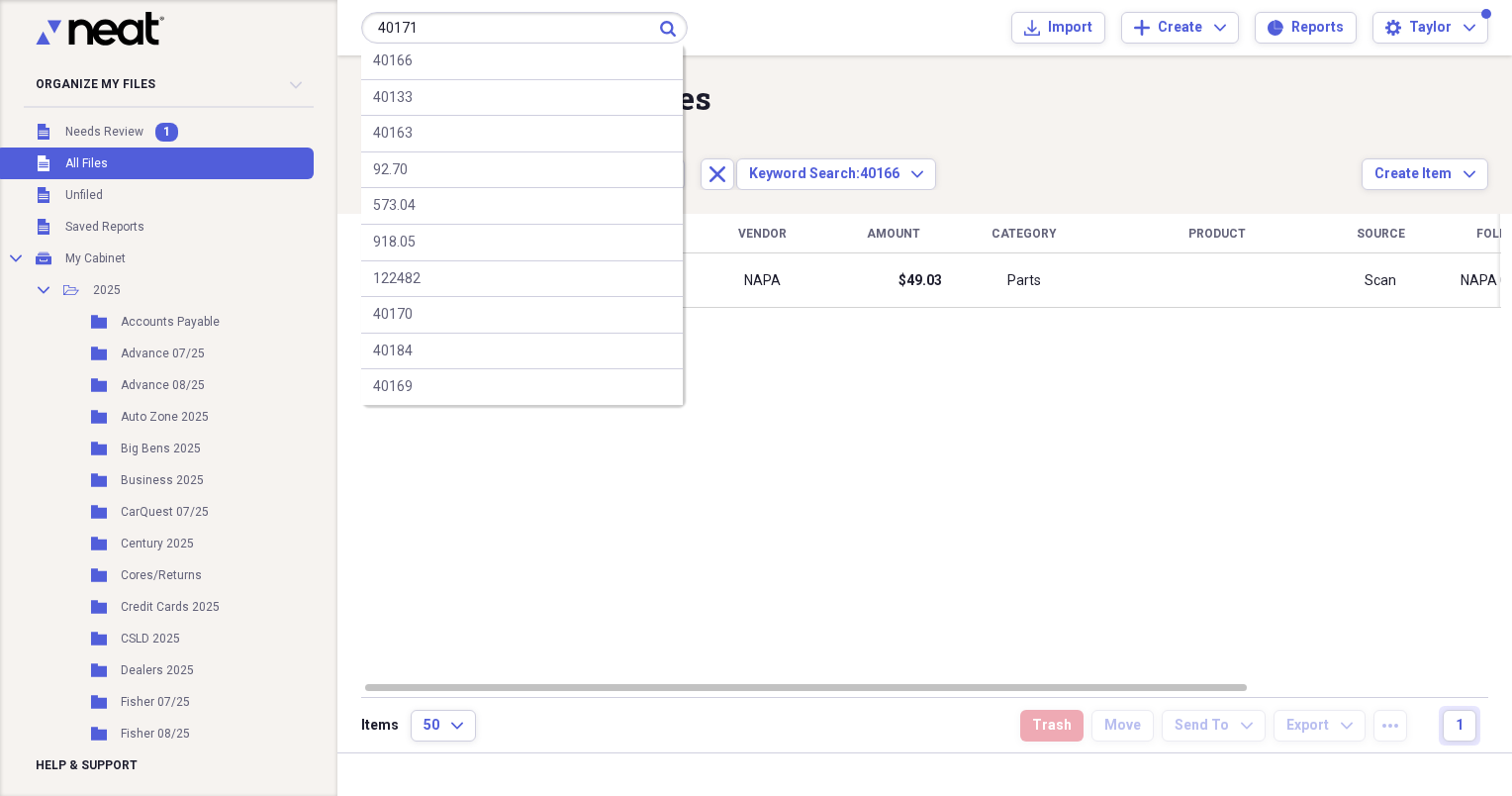 type on "40171" 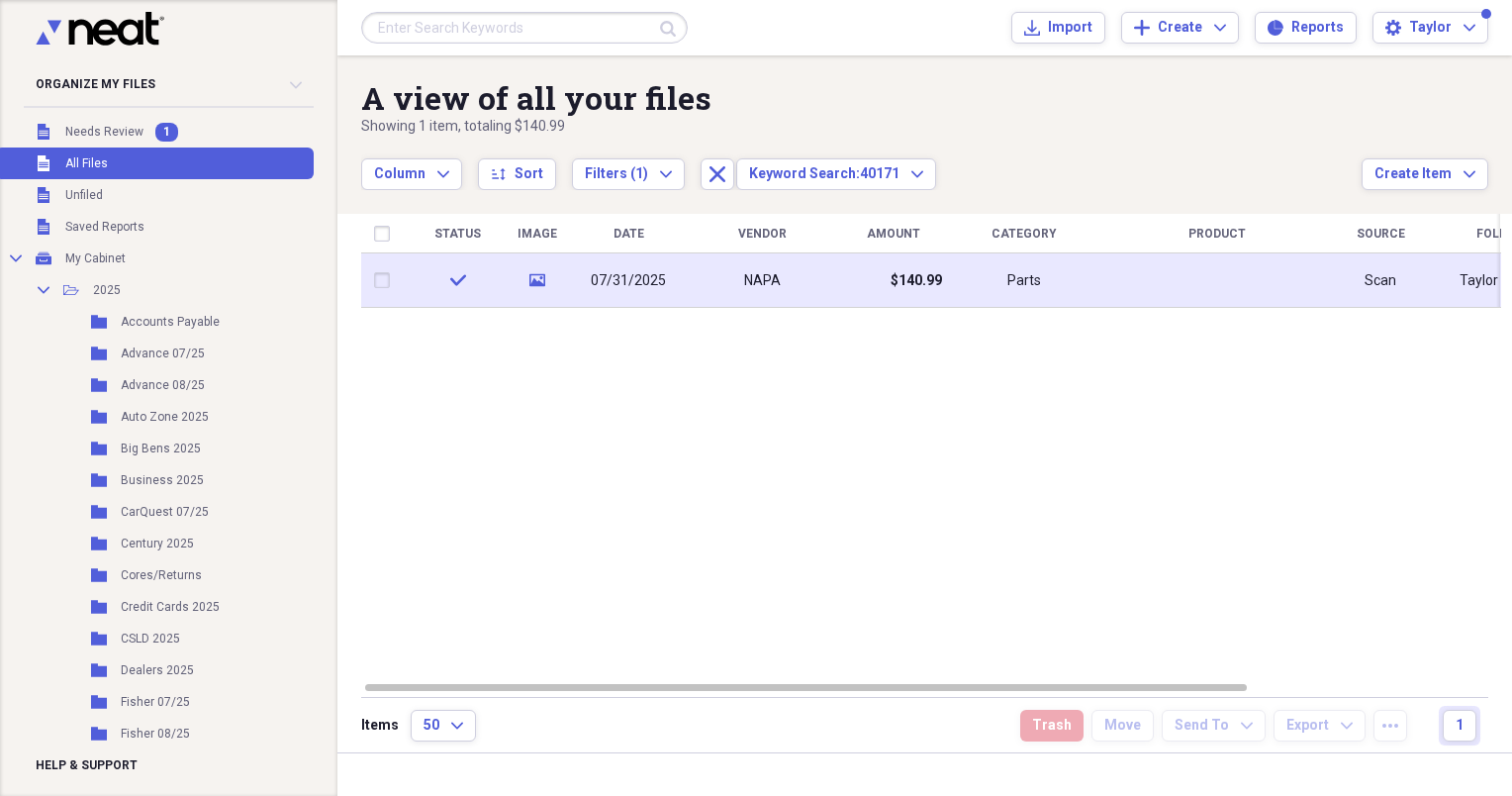 click on "07/31/2025" at bounding box center (628, 280) 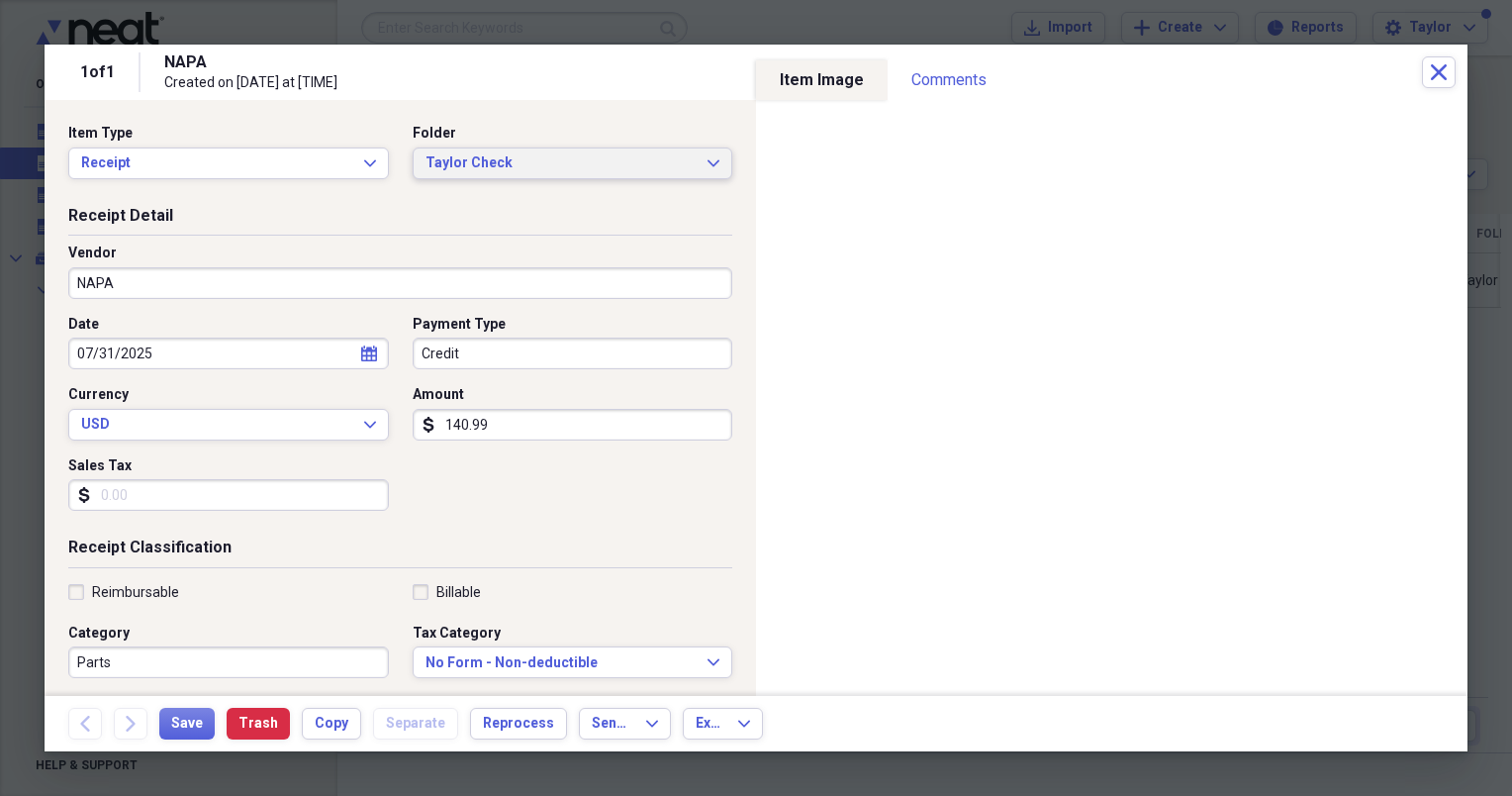 click on "Taylor Check" at bounding box center (561, 163) 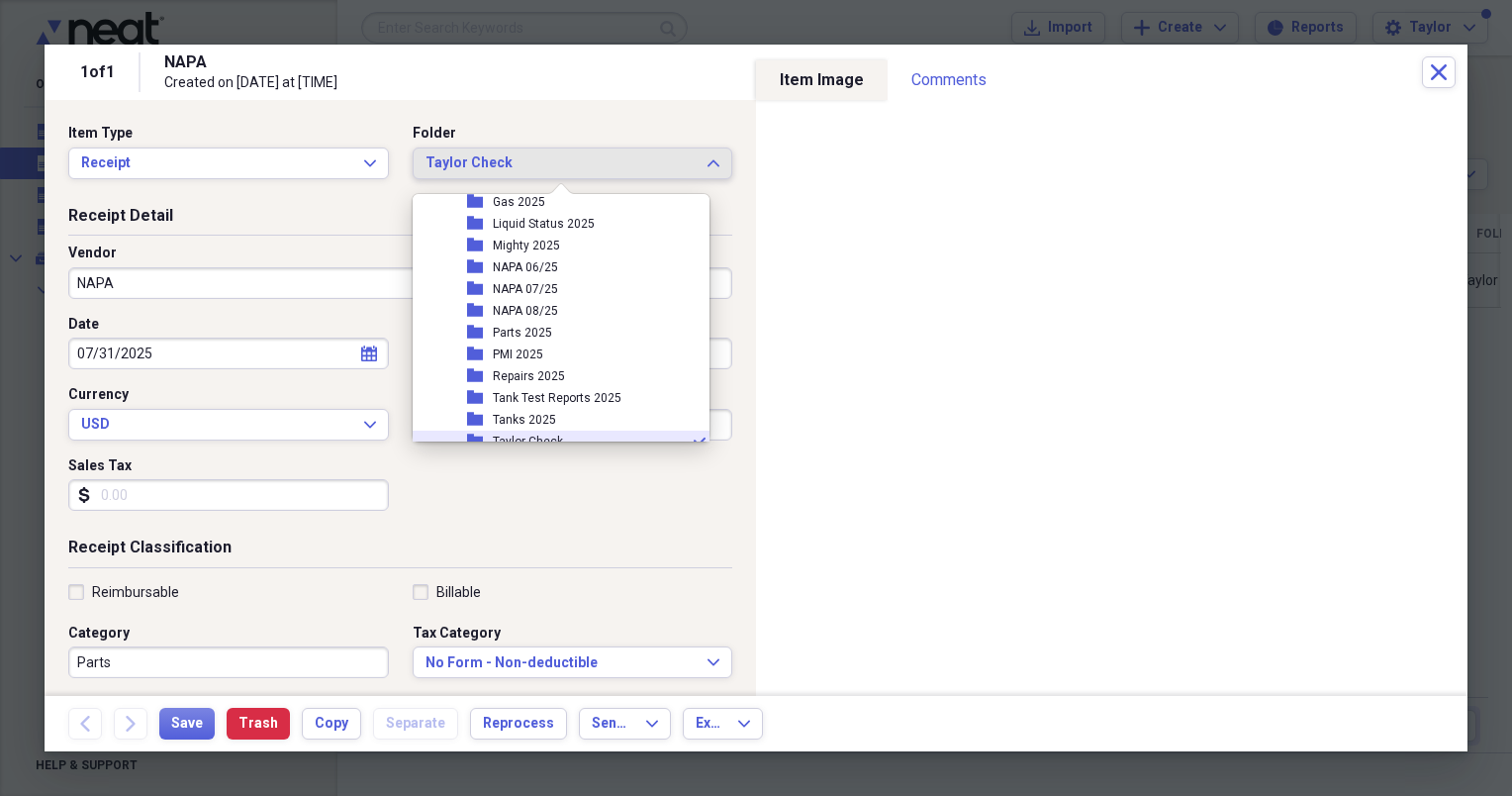 scroll, scrollTop: 388, scrollLeft: 0, axis: vertical 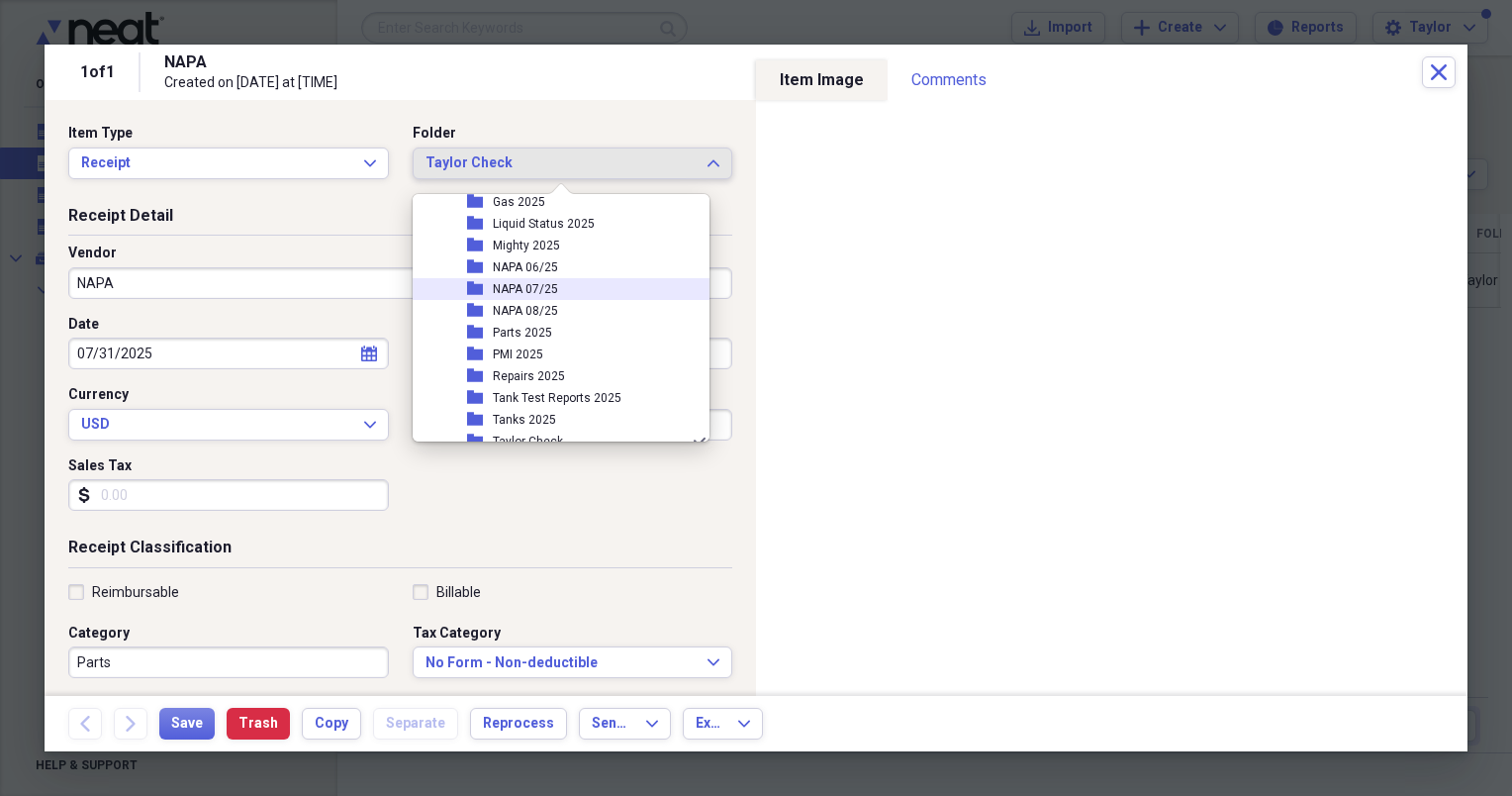 click on "NAPA 07/25" at bounding box center [525, 289] 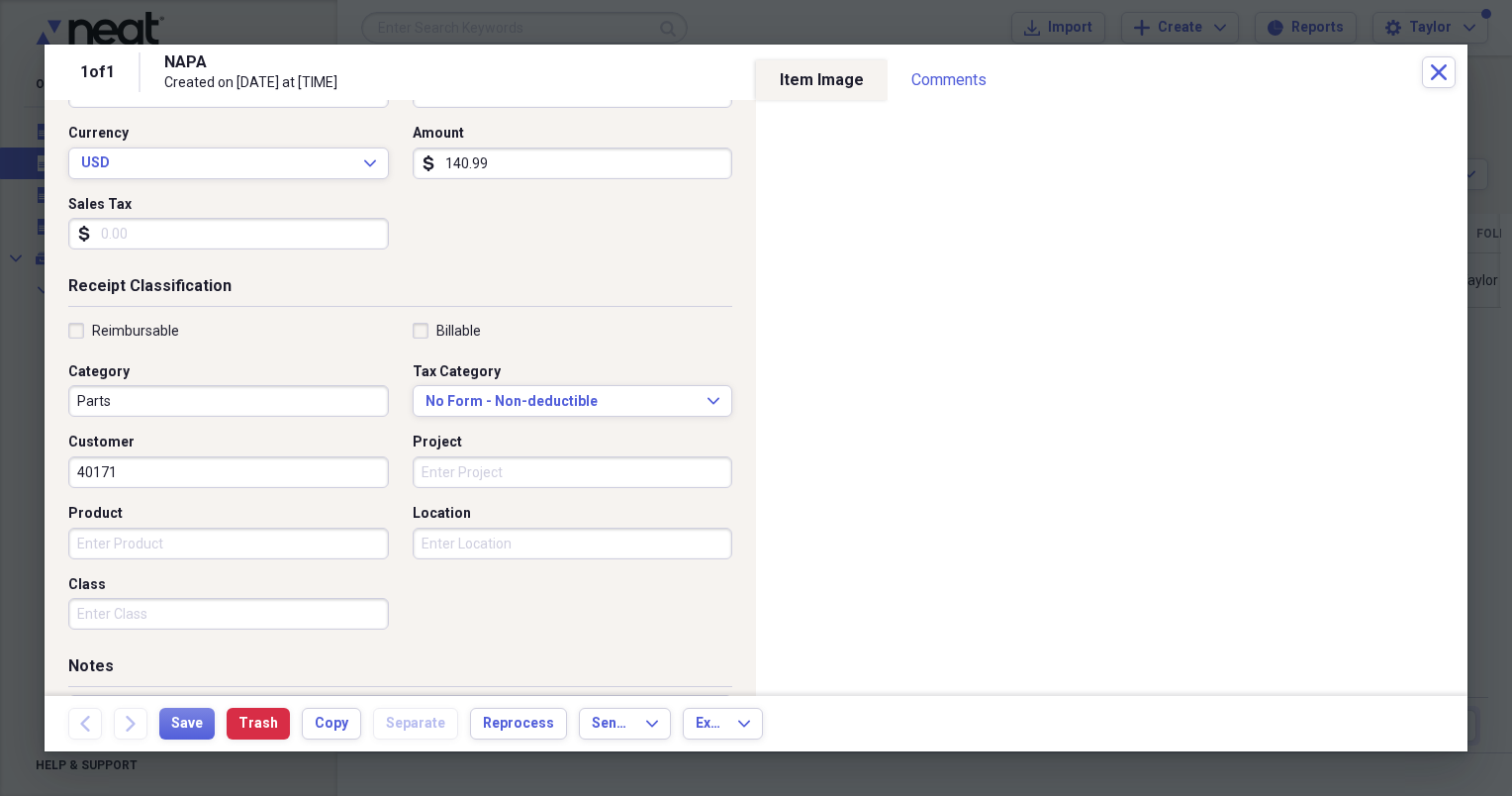 scroll, scrollTop: 413, scrollLeft: 0, axis: vertical 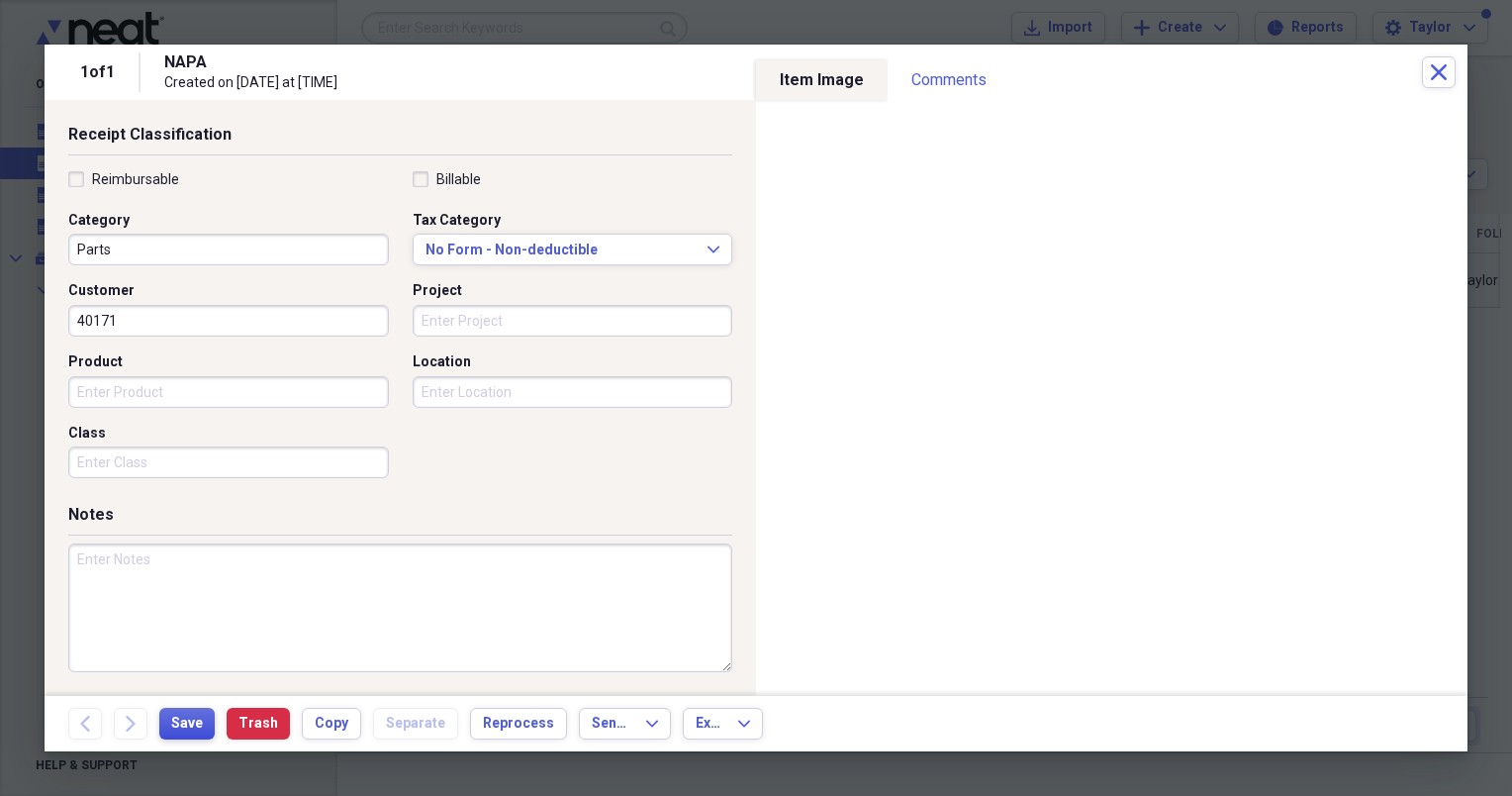 click on "Save" at bounding box center [187, 724] 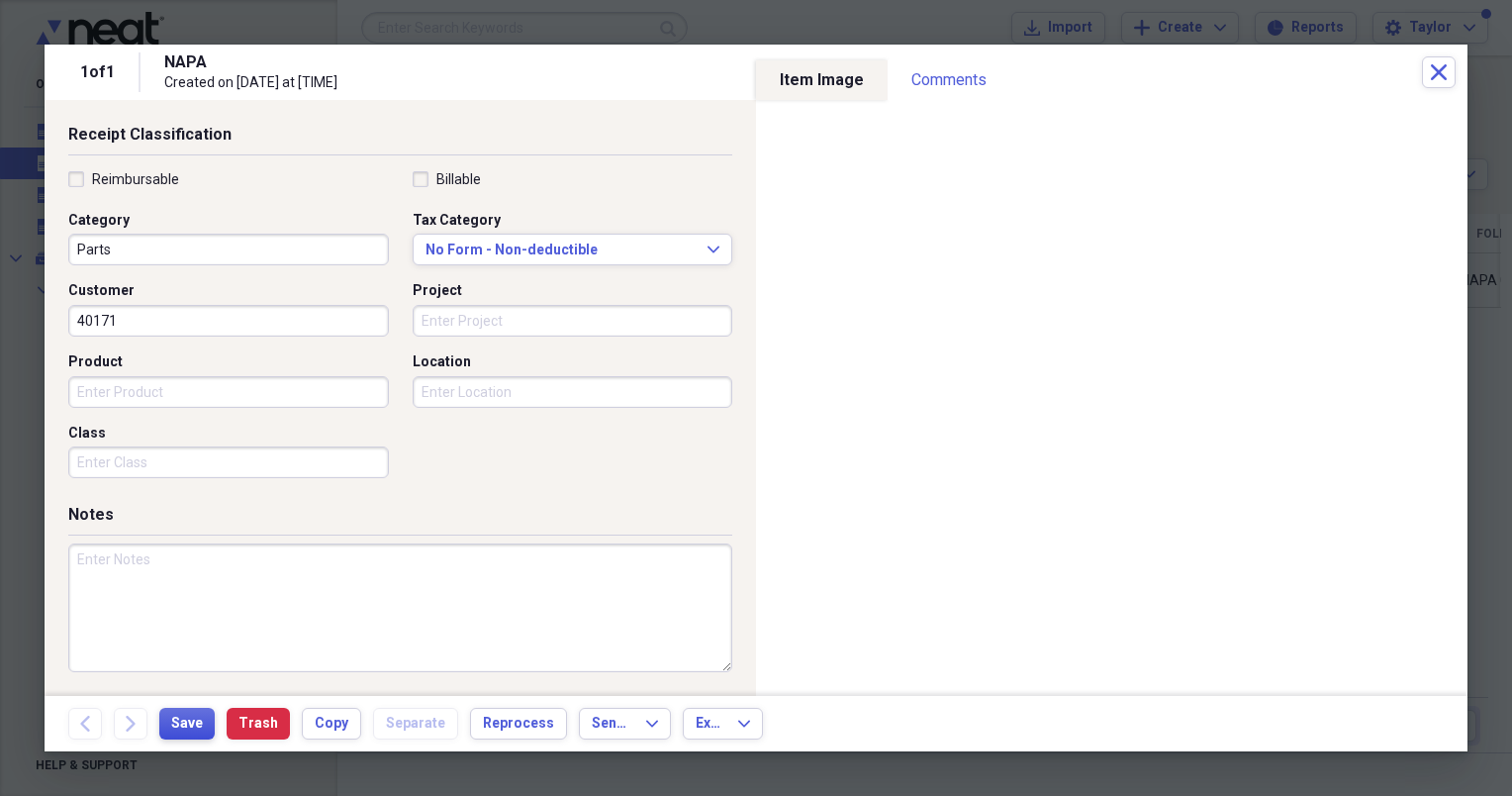scroll, scrollTop: 0, scrollLeft: 0, axis: both 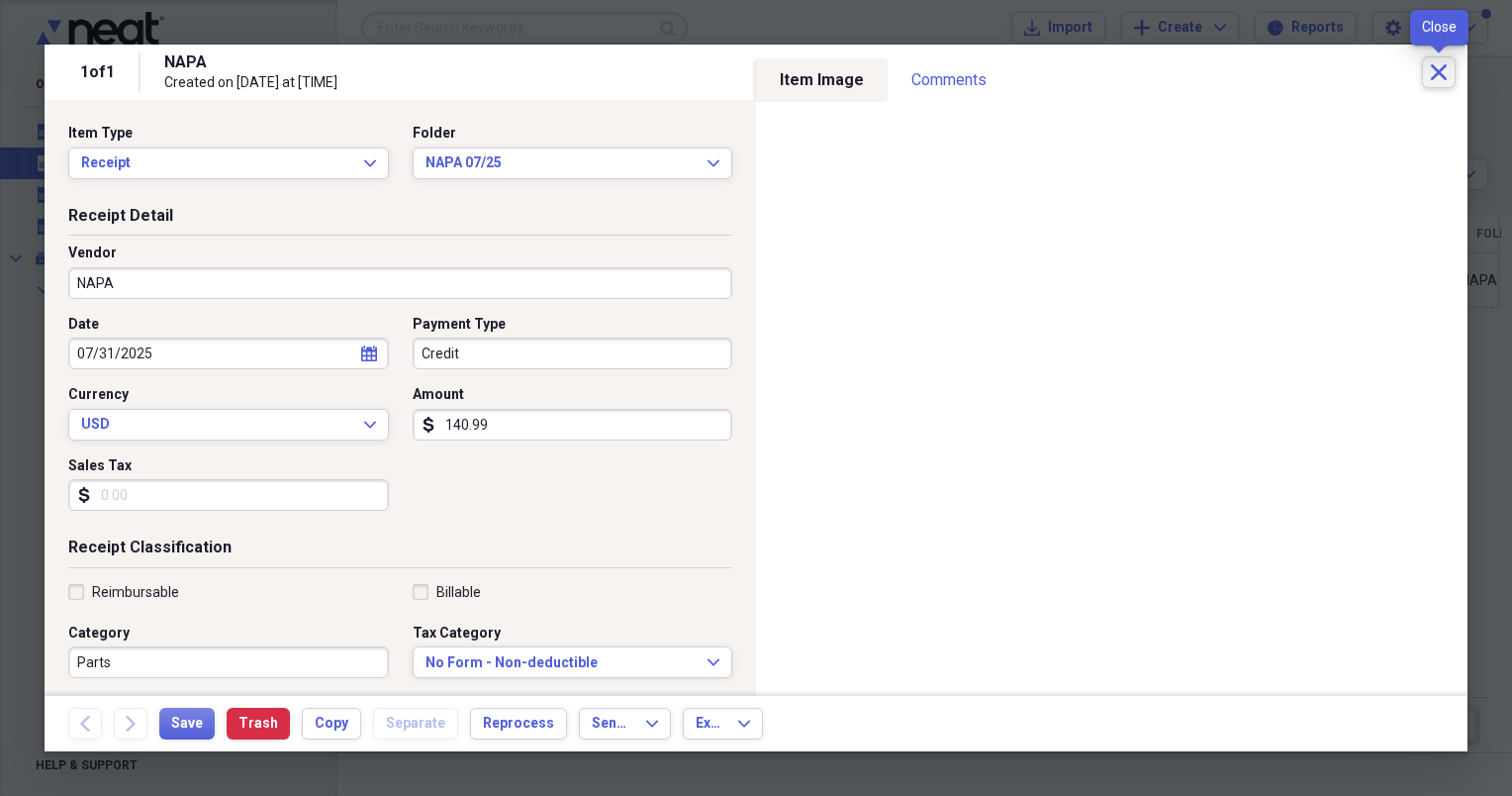 click 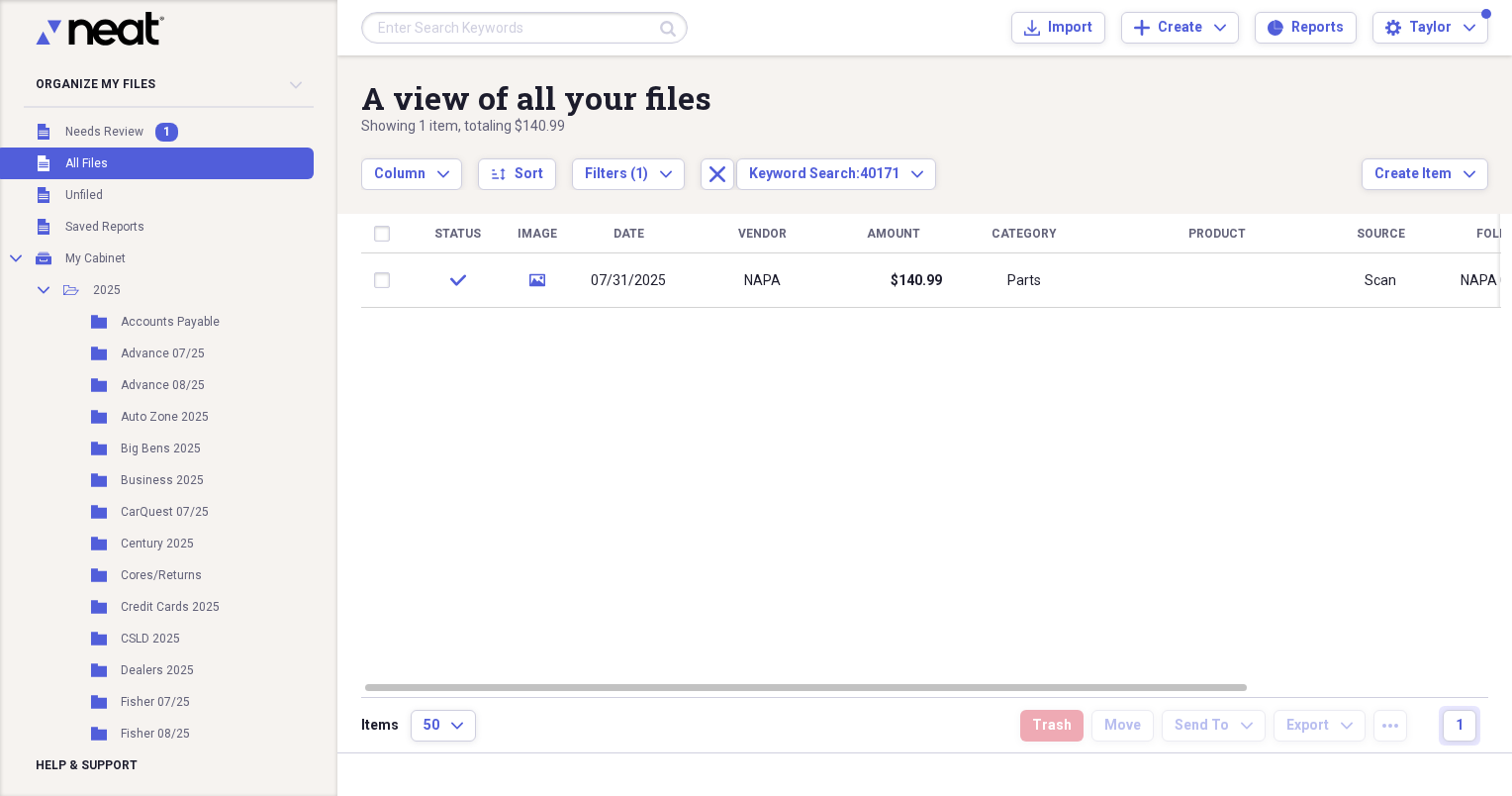 click at bounding box center [524, 28] 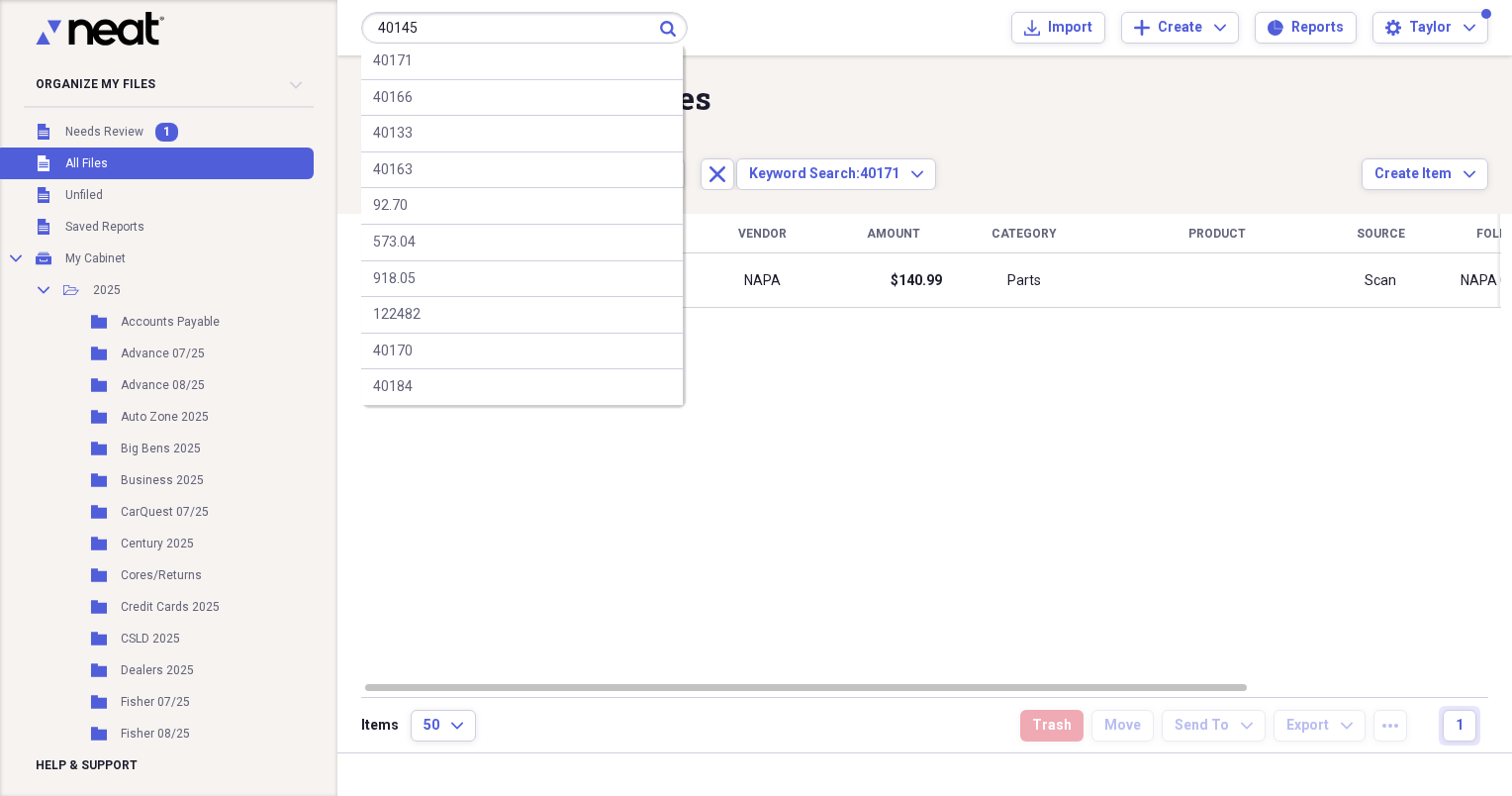 type on "40145" 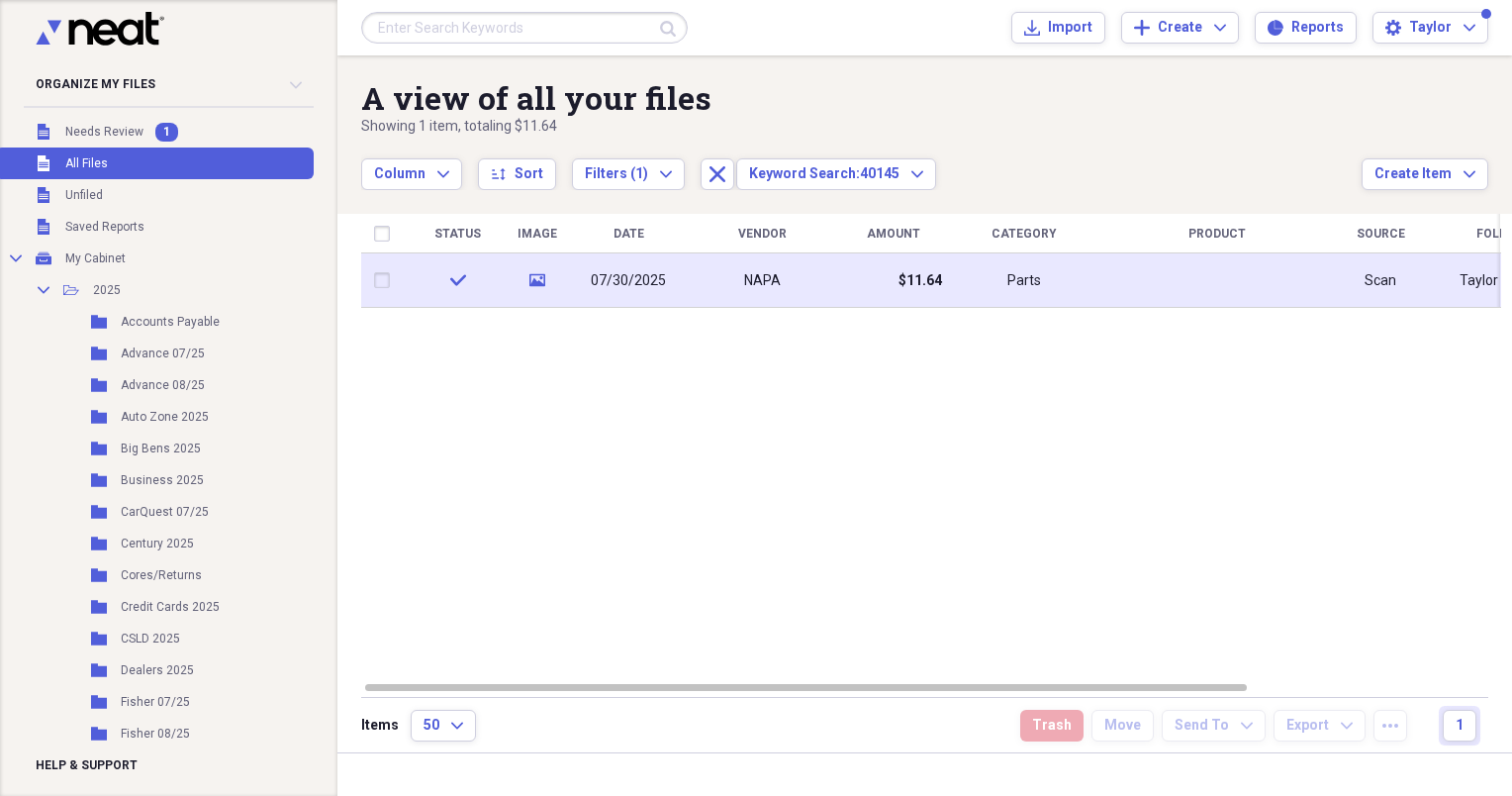 click on "$11.64" at bounding box center (893, 280) 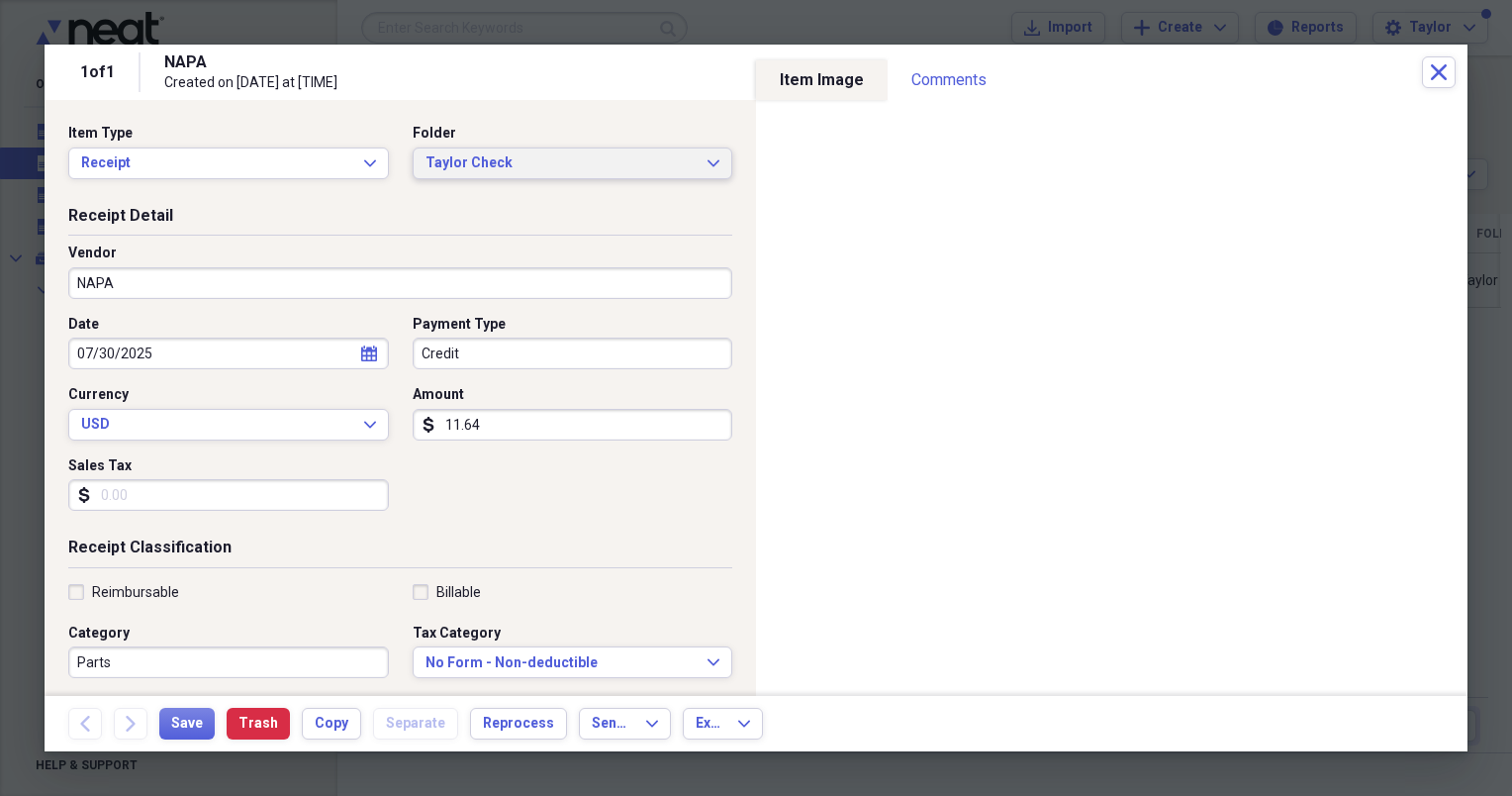click on "Taylor Check" at bounding box center [561, 163] 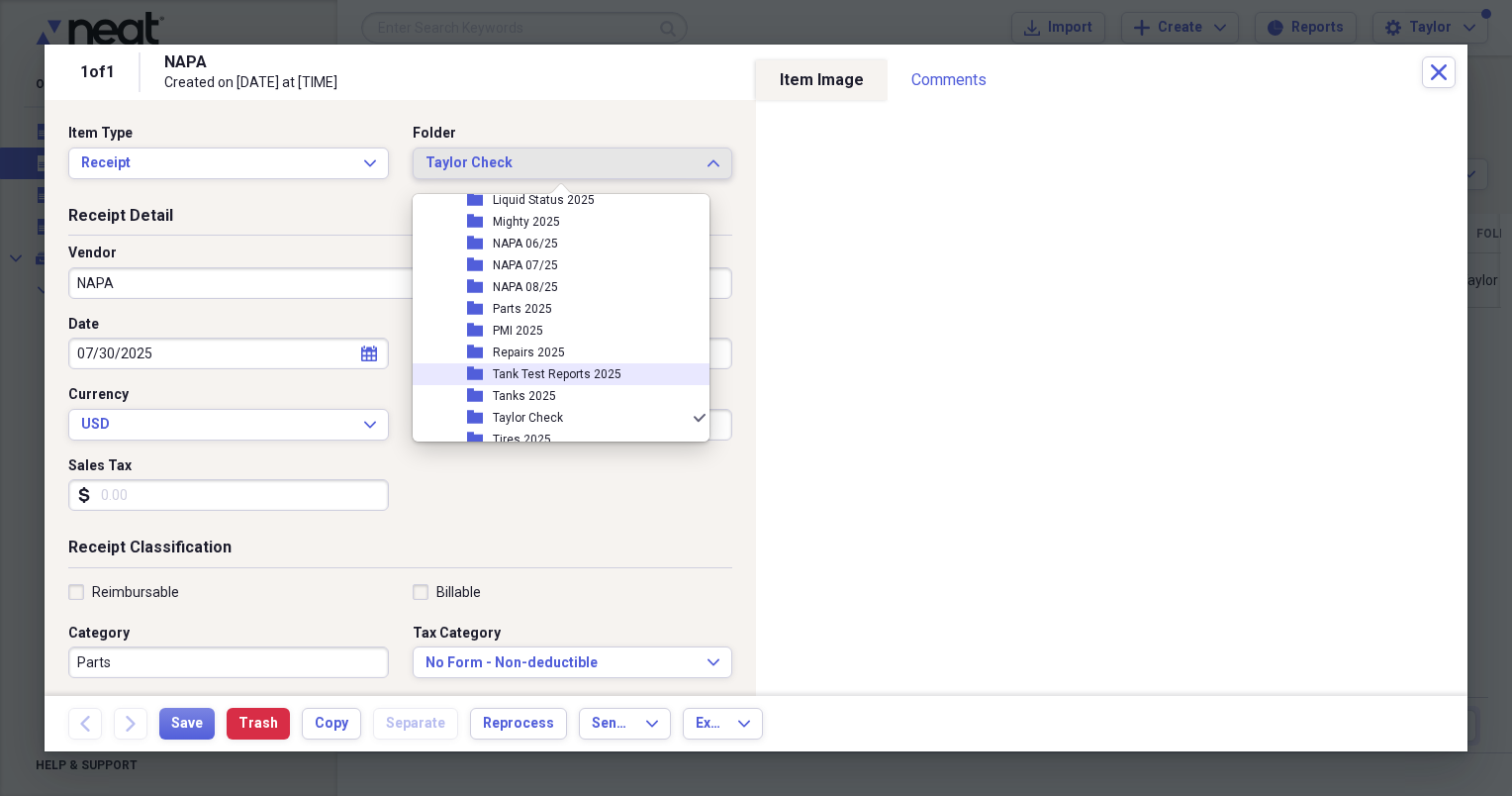scroll, scrollTop: 404, scrollLeft: 0, axis: vertical 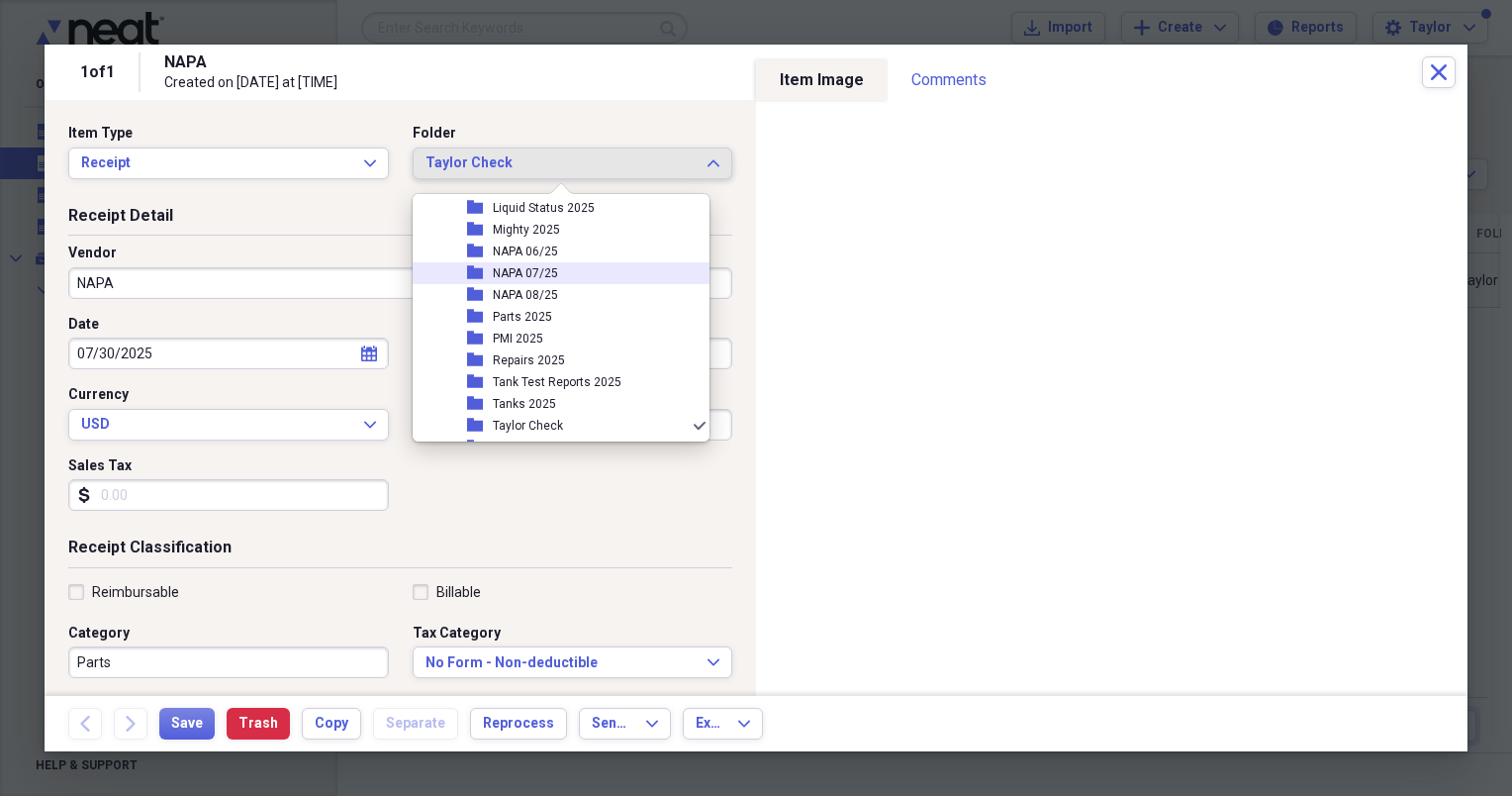 click on "NAPA 07/25" at bounding box center [525, 273] 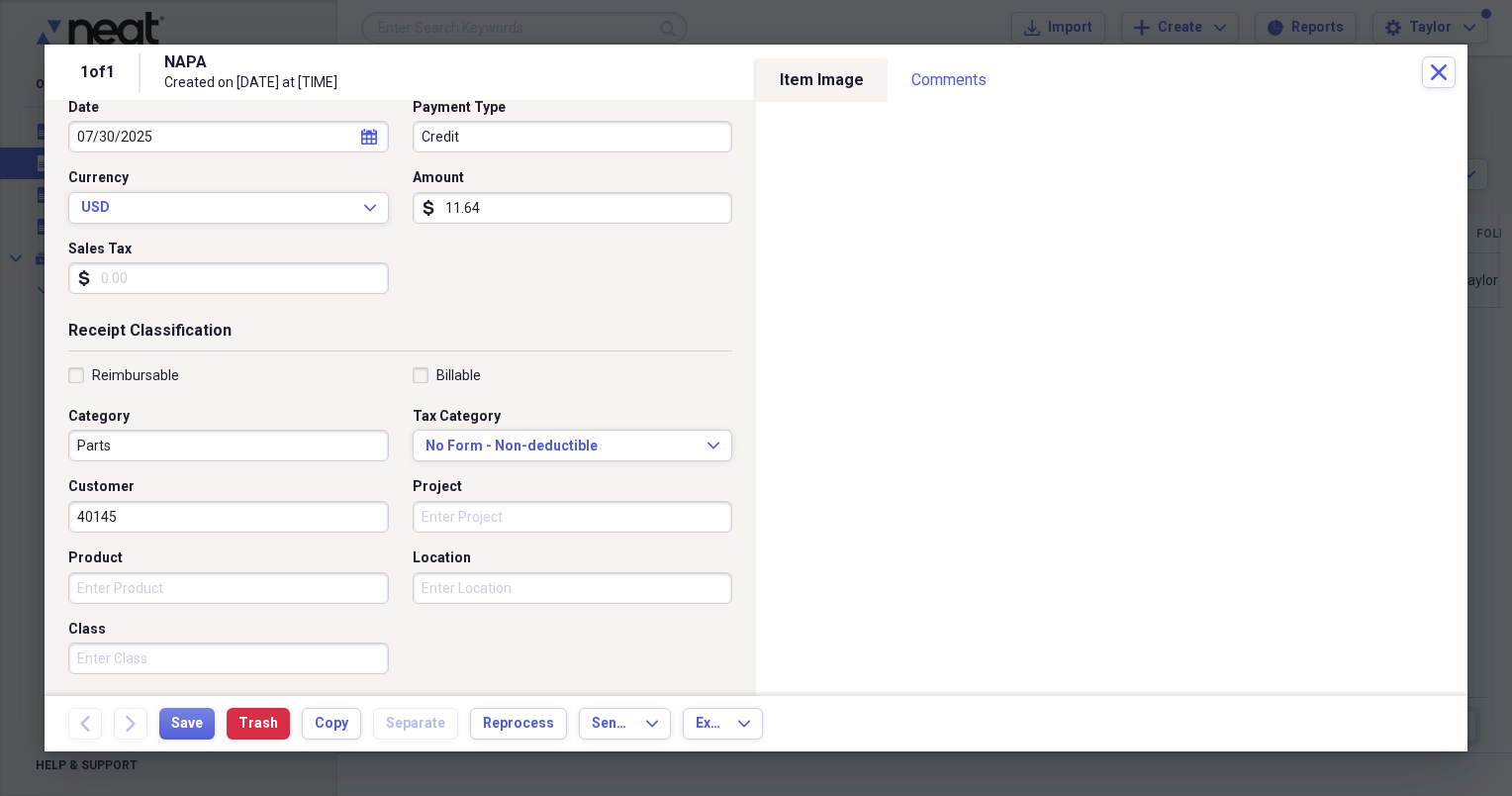 scroll, scrollTop: 218, scrollLeft: 0, axis: vertical 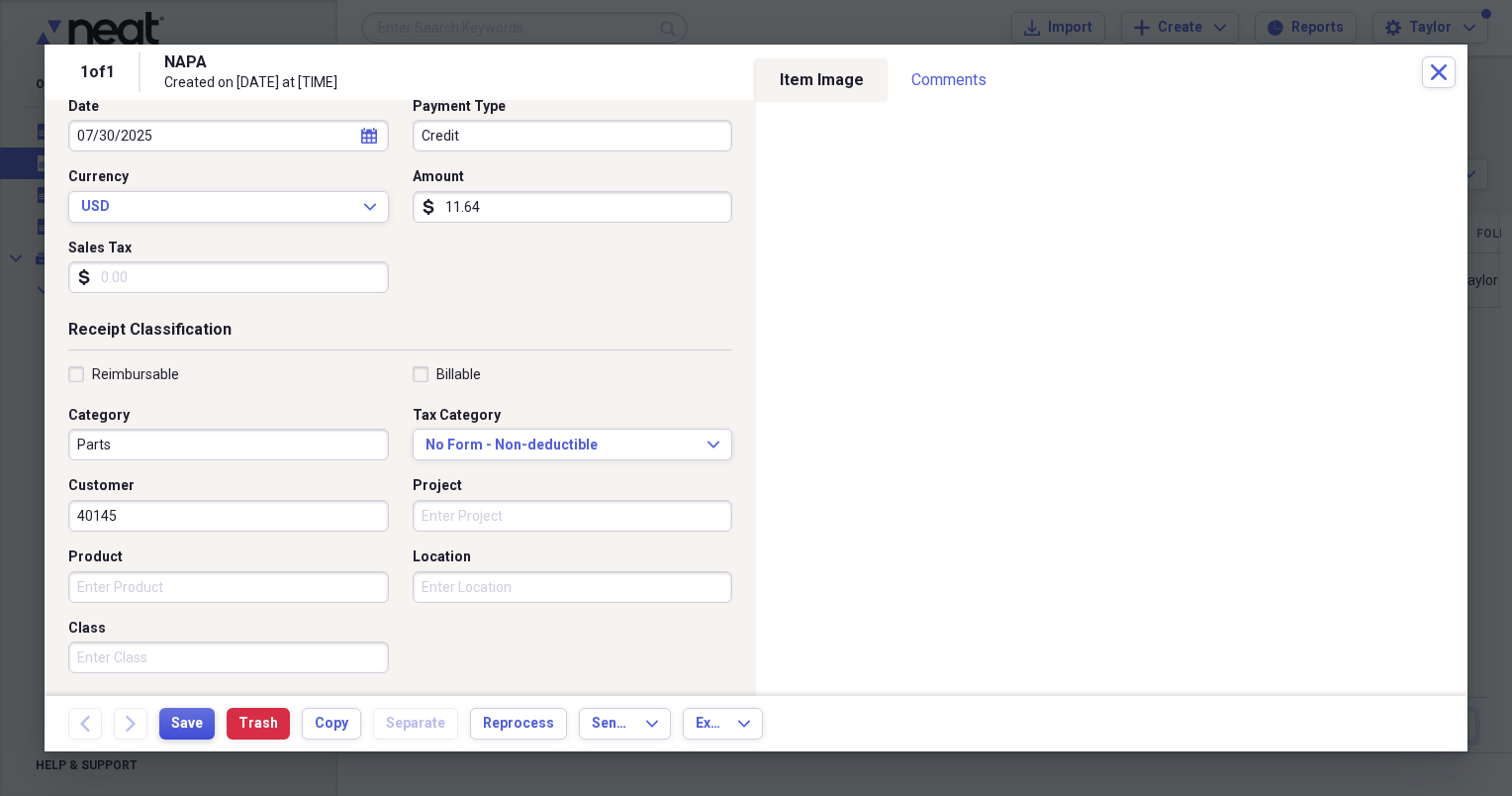 click on "Save" at bounding box center [187, 724] 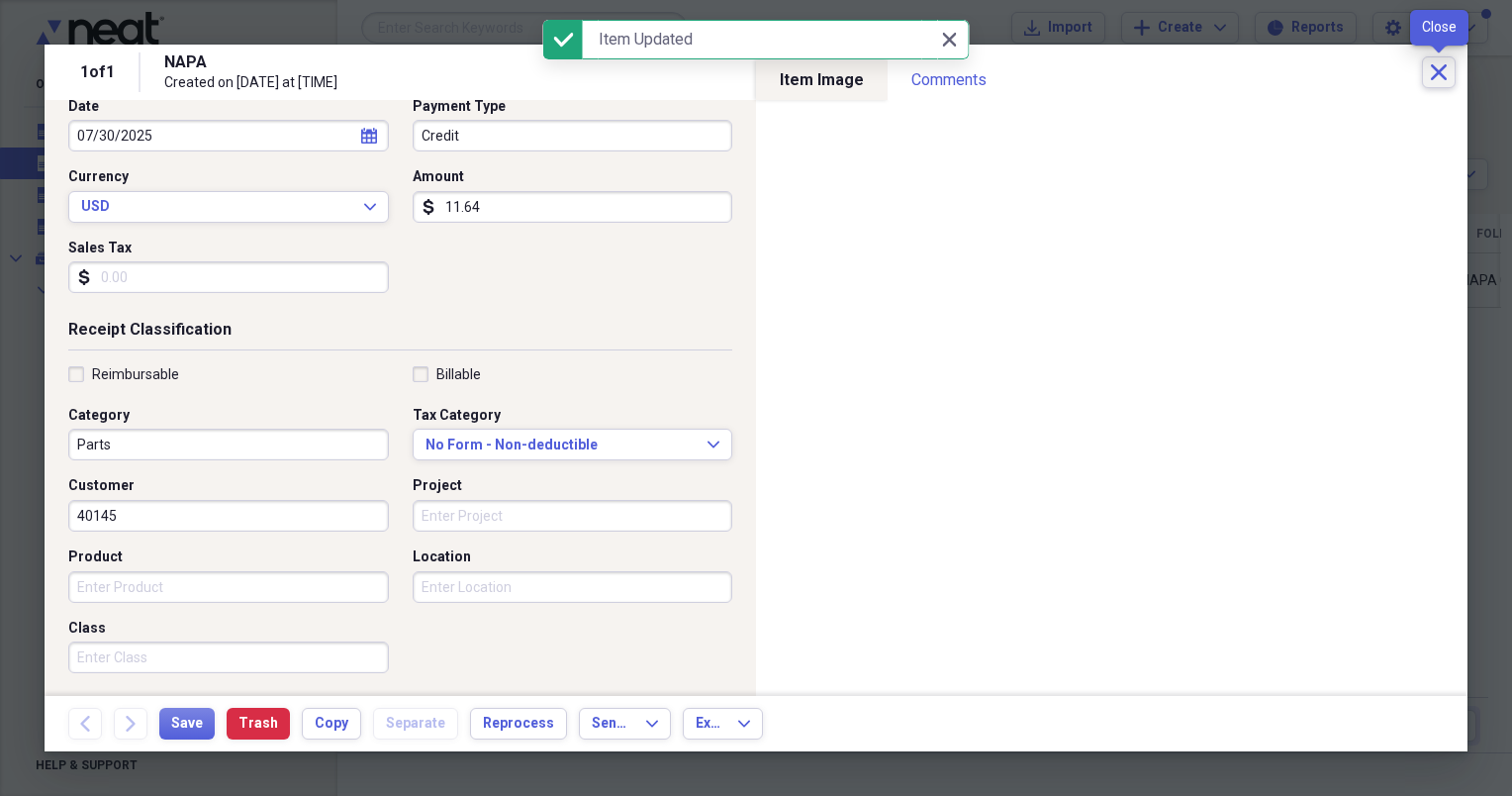 click 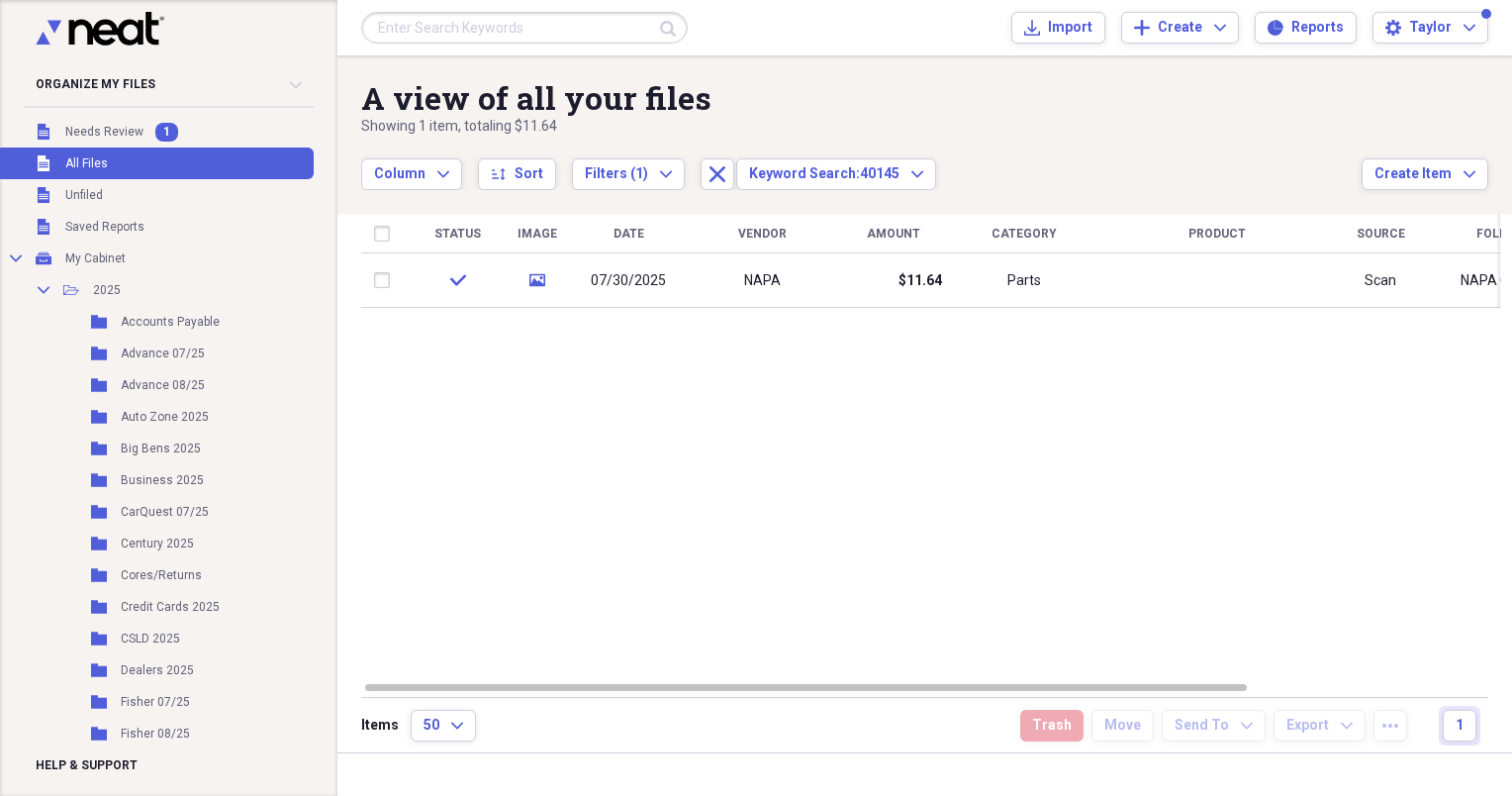 click at bounding box center (524, 28) 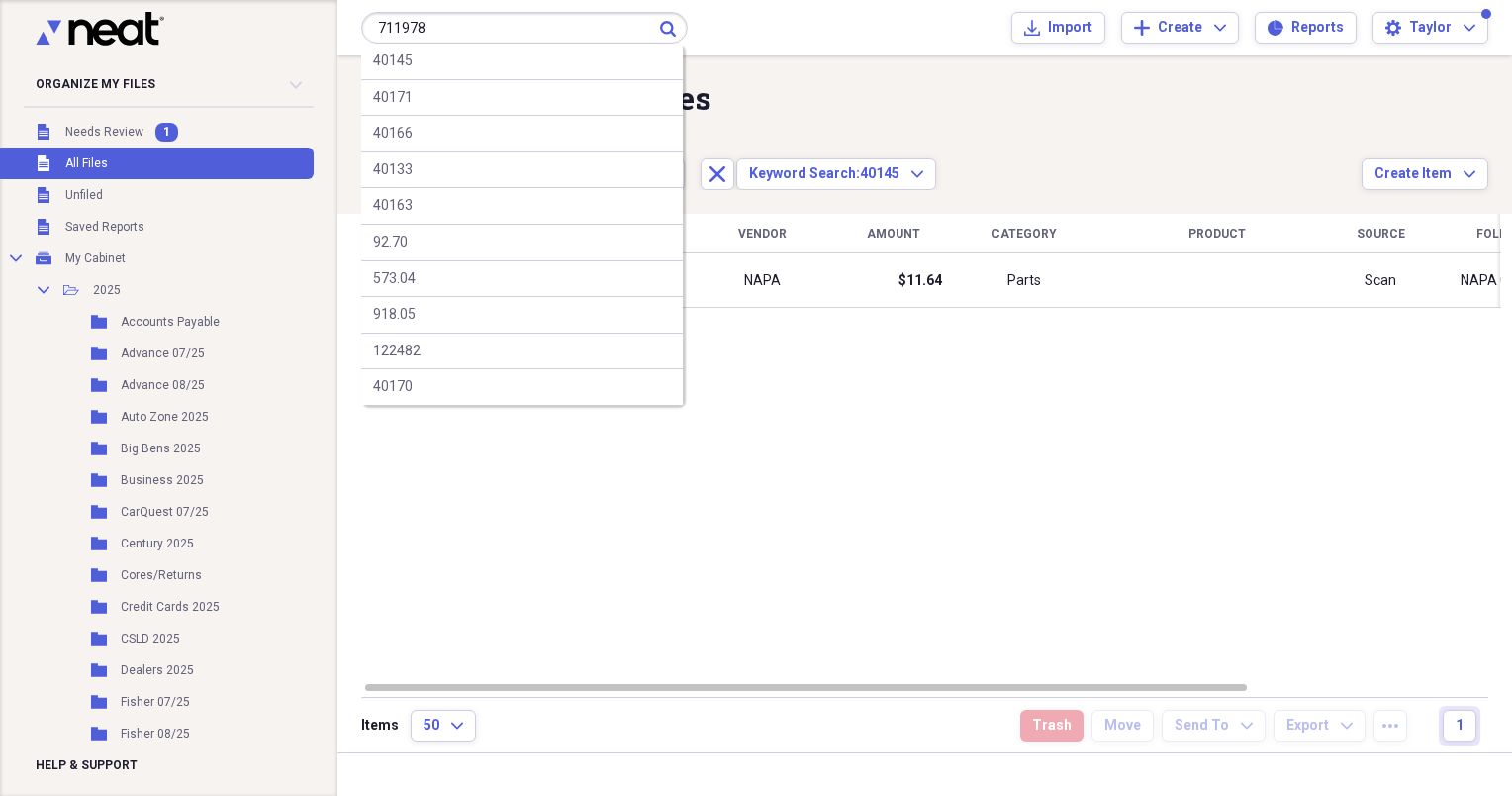 type on "711978" 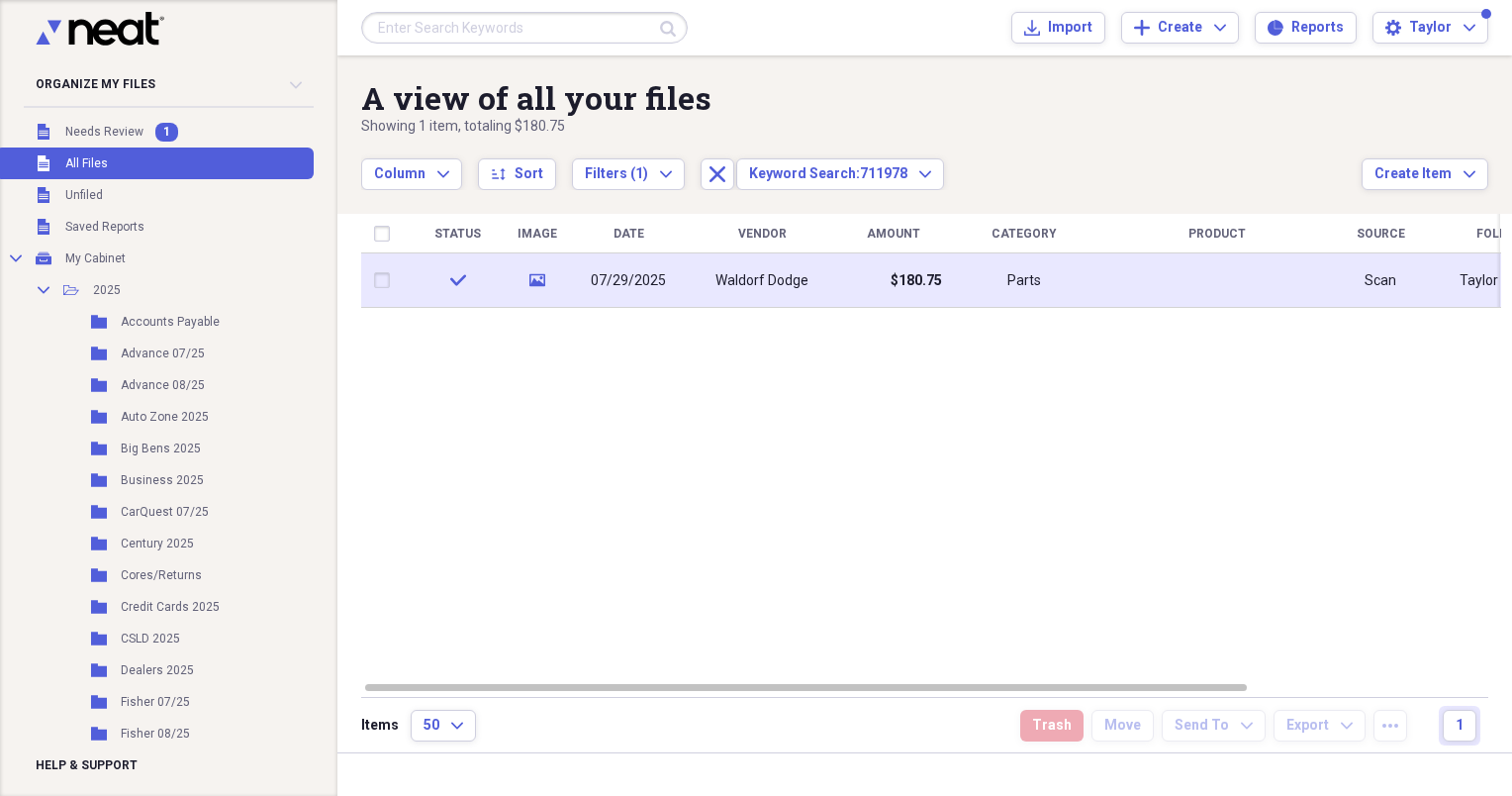 click on "Waldorf Dodge" at bounding box center (762, 280) 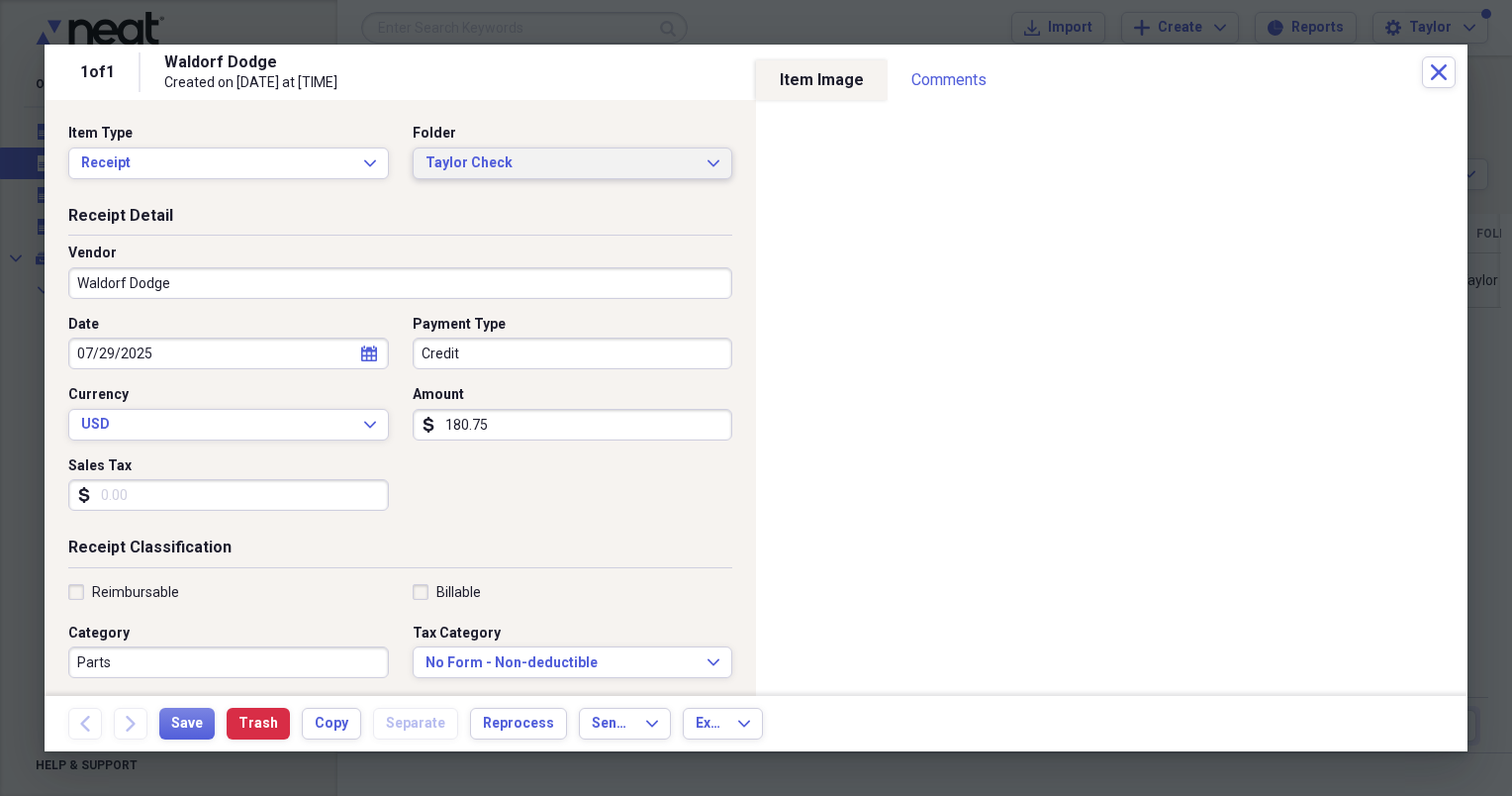 click on "Taylor Check" at bounding box center [561, 163] 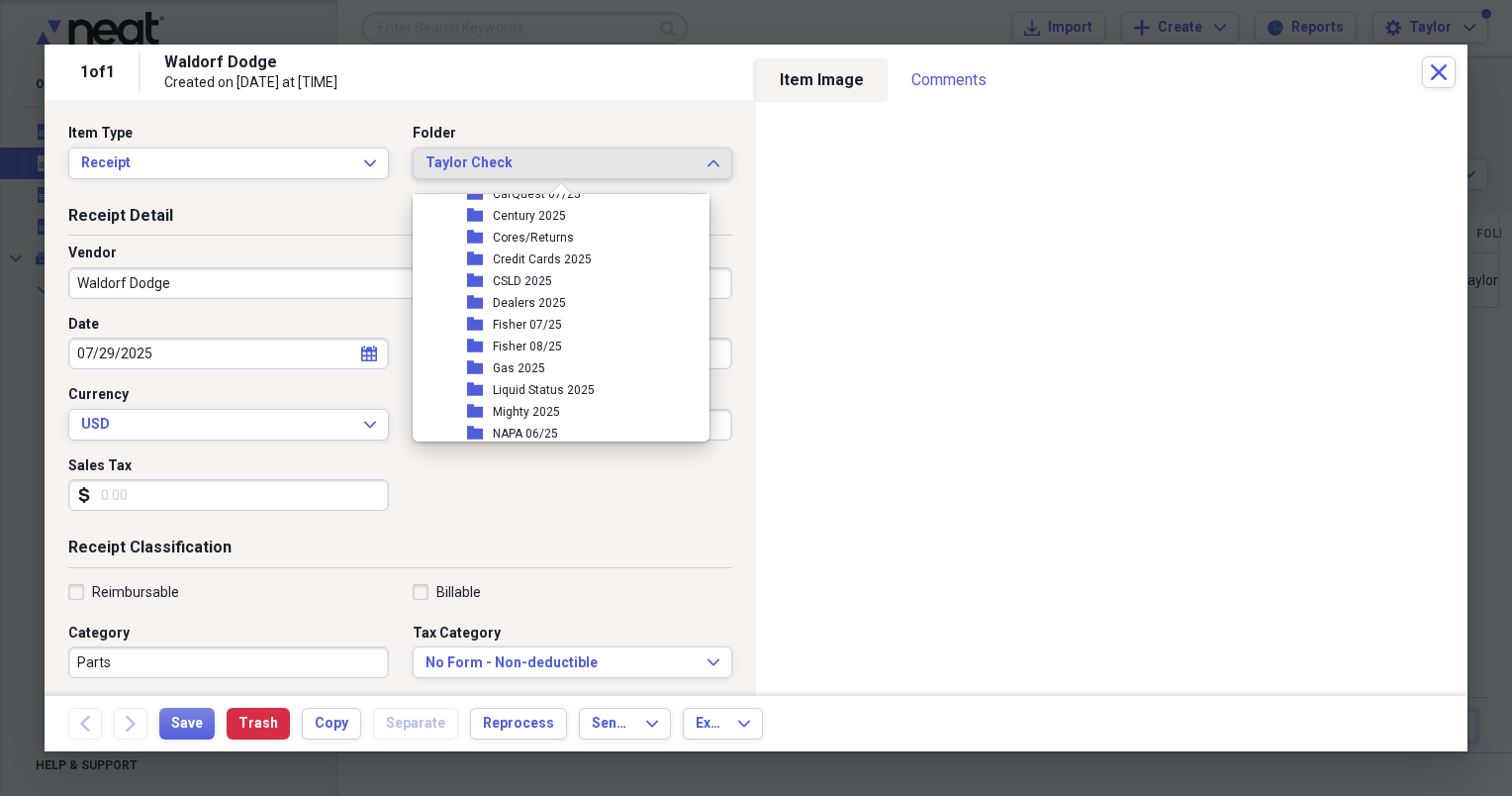 scroll, scrollTop: 214, scrollLeft: 0, axis: vertical 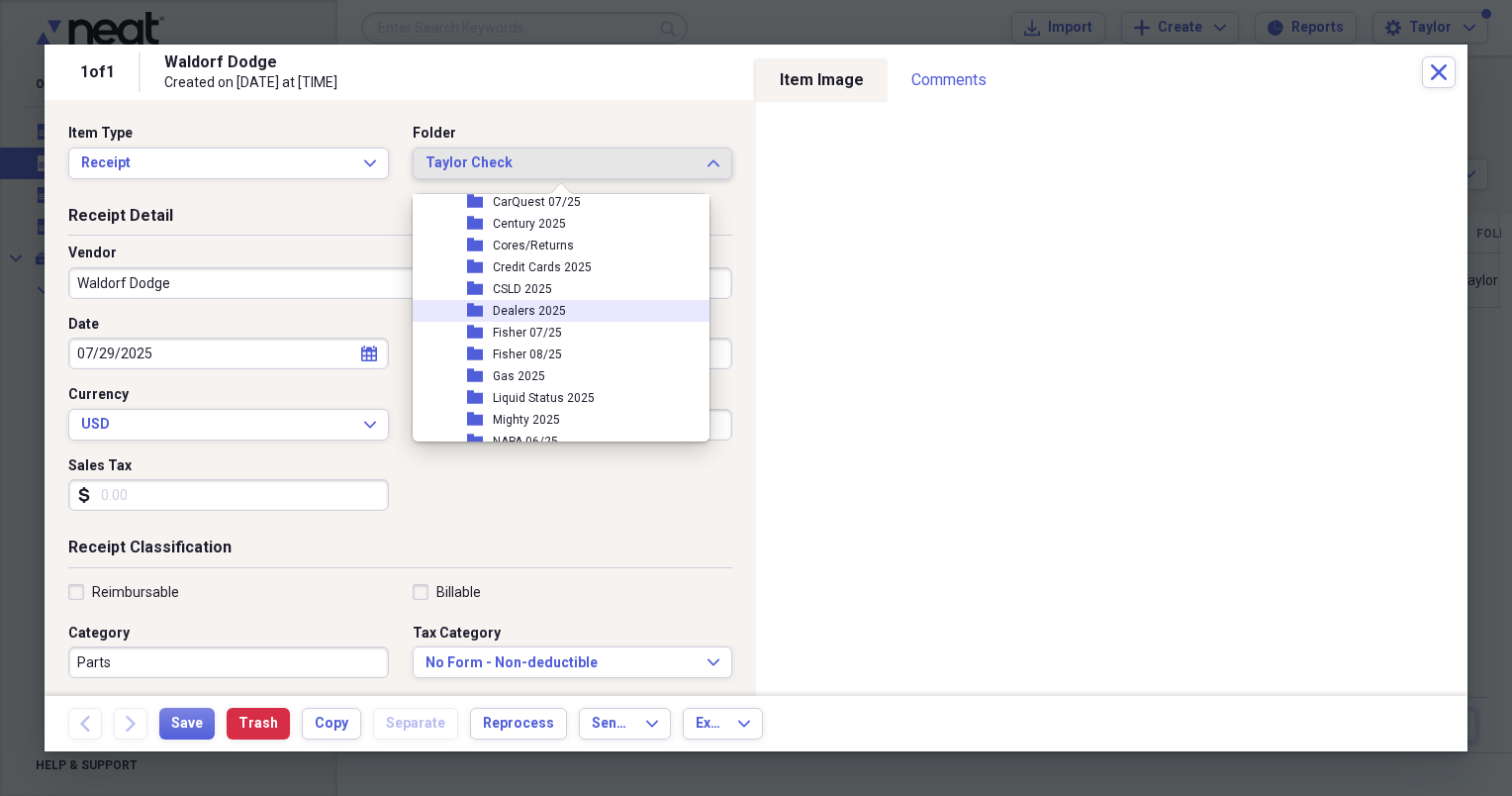 click on "Dealers 2025" at bounding box center (529, 311) 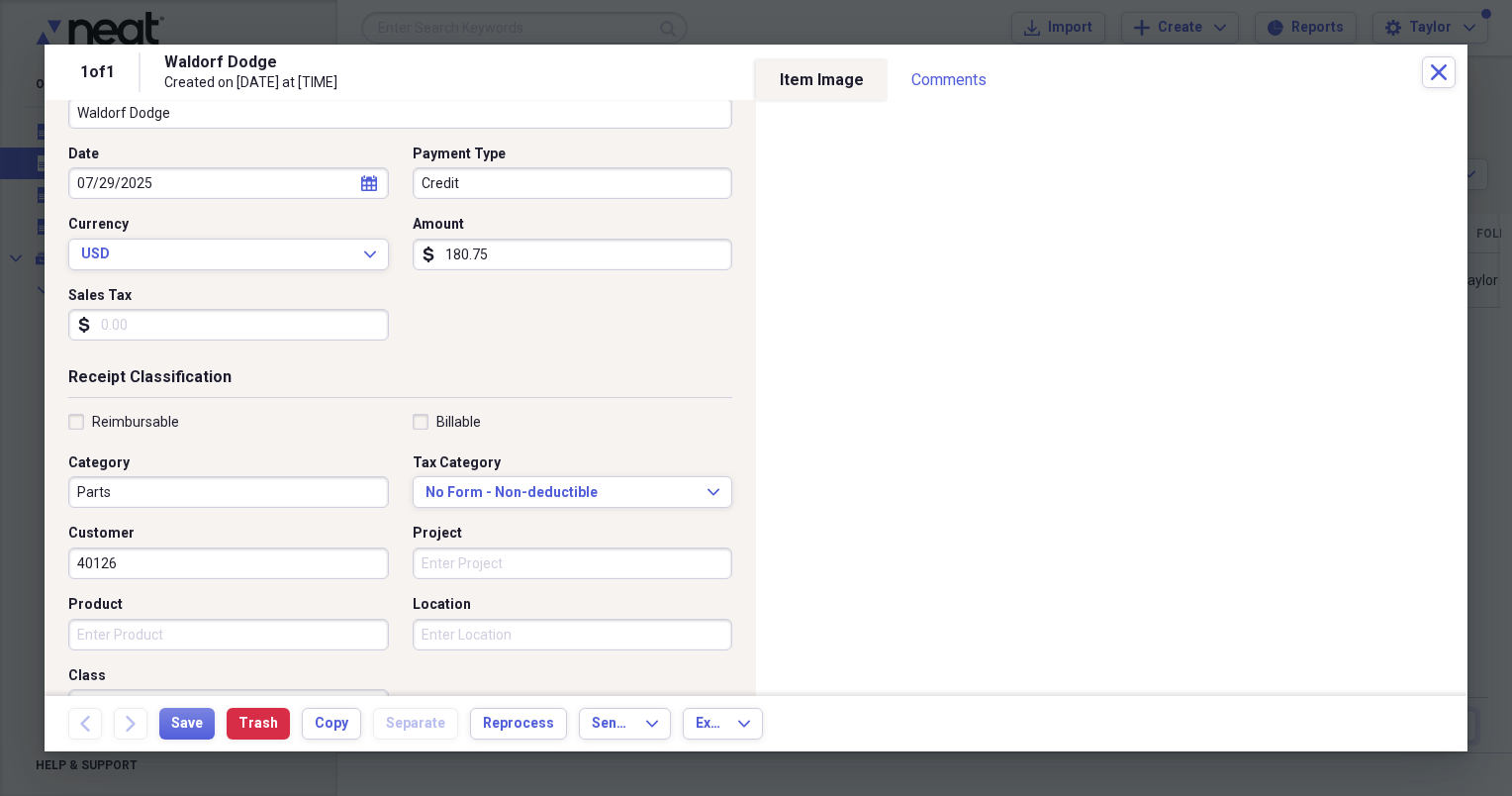 scroll, scrollTop: 335, scrollLeft: 0, axis: vertical 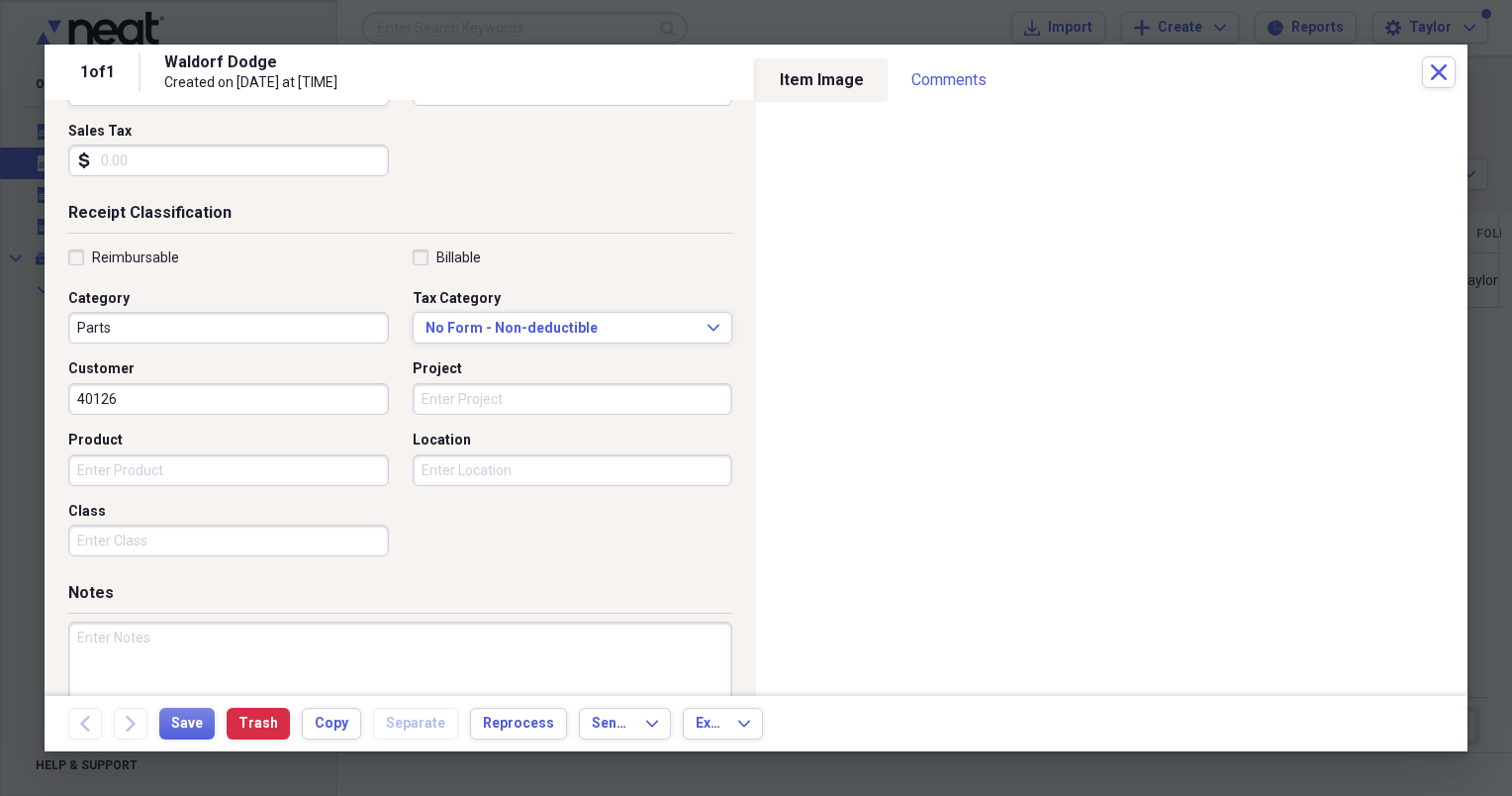 click at bounding box center [400, 686] 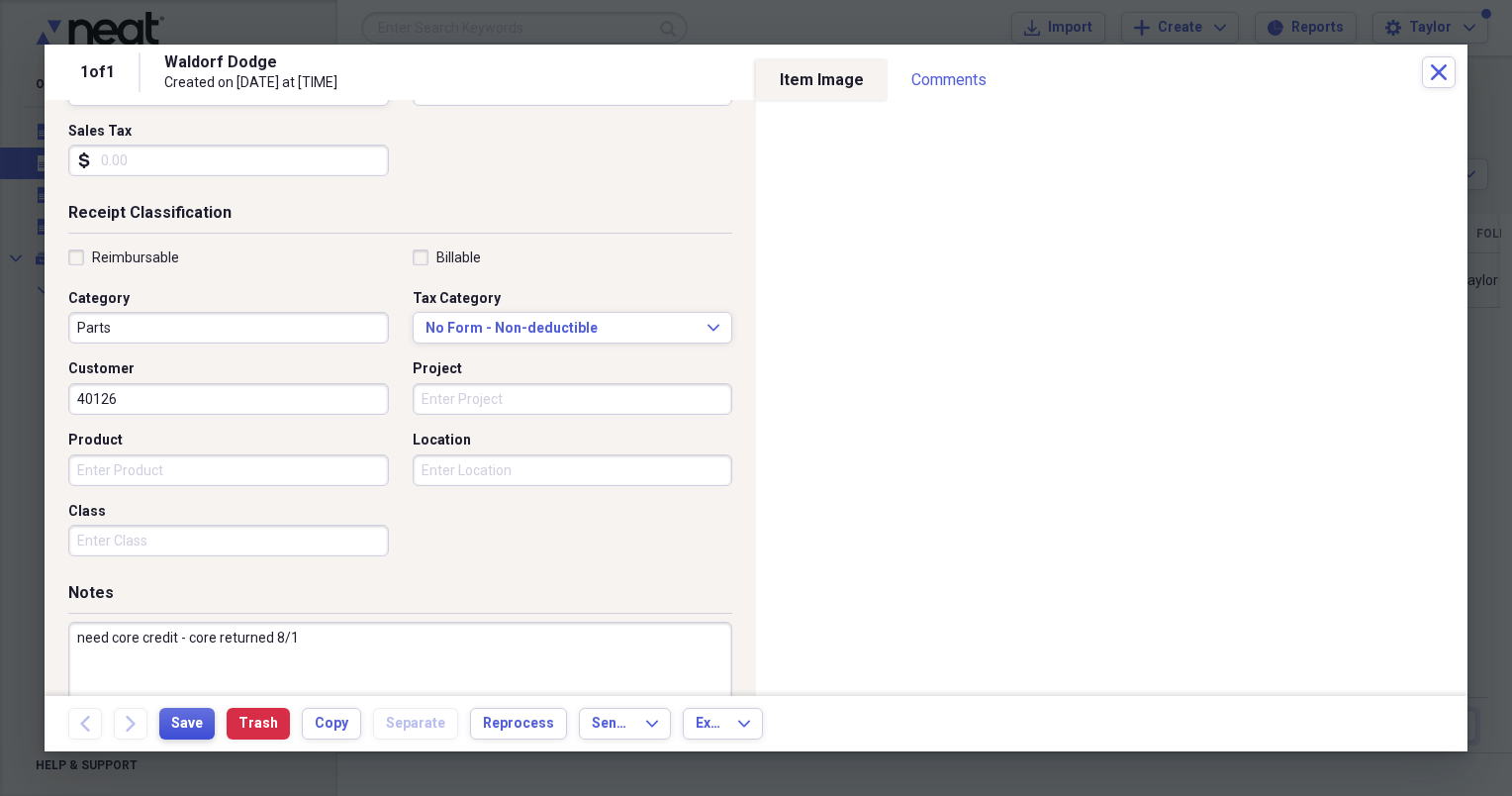 type on "need core credit - core returned 8/1" 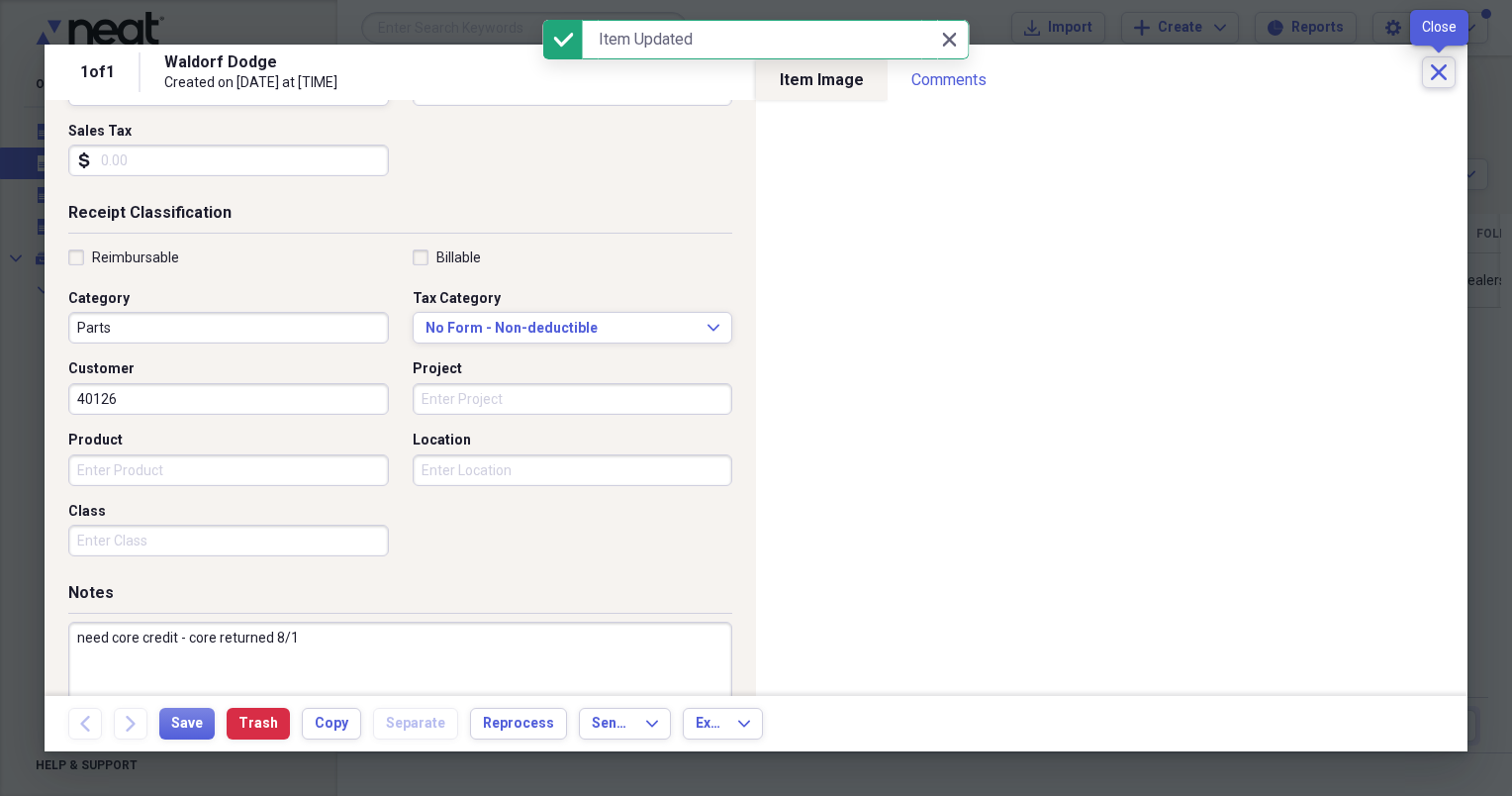 click on "Close" 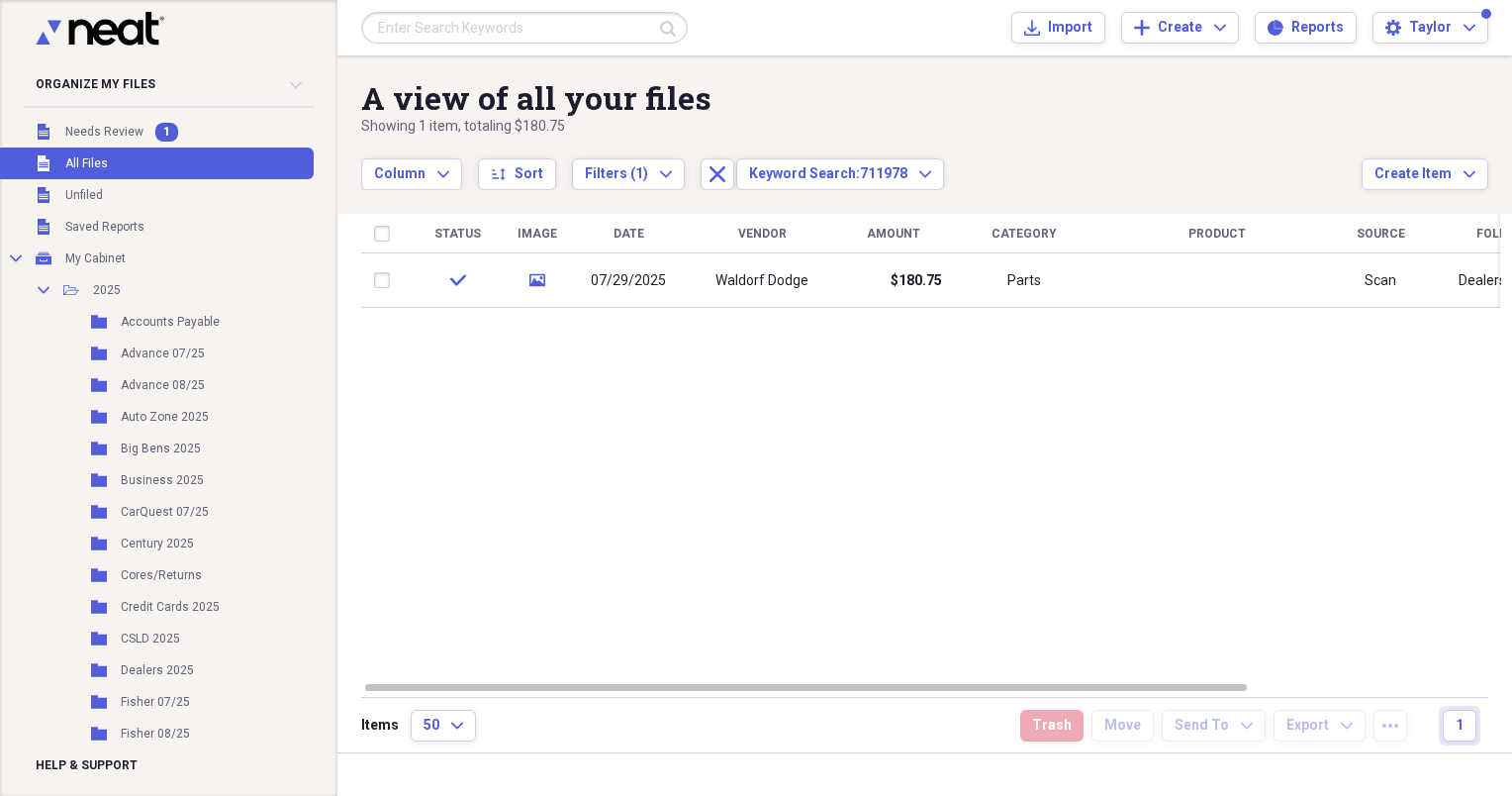 click at bounding box center [524, 28] 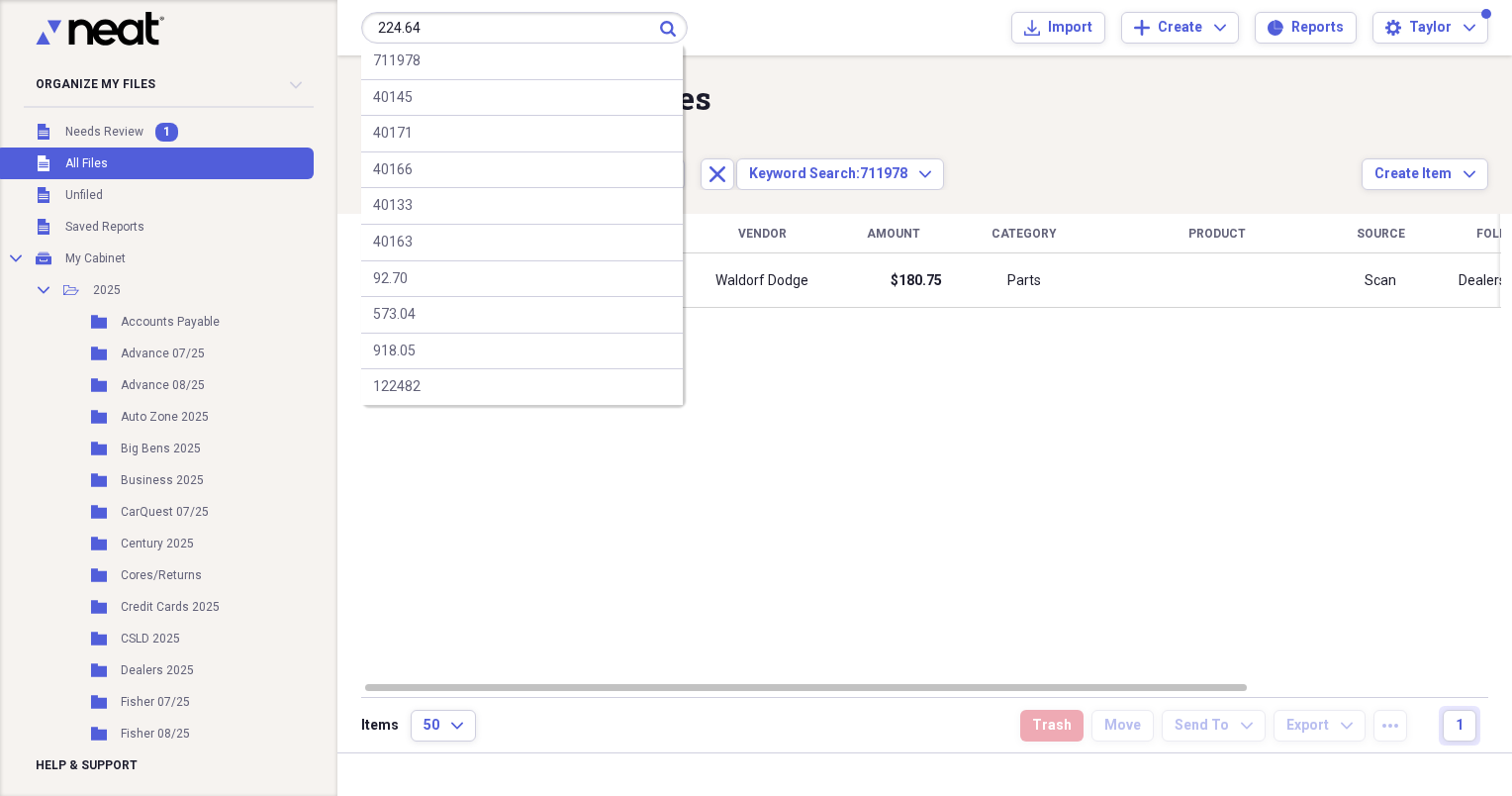 type on "224.64" 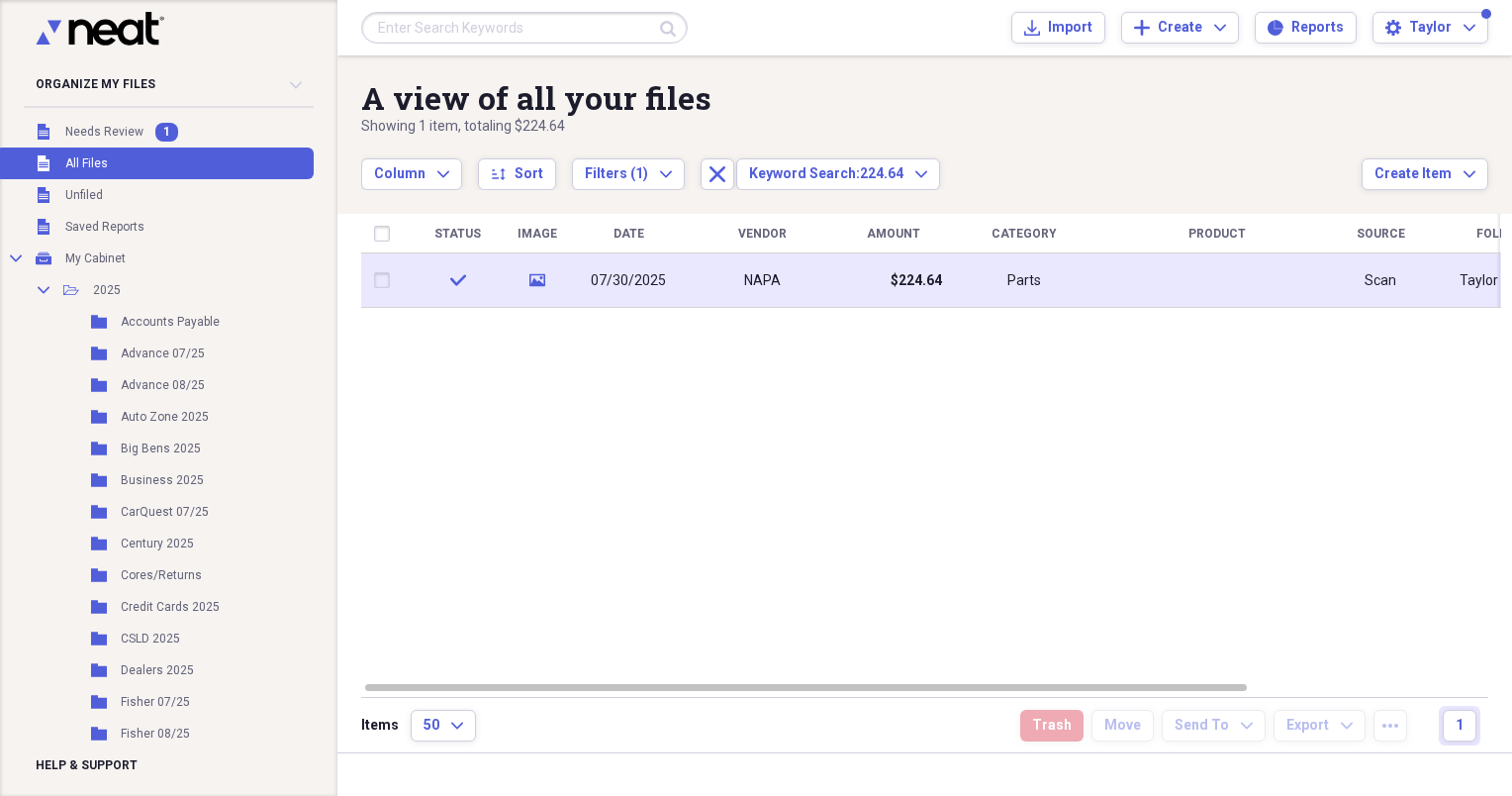 click on "07/30/2025" at bounding box center [628, 280] 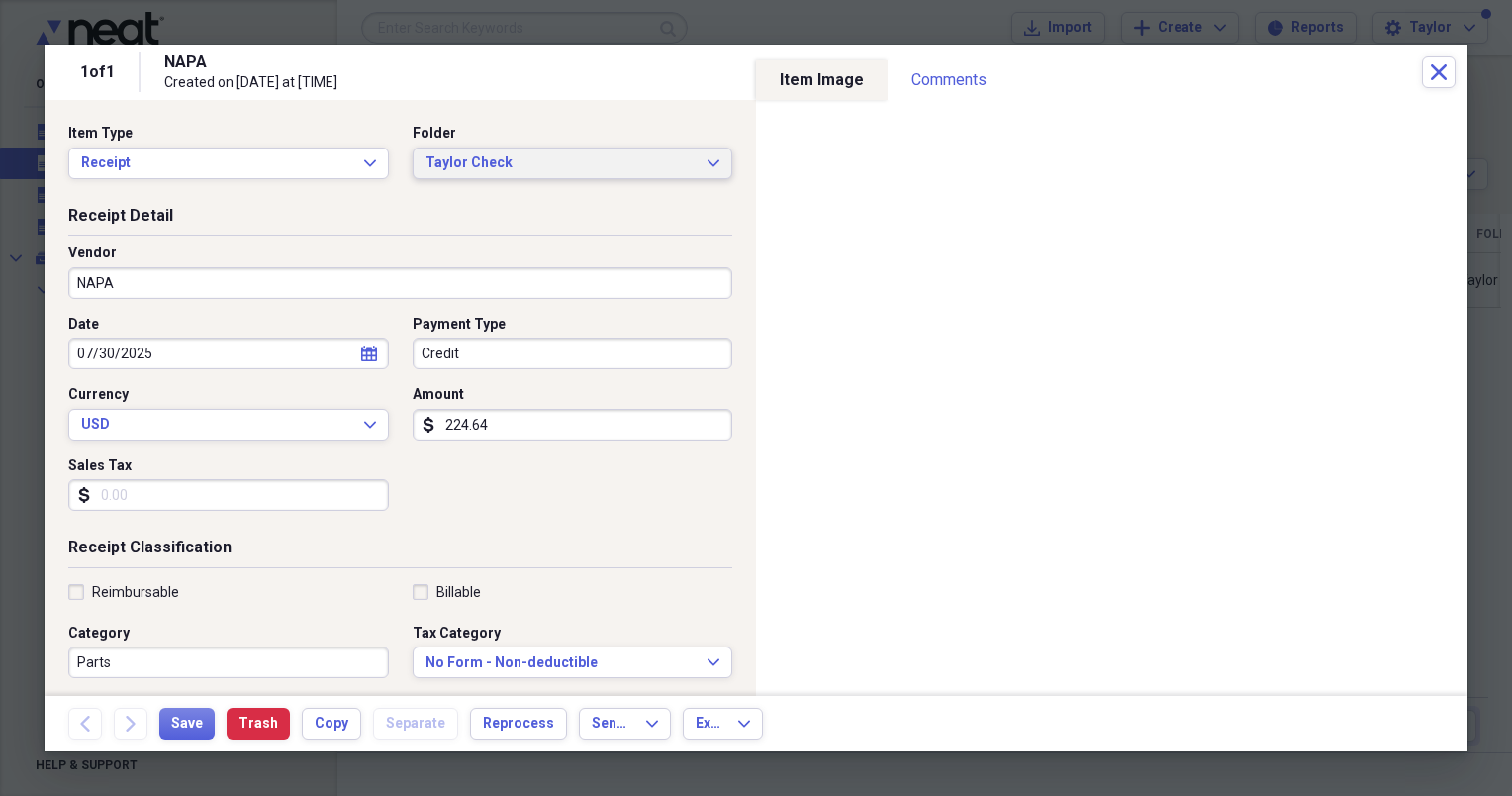 click on "Taylor Check" at bounding box center [561, 163] 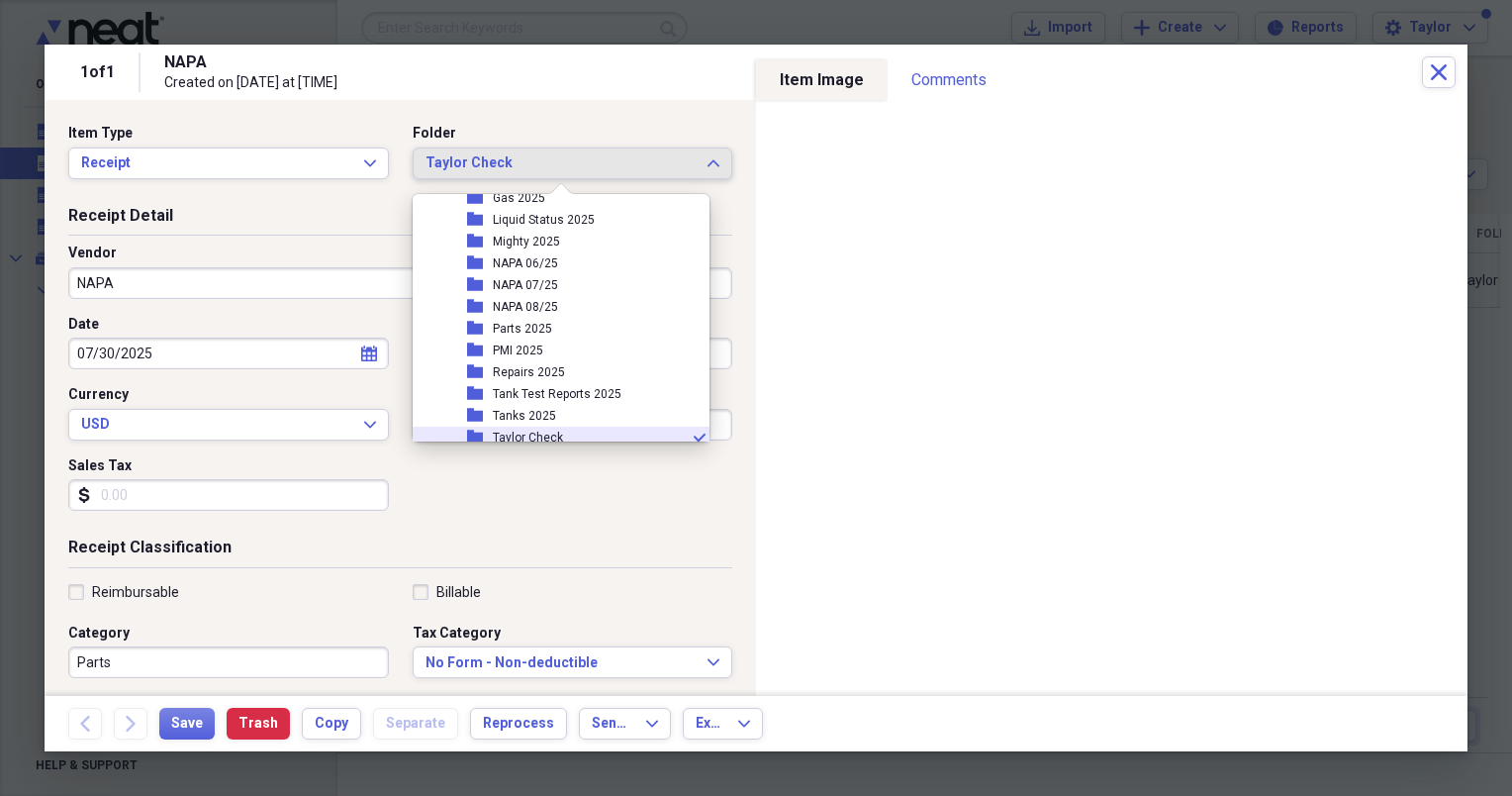 scroll, scrollTop: 387, scrollLeft: 0, axis: vertical 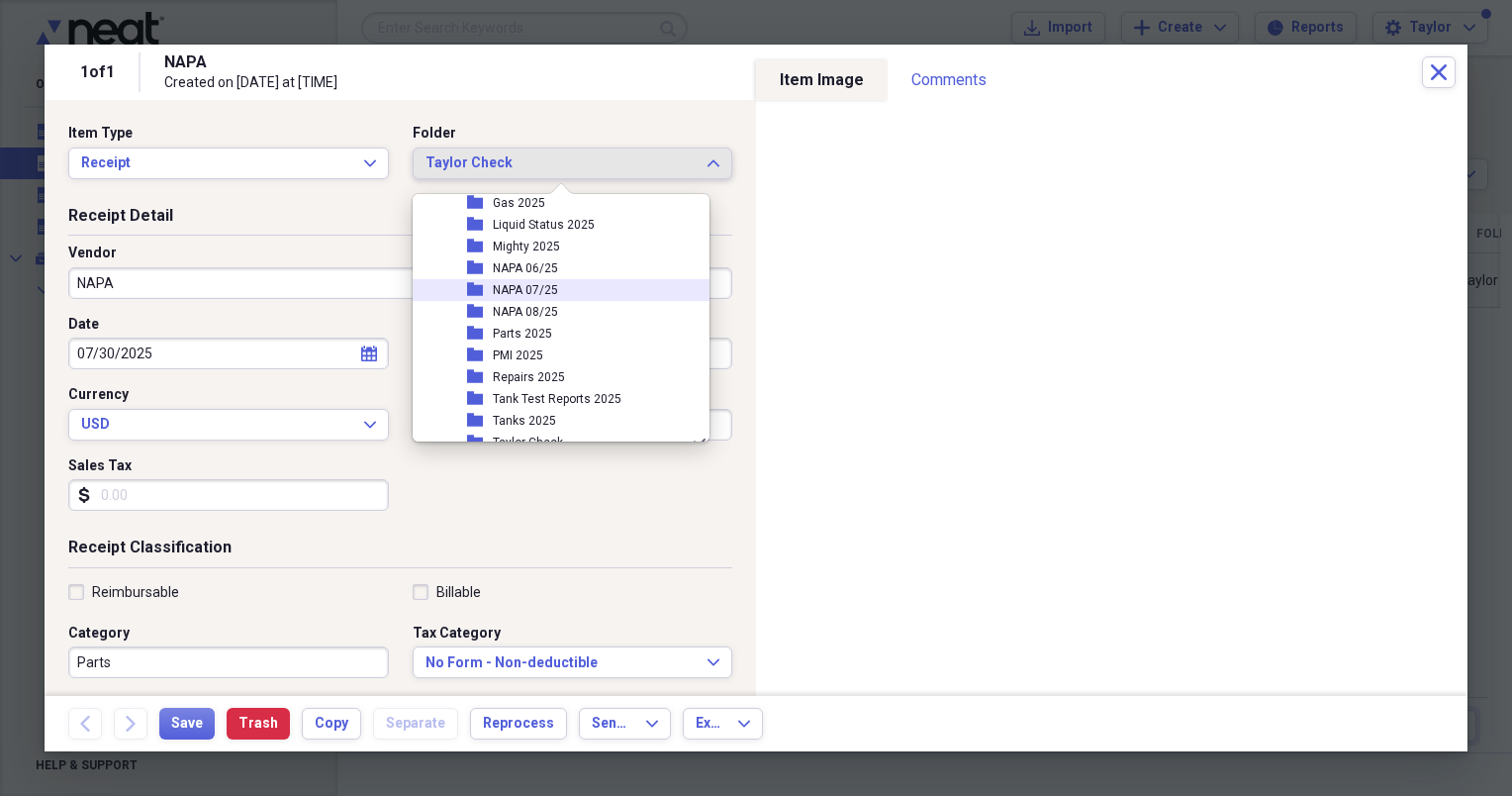 click on "NAPA 07/25" at bounding box center [525, 290] 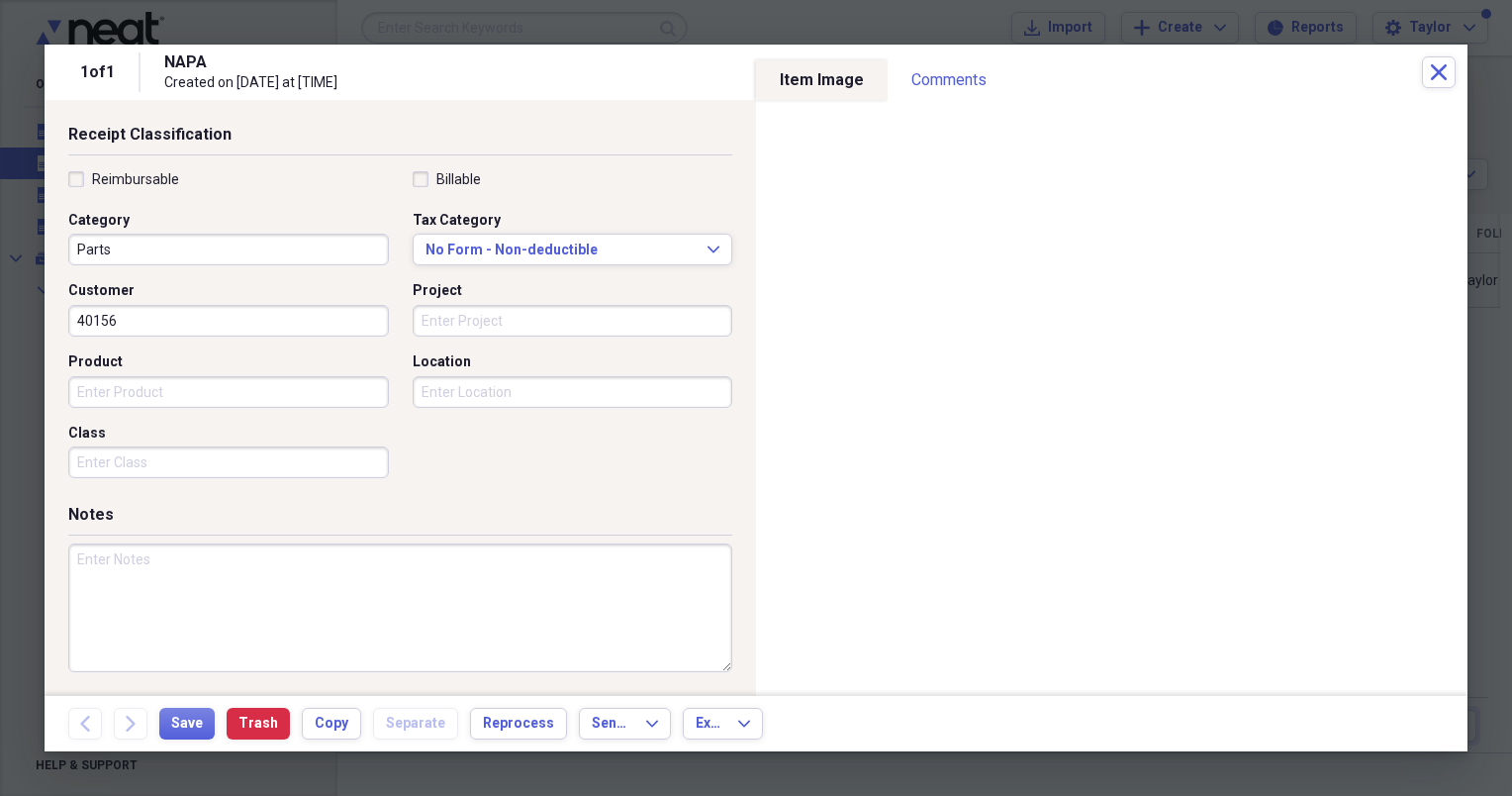 scroll, scrollTop: 0, scrollLeft: 0, axis: both 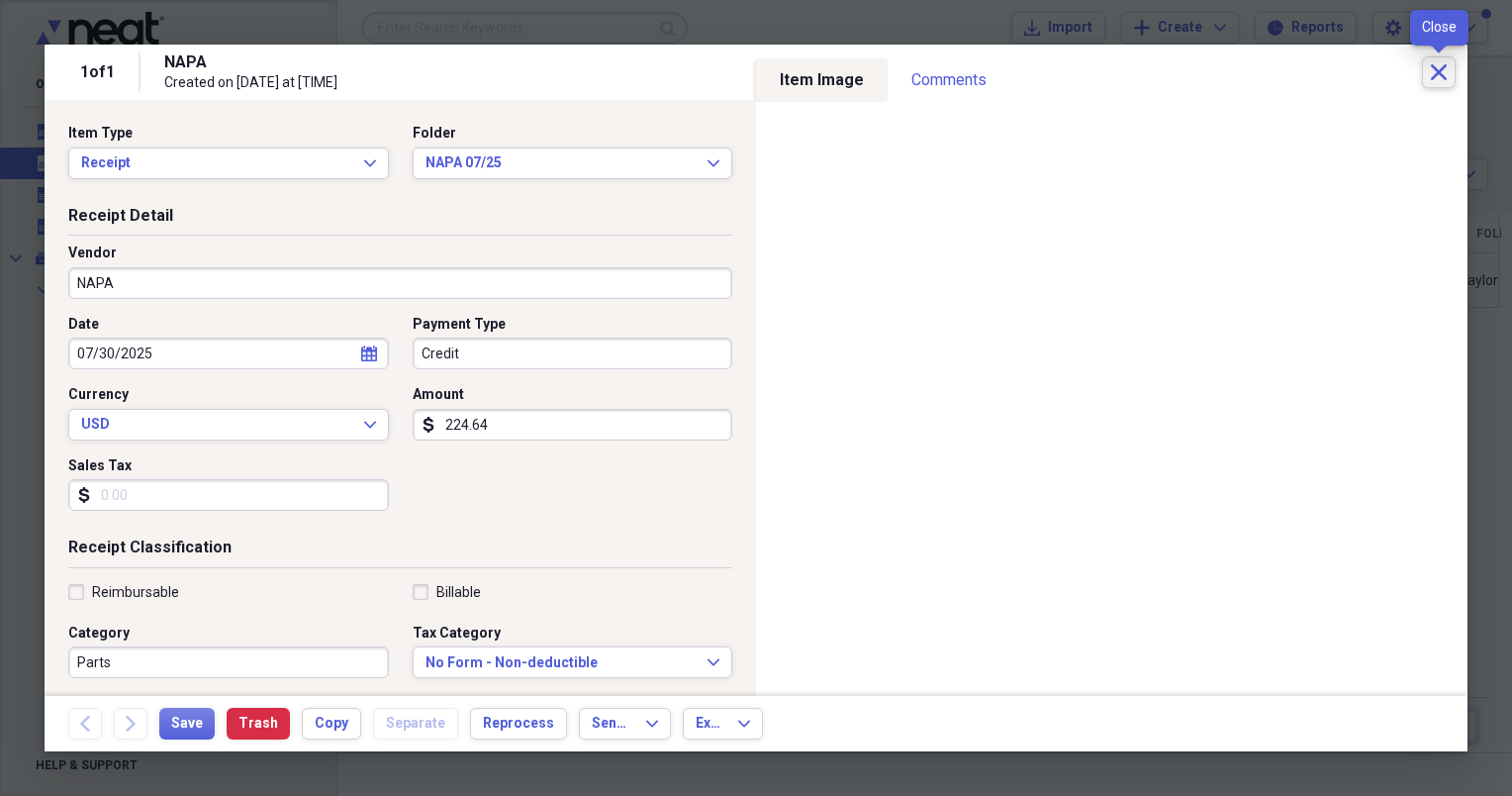 click 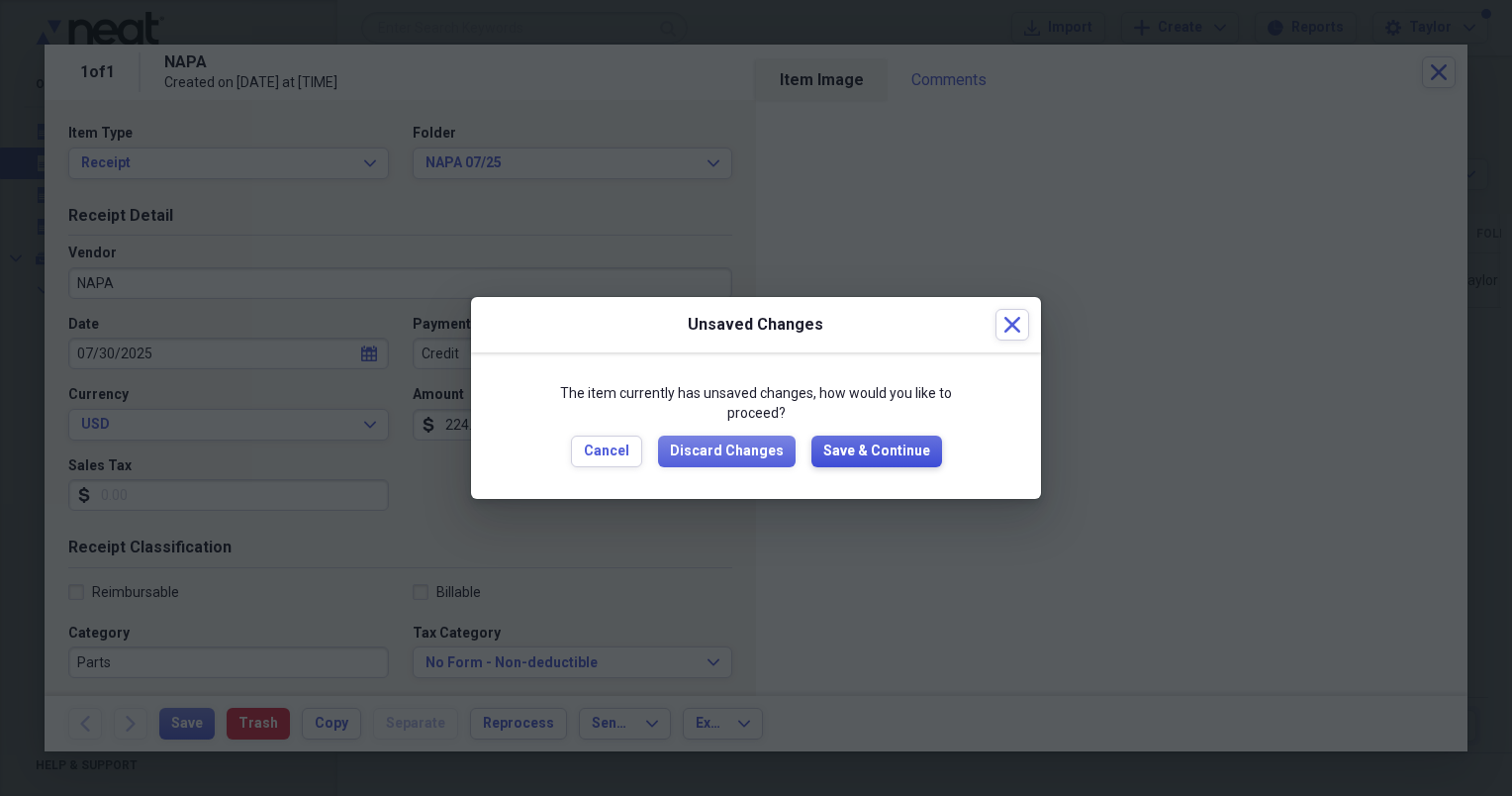 click on "Save & Continue" at bounding box center (877, 451) 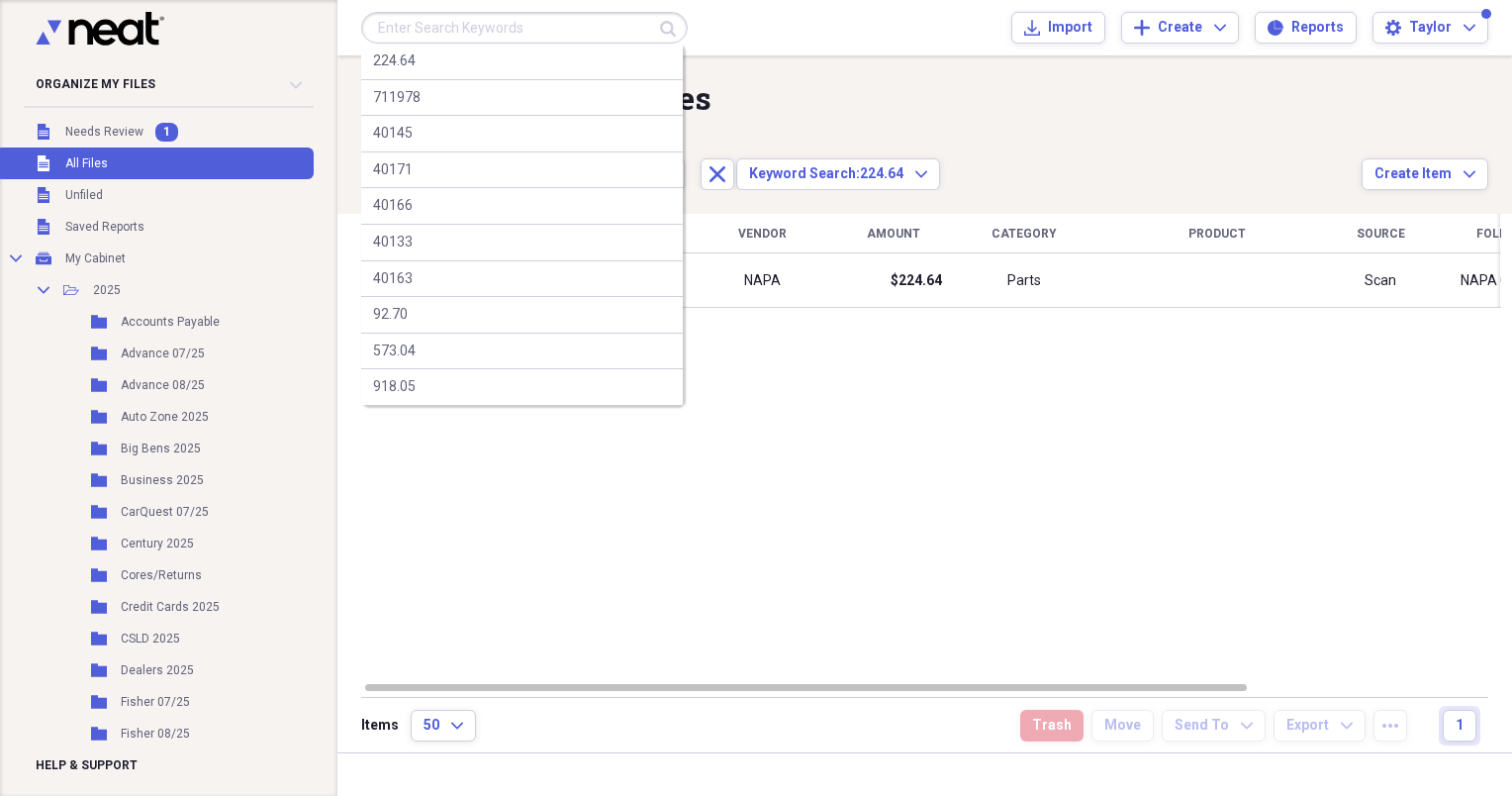 click at bounding box center (524, 28) 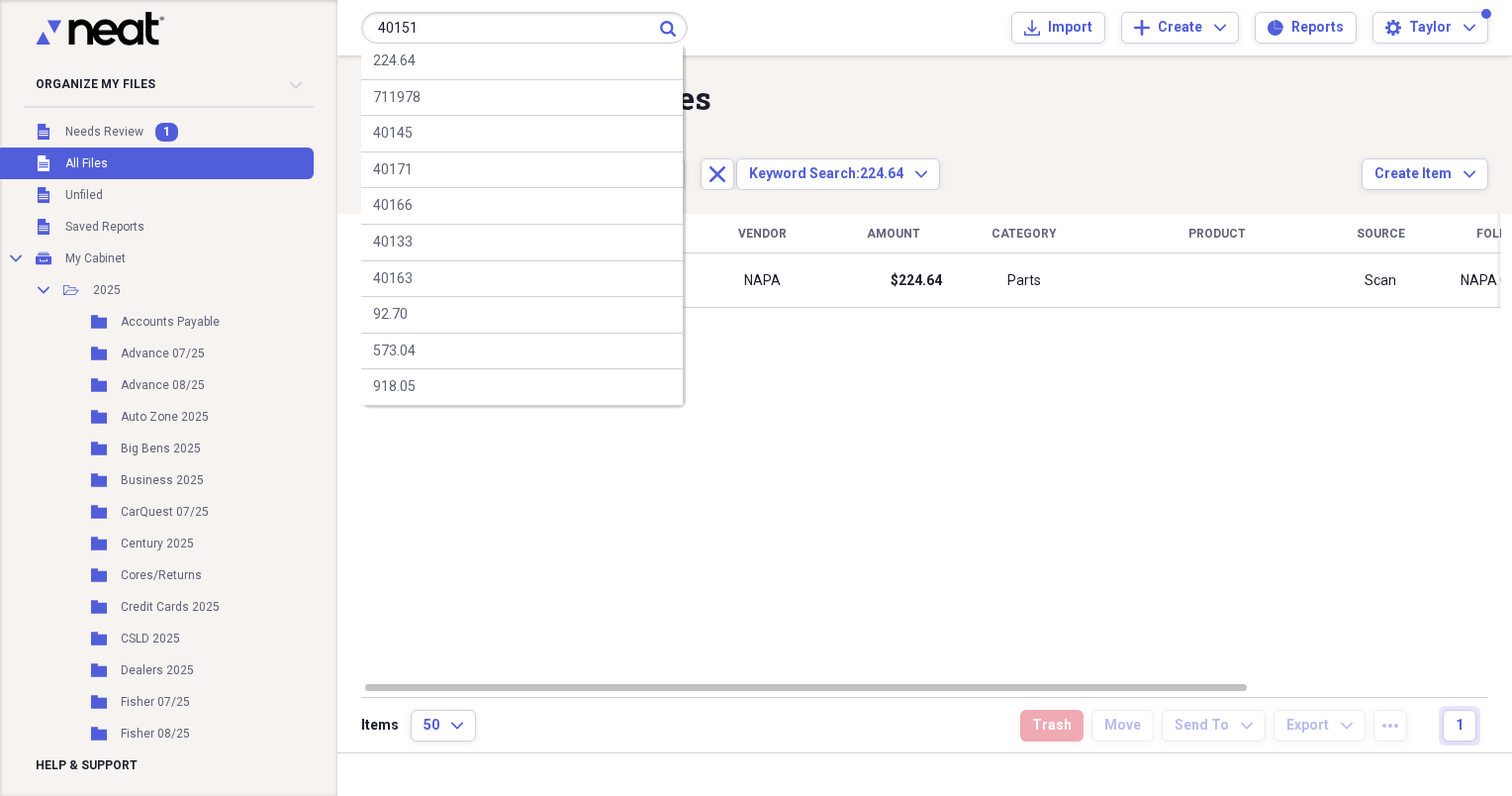 type on "40151" 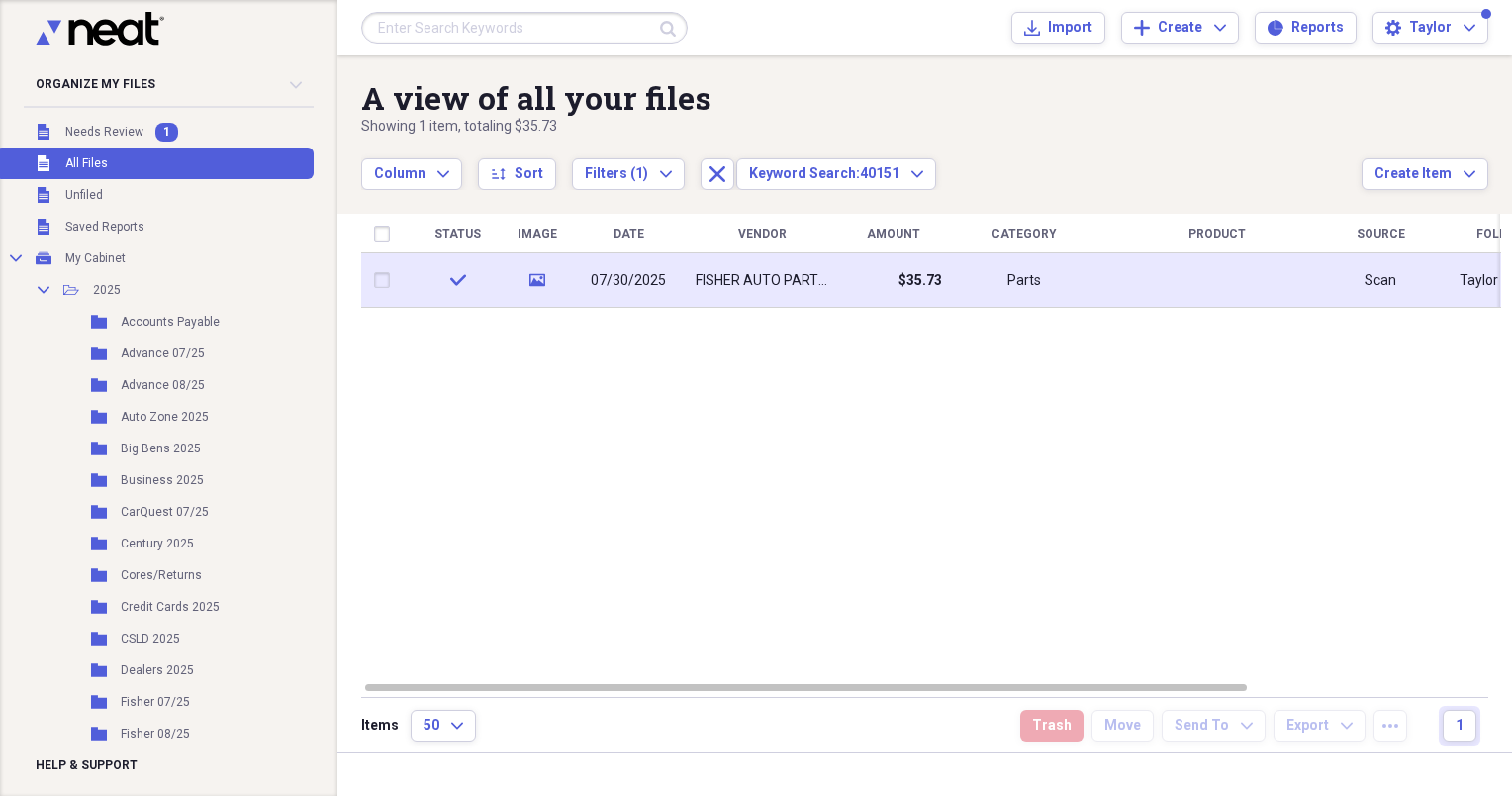 click on "07/30/2025" at bounding box center (628, 280) 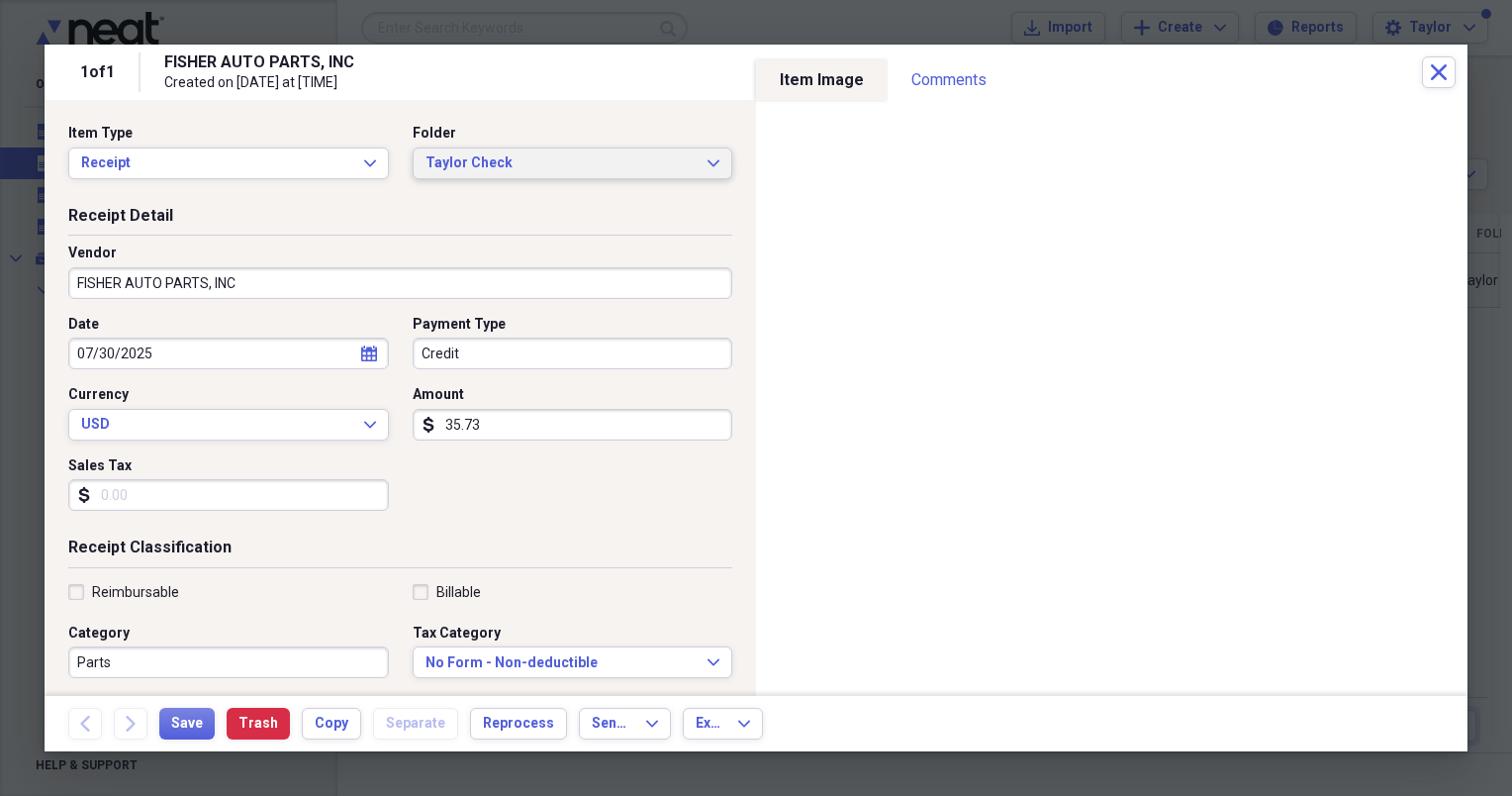 click on "Taylor Check" at bounding box center (561, 163) 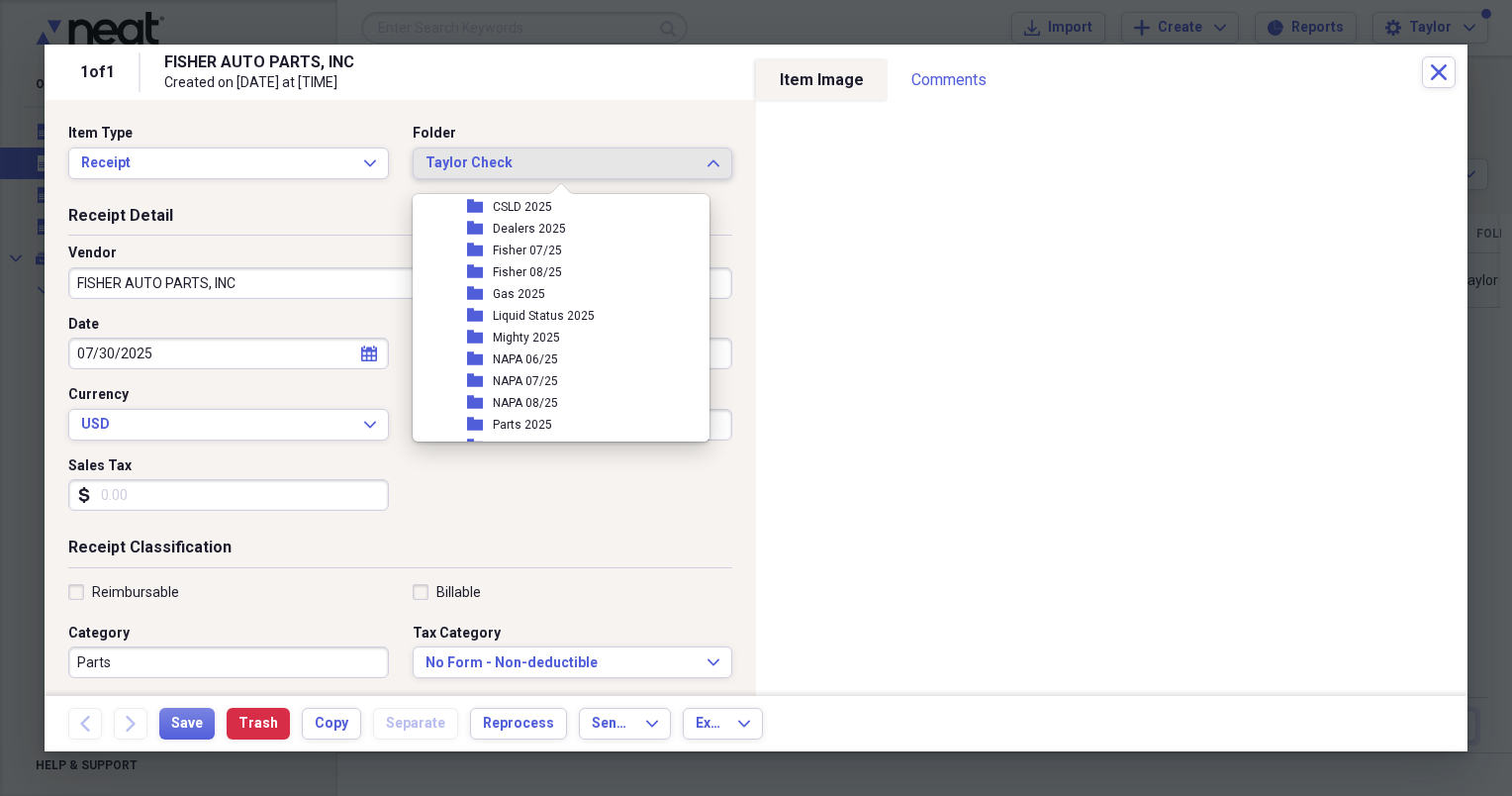 scroll, scrollTop: 294, scrollLeft: 0, axis: vertical 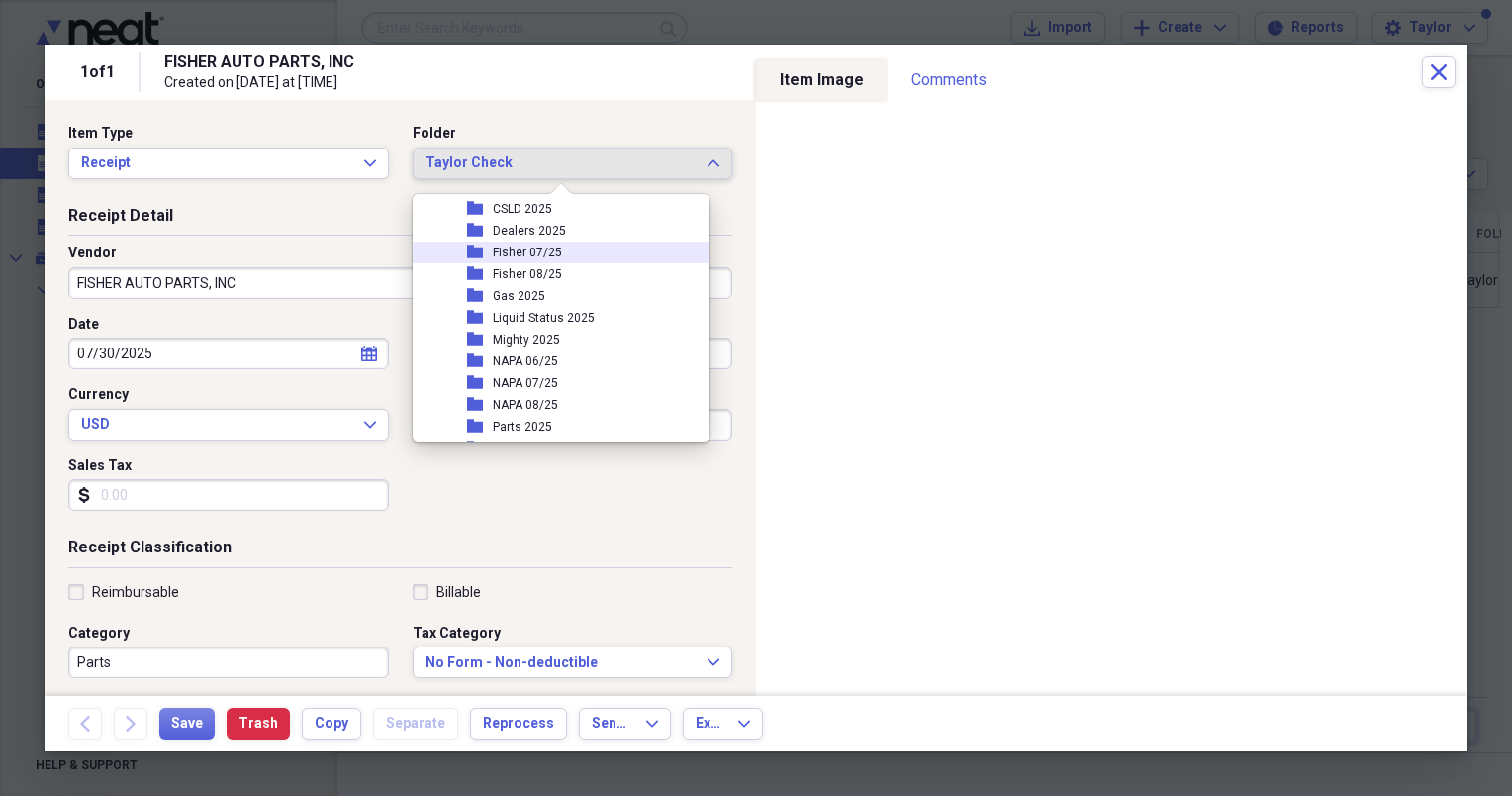 click on "Fisher 07/25" at bounding box center [527, 252] 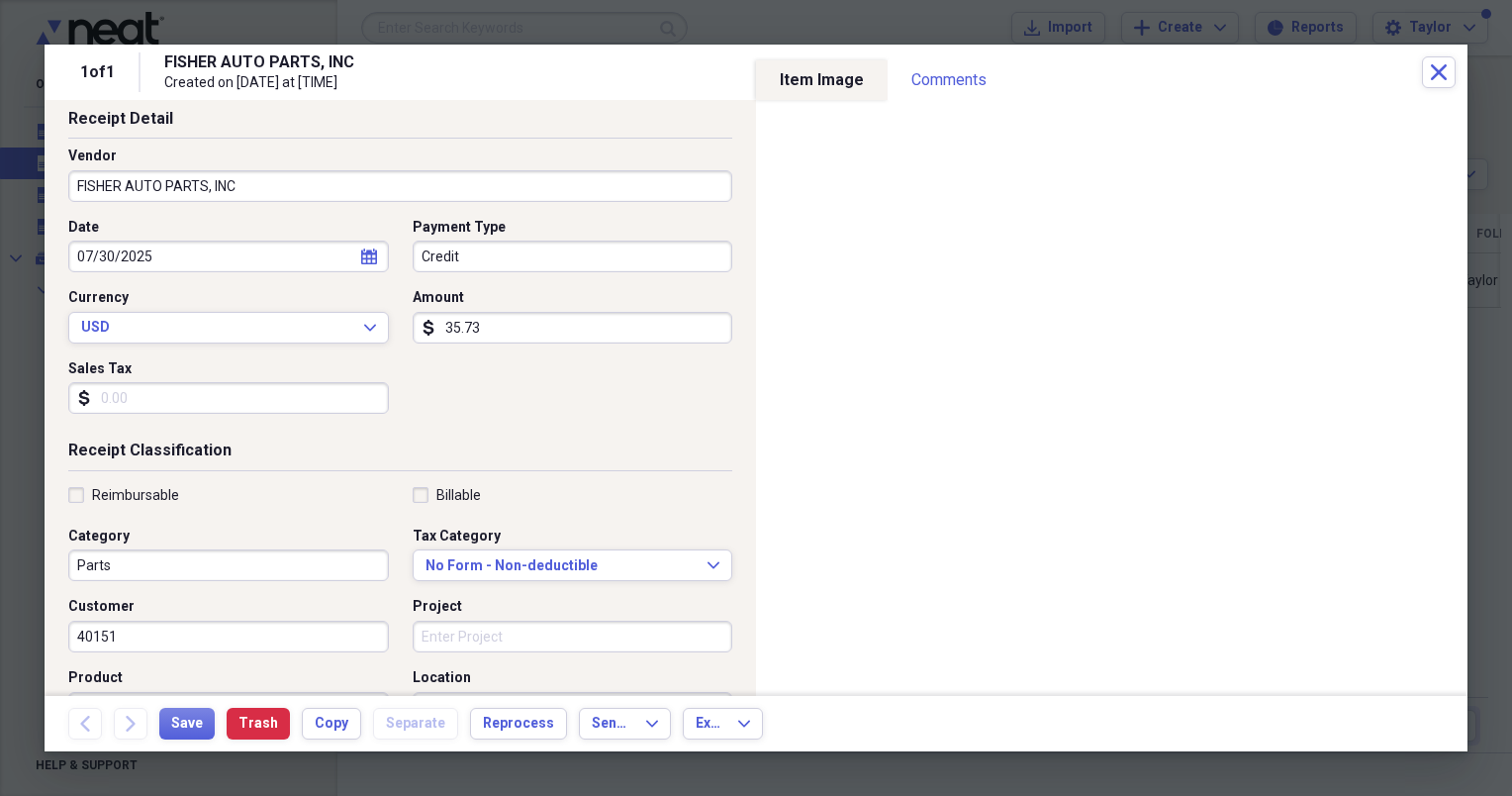 scroll, scrollTop: 121, scrollLeft: 0, axis: vertical 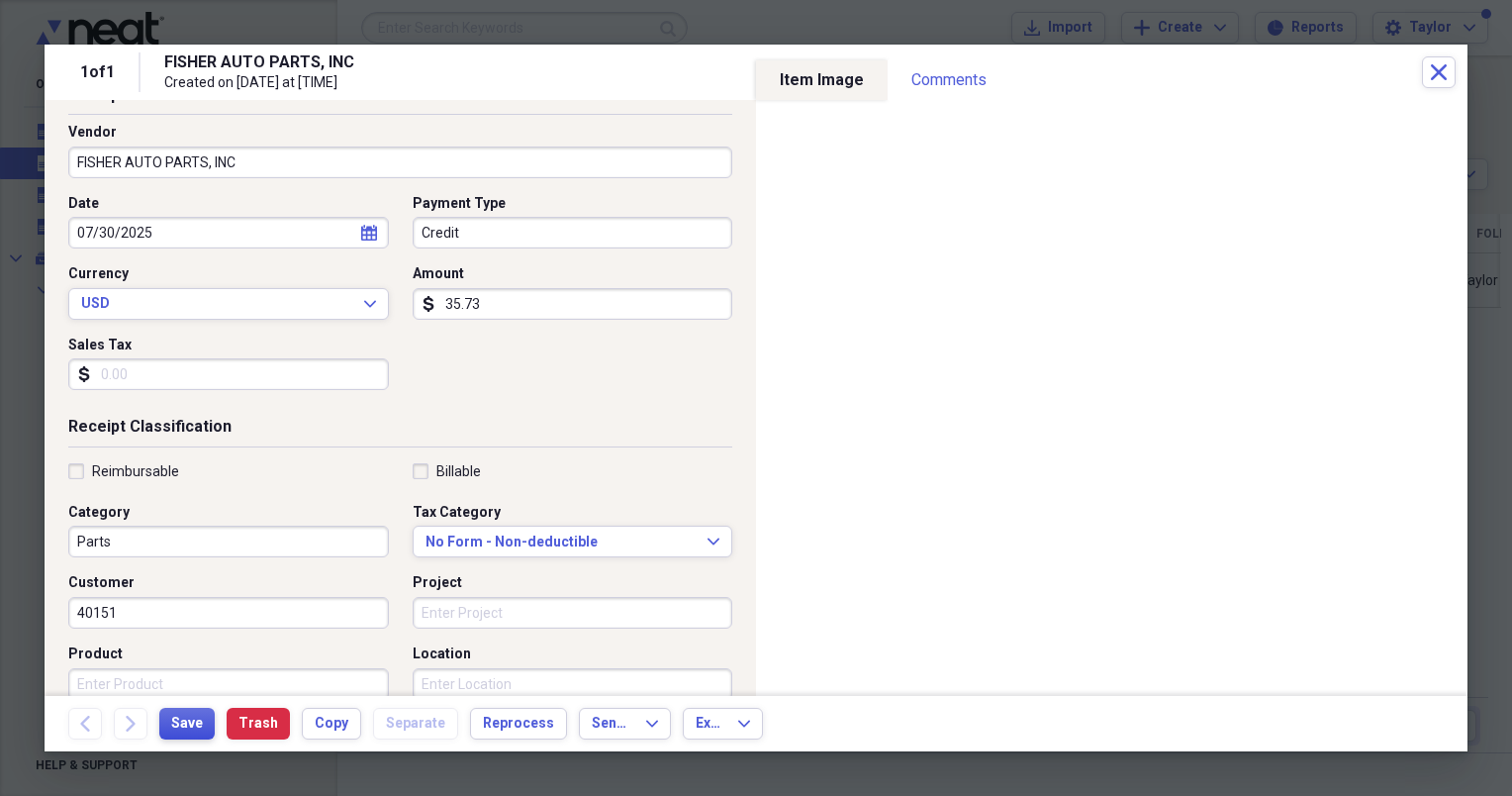 click on "Save" at bounding box center [187, 724] 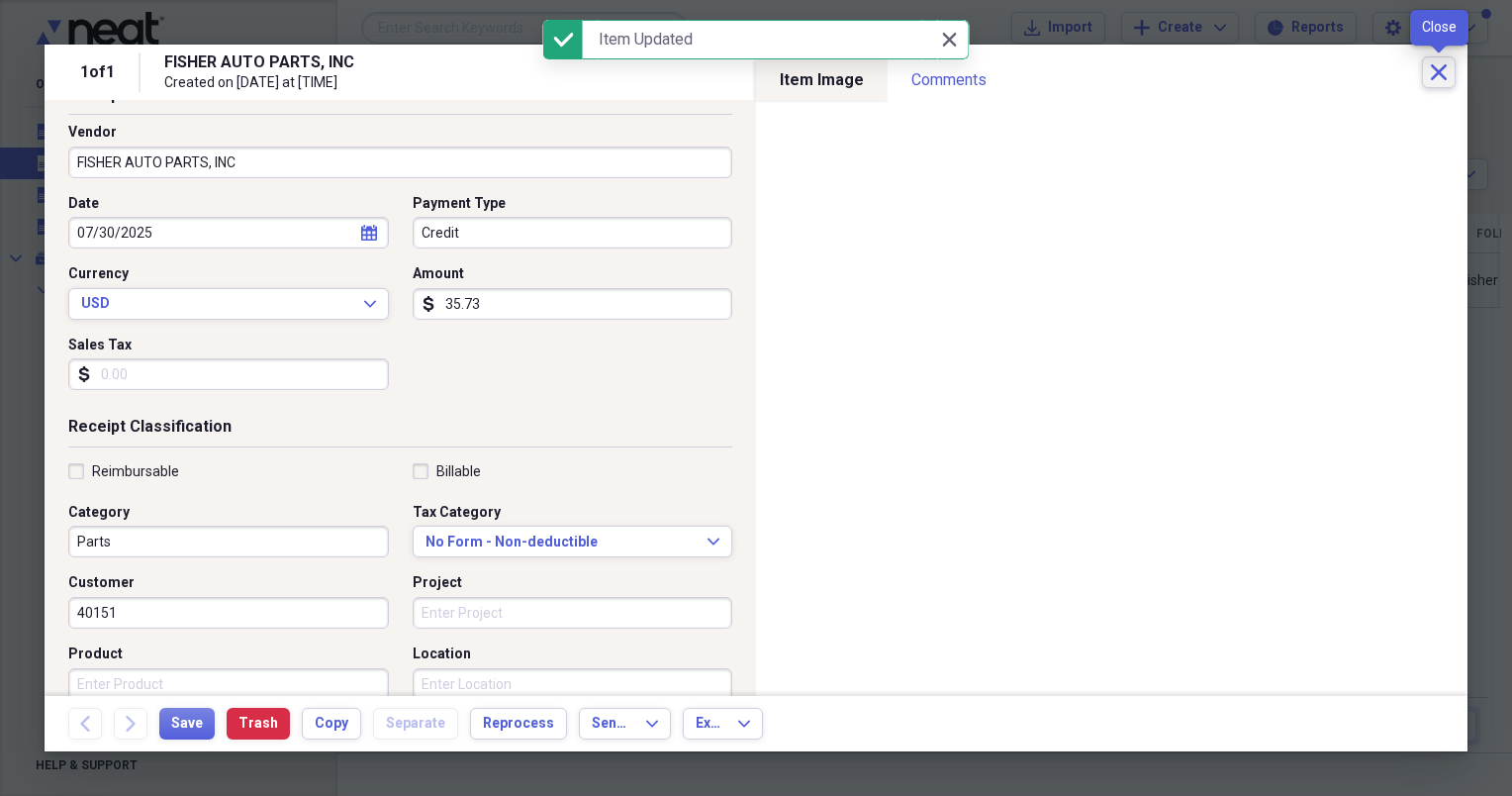 click 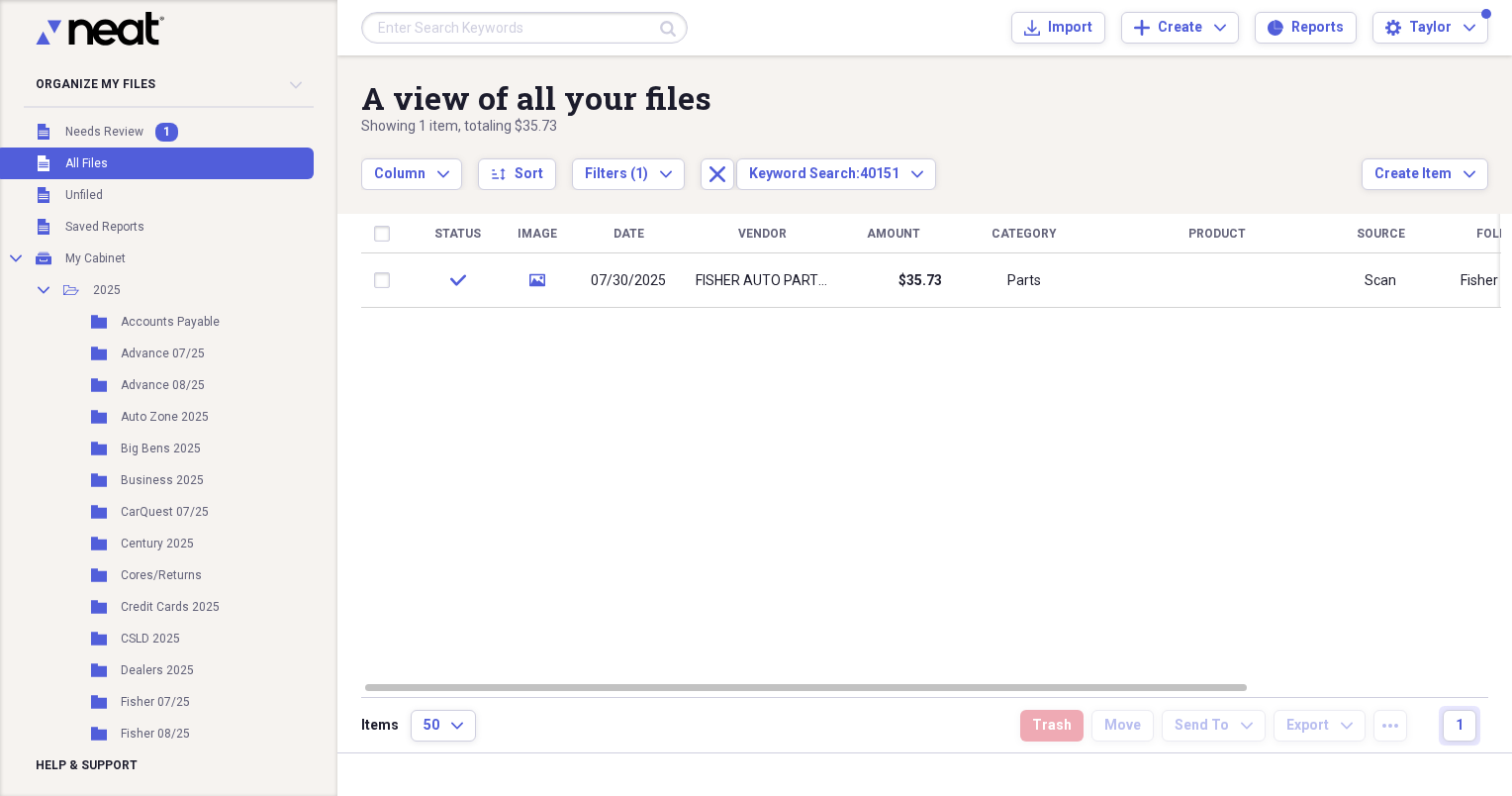 click at bounding box center (524, 28) 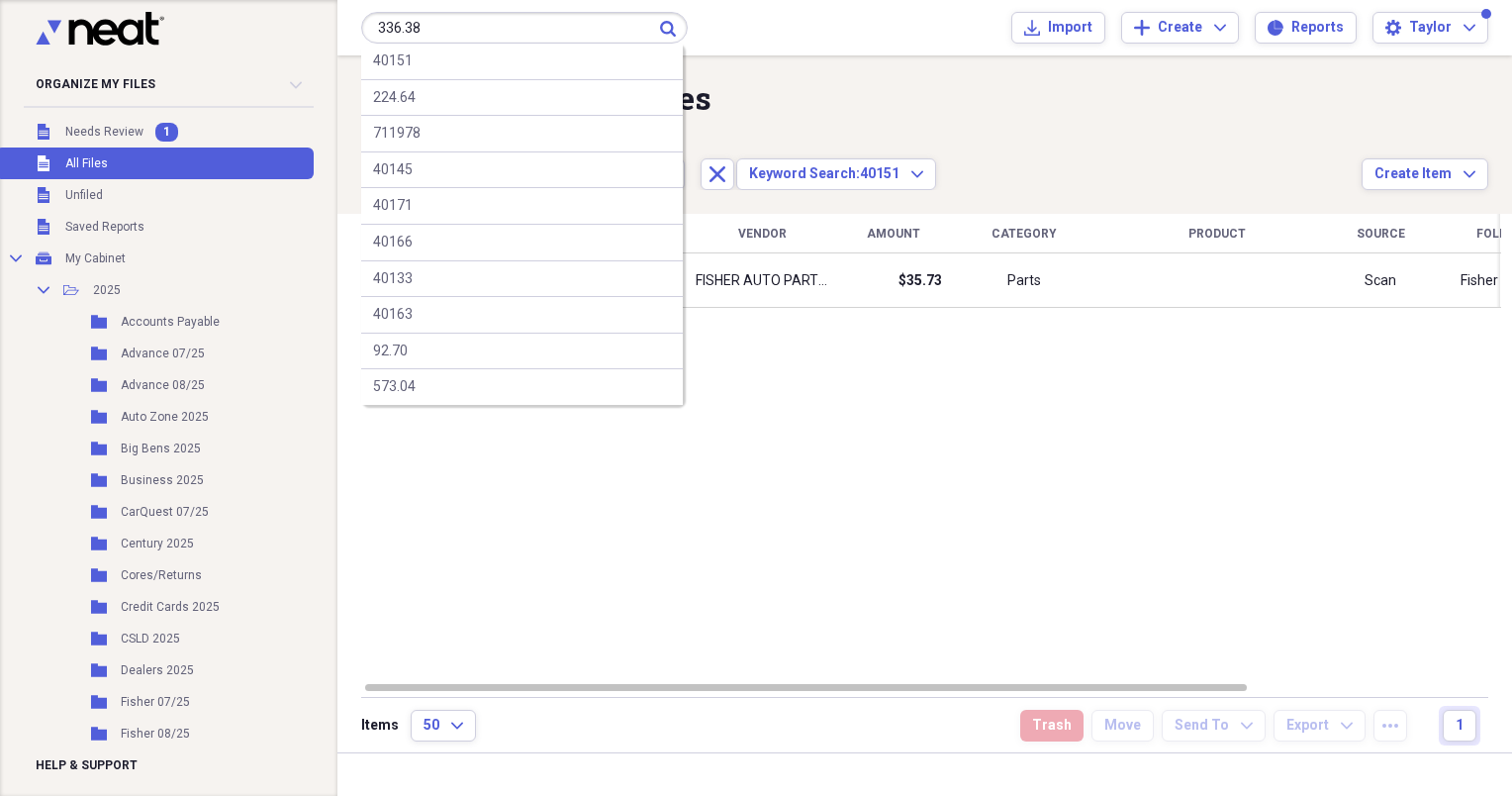 type on "336.38" 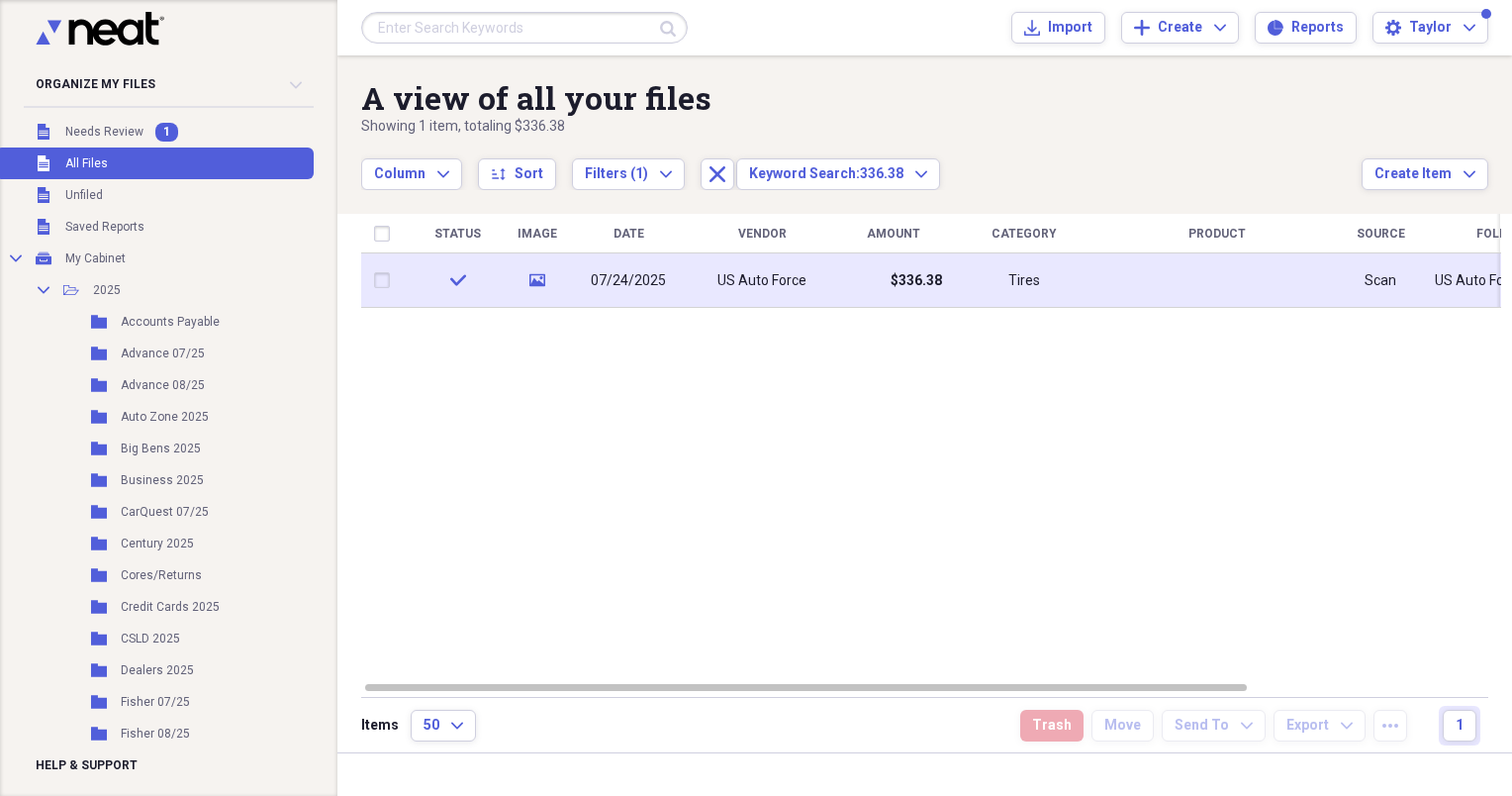 click on "US Auto Force" at bounding box center (762, 280) 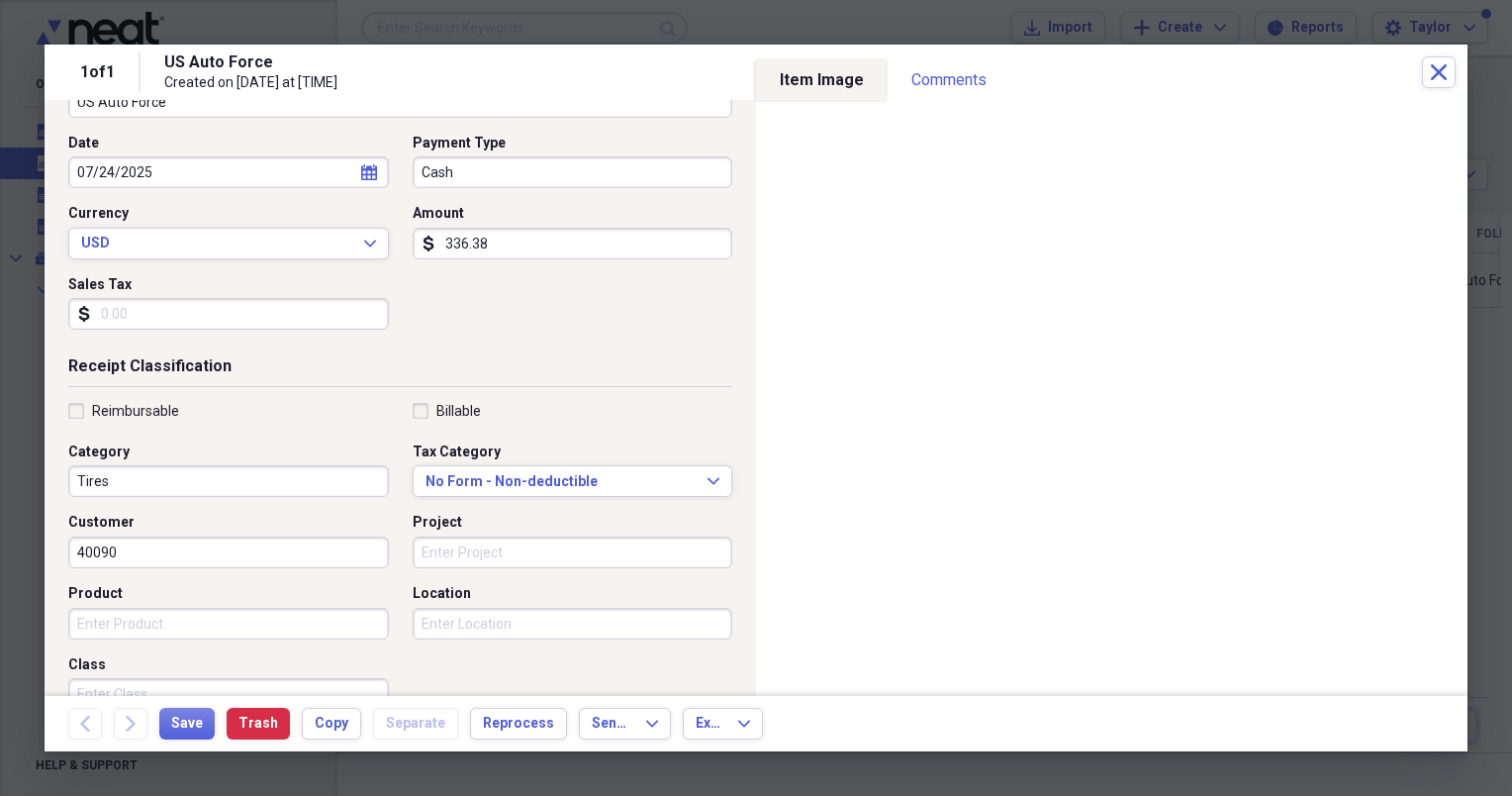 scroll, scrollTop: 182, scrollLeft: 0, axis: vertical 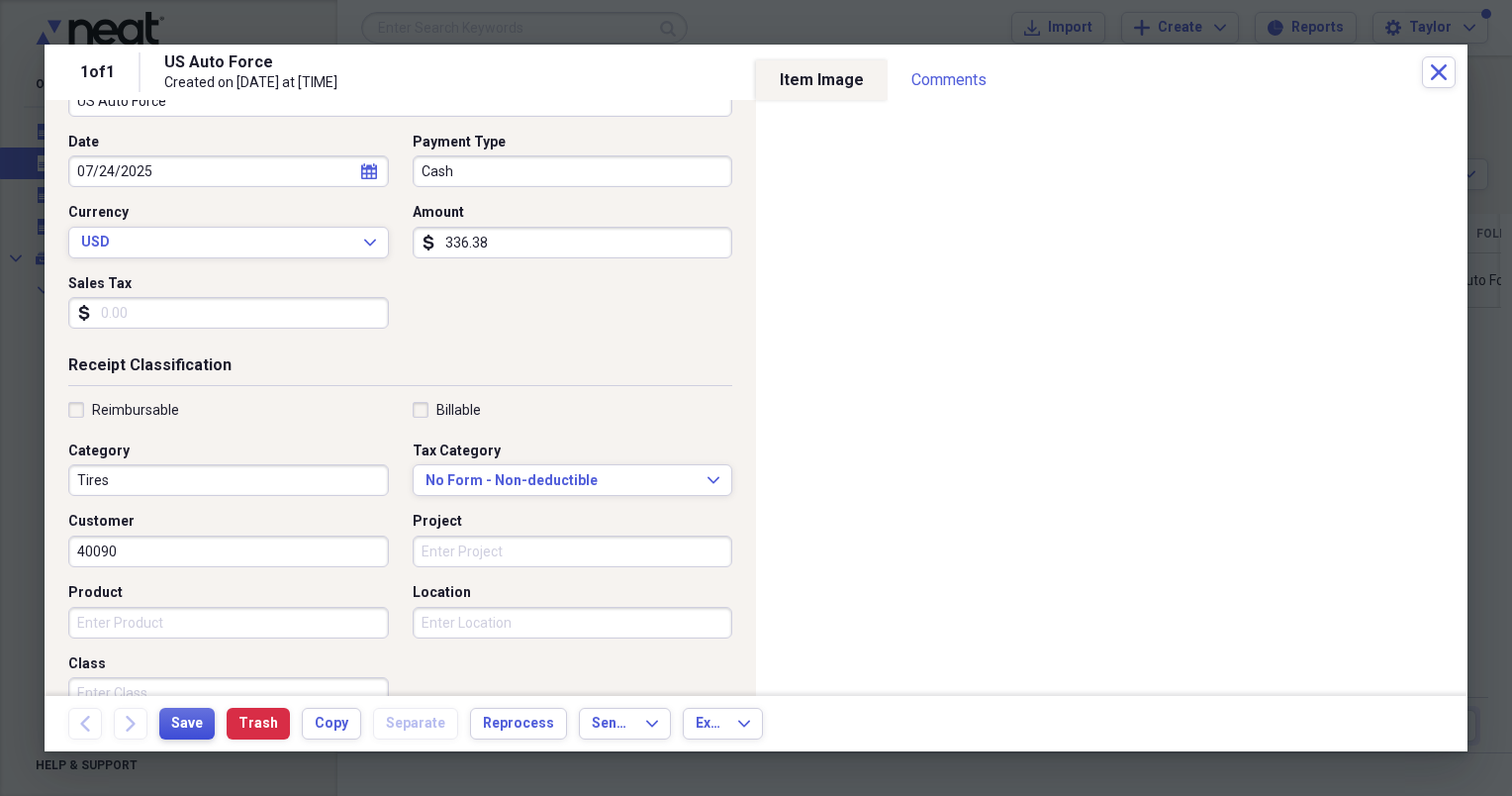 click on "Save" at bounding box center [187, 724] 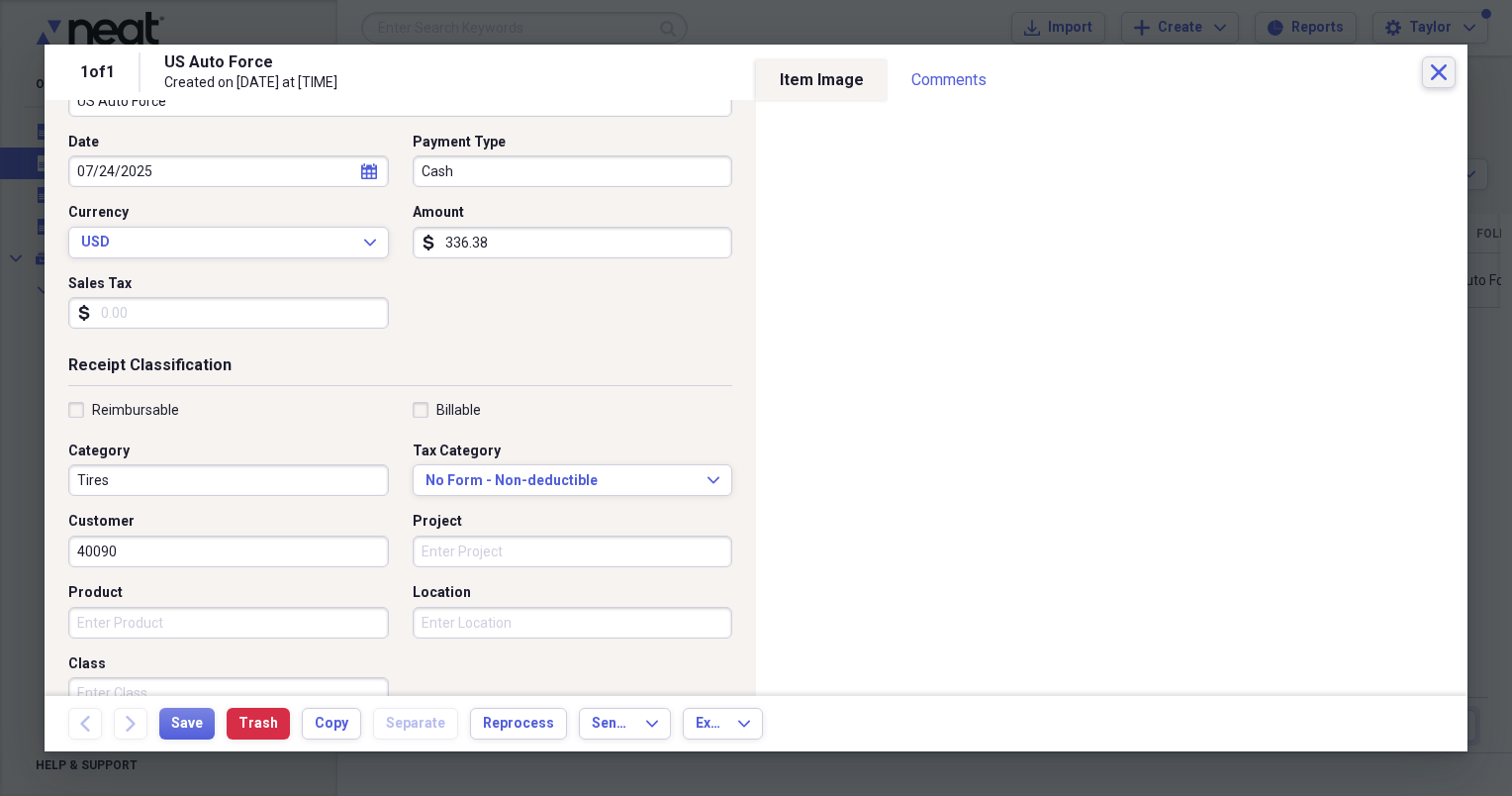 click on "Close" at bounding box center [1439, 72] 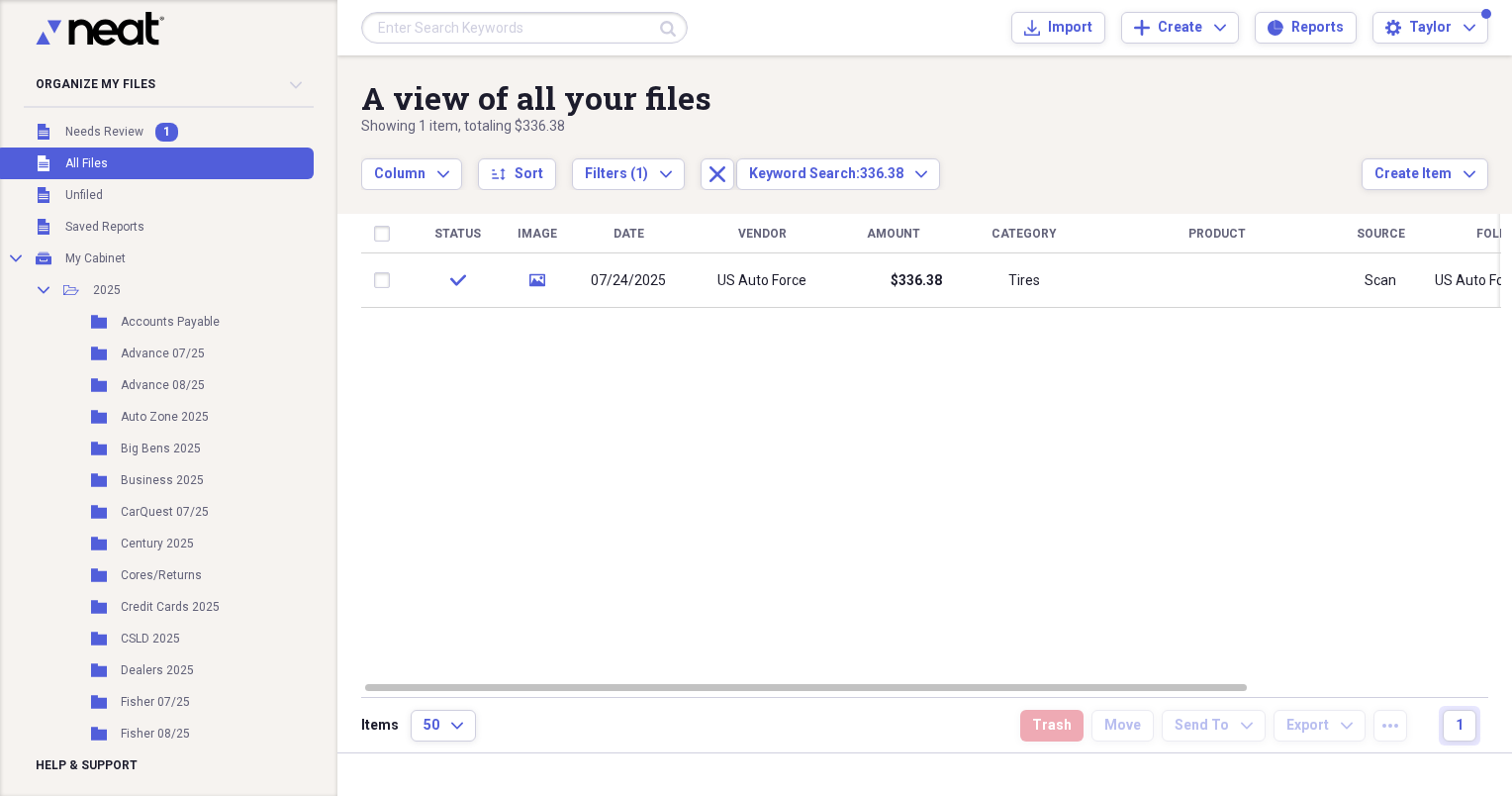 click at bounding box center (524, 28) 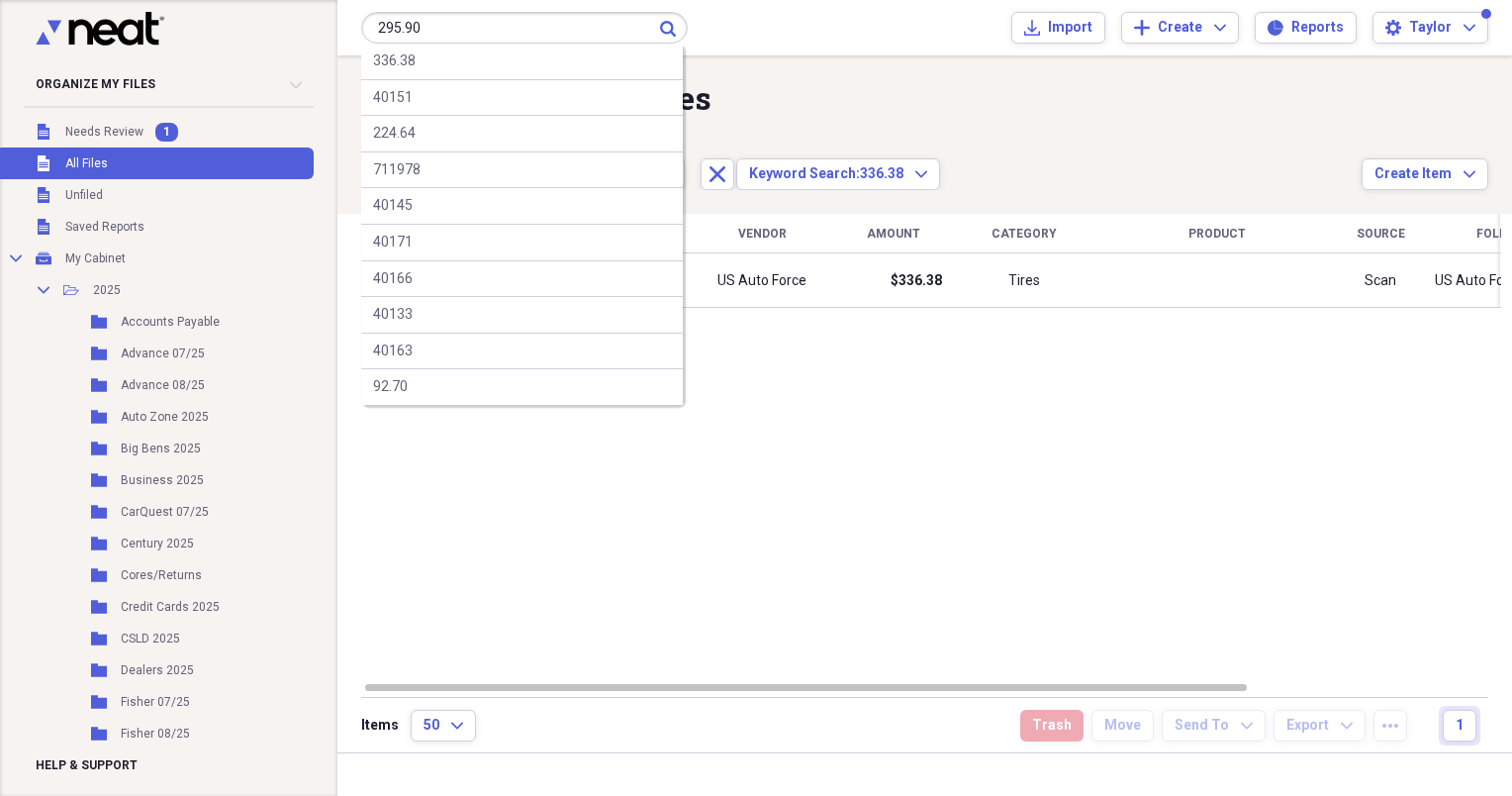 type on "295.90" 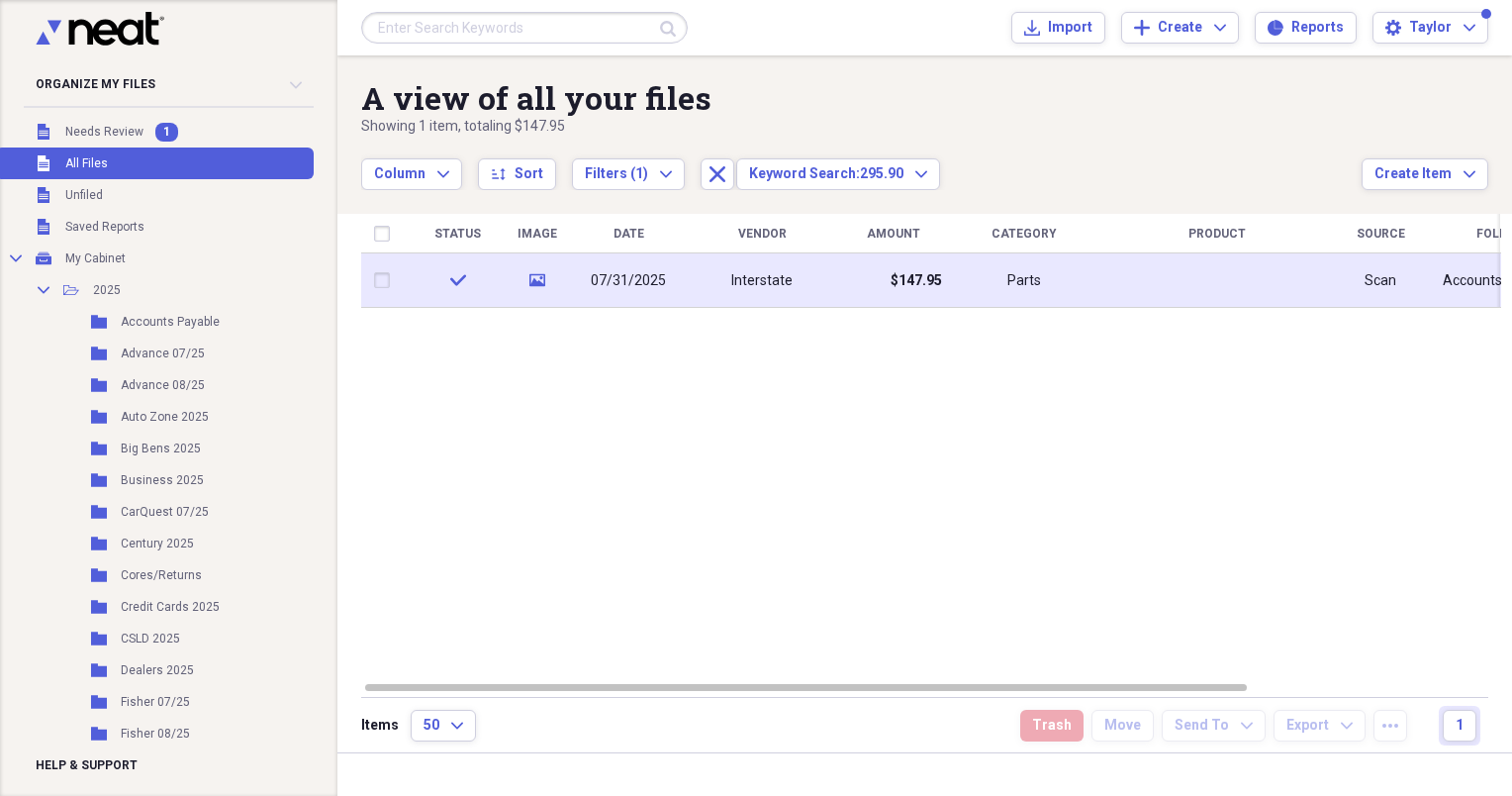 click on "Interstate" at bounding box center [762, 280] 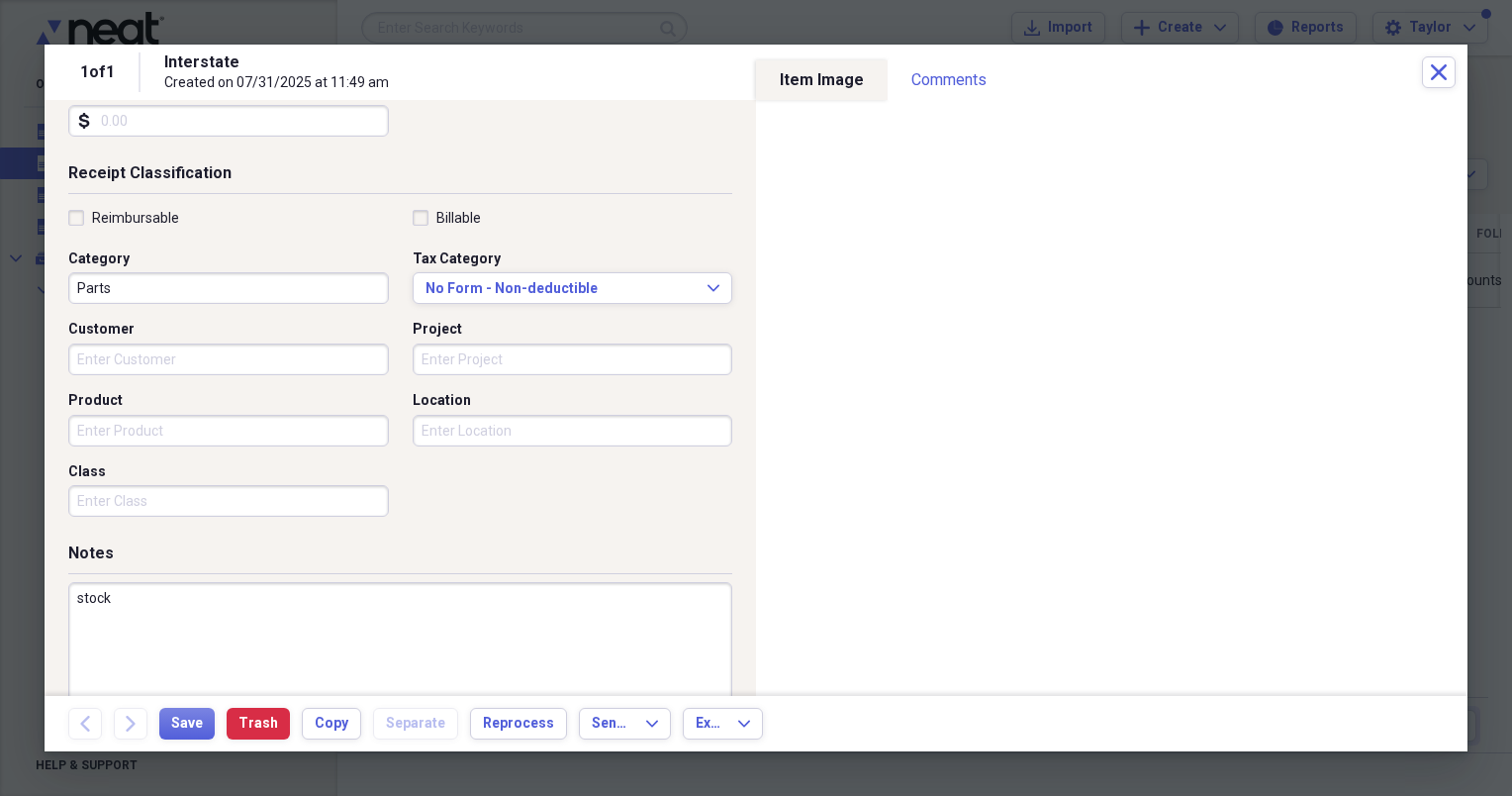 scroll, scrollTop: 0, scrollLeft: 0, axis: both 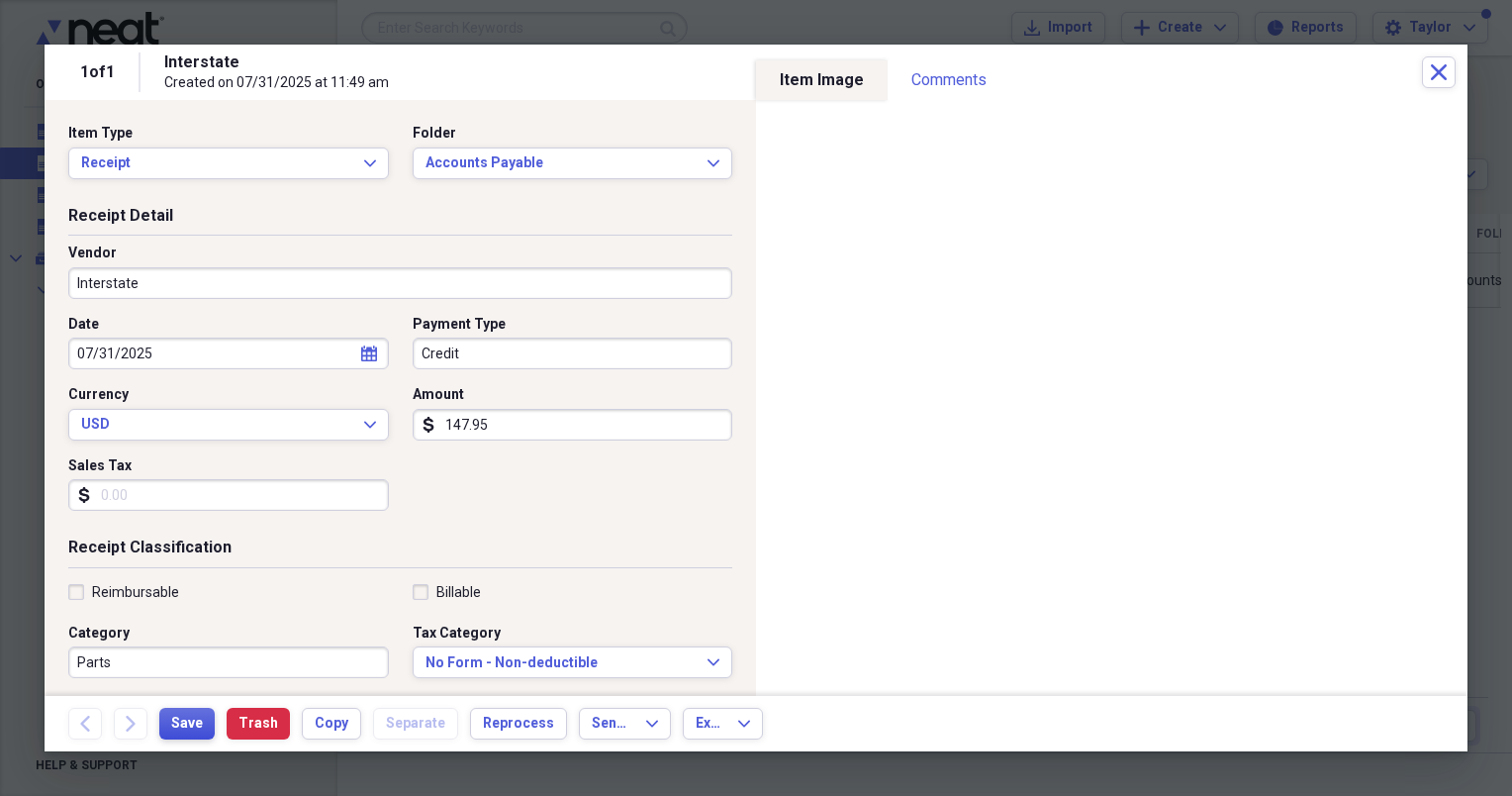 click on "Save" at bounding box center [187, 724] 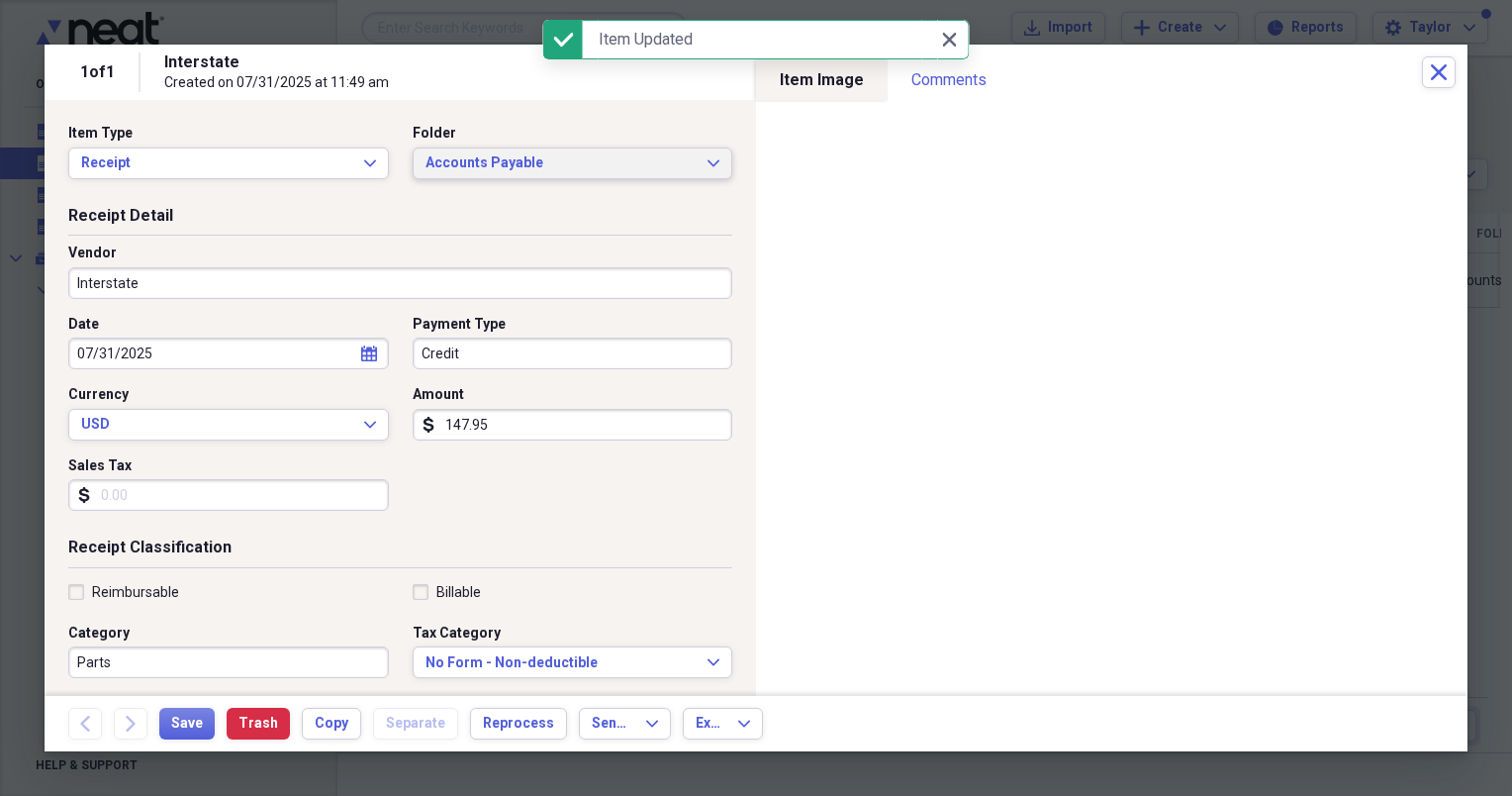 click on "Accounts Payable" at bounding box center [561, 163] 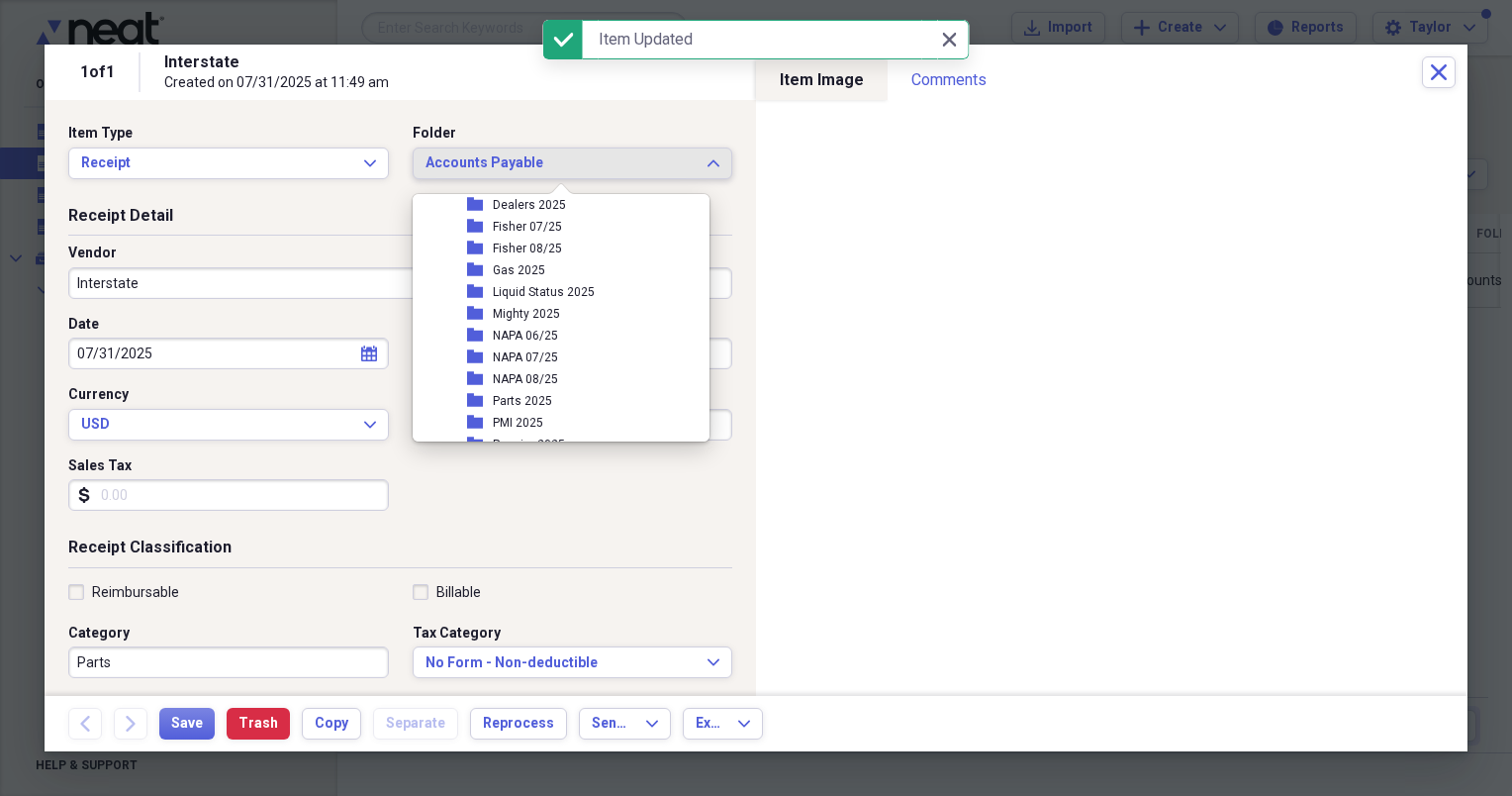 scroll, scrollTop: 333, scrollLeft: 0, axis: vertical 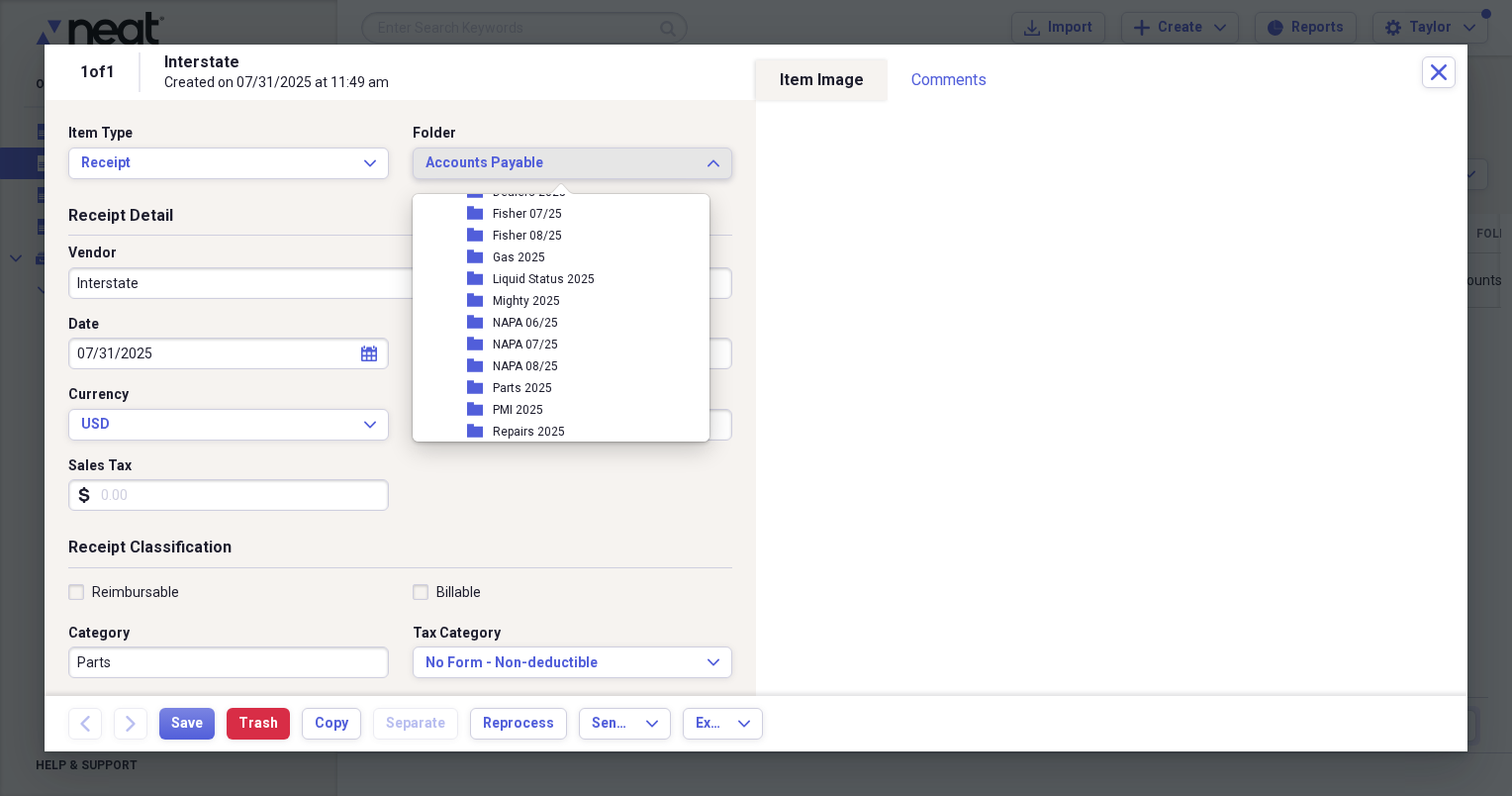 click on "Parts 2025" at bounding box center (522, 388) 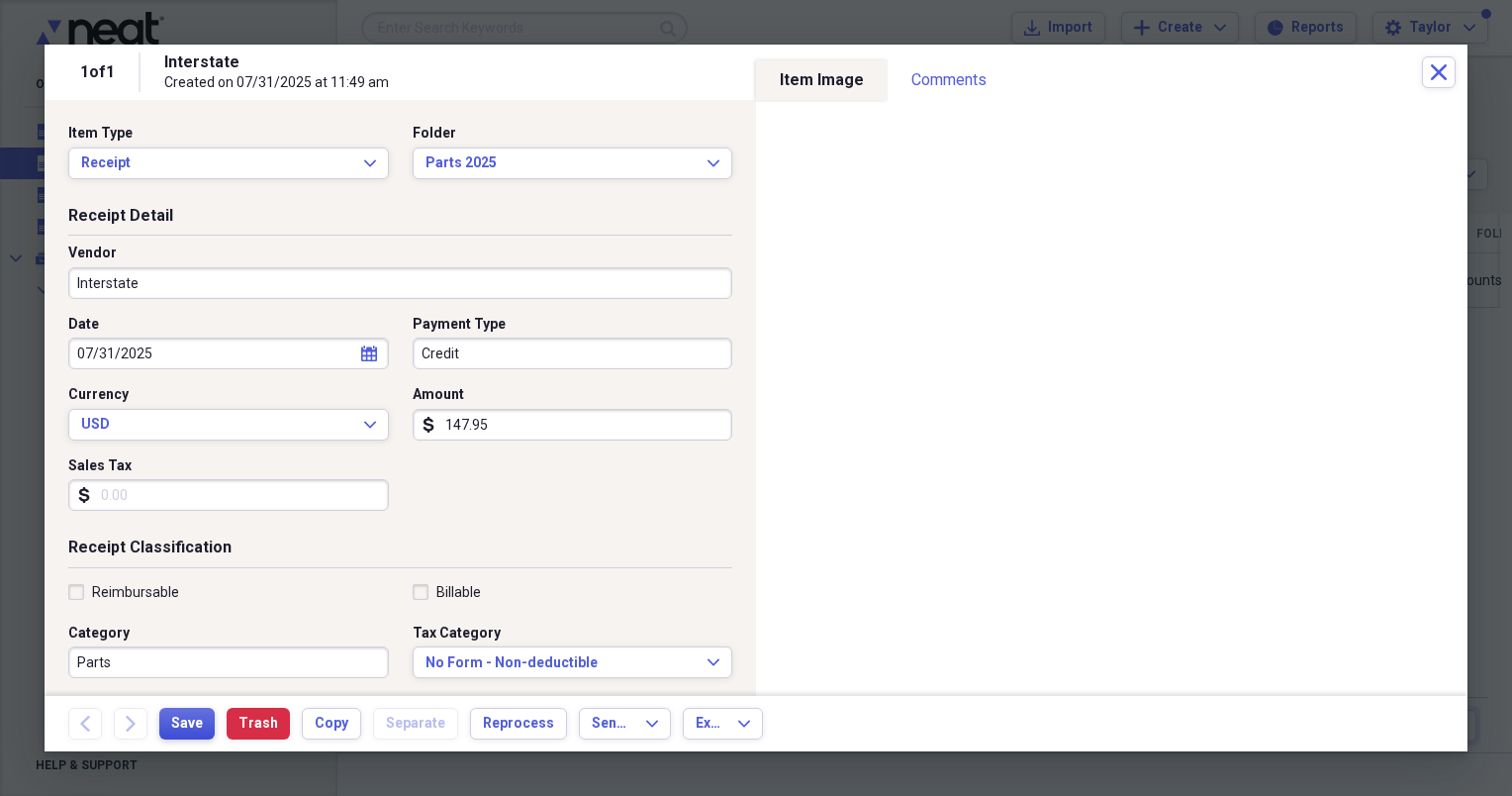 click on "Save" at bounding box center (187, 724) 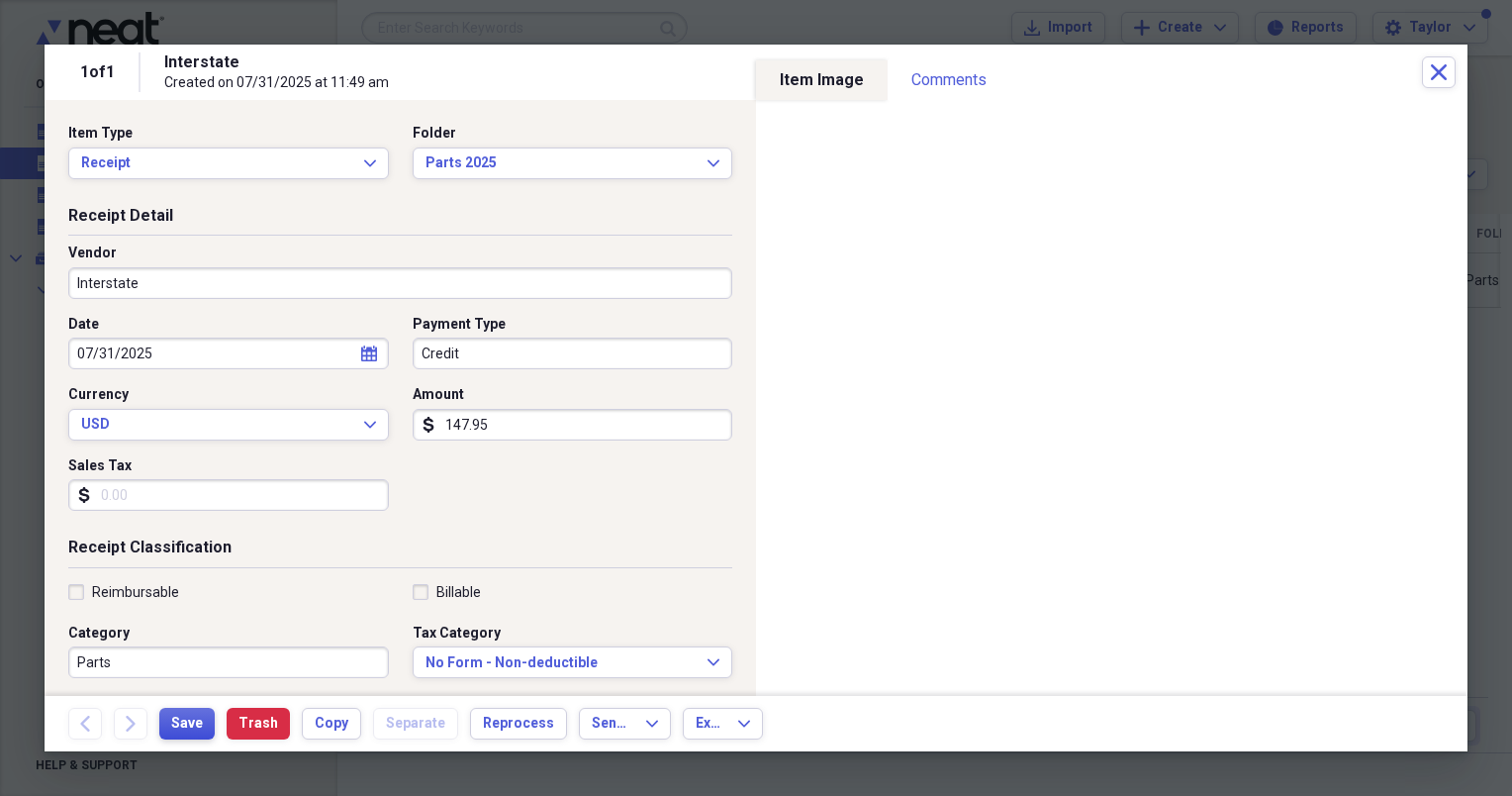 click on "Save" at bounding box center (187, 724) 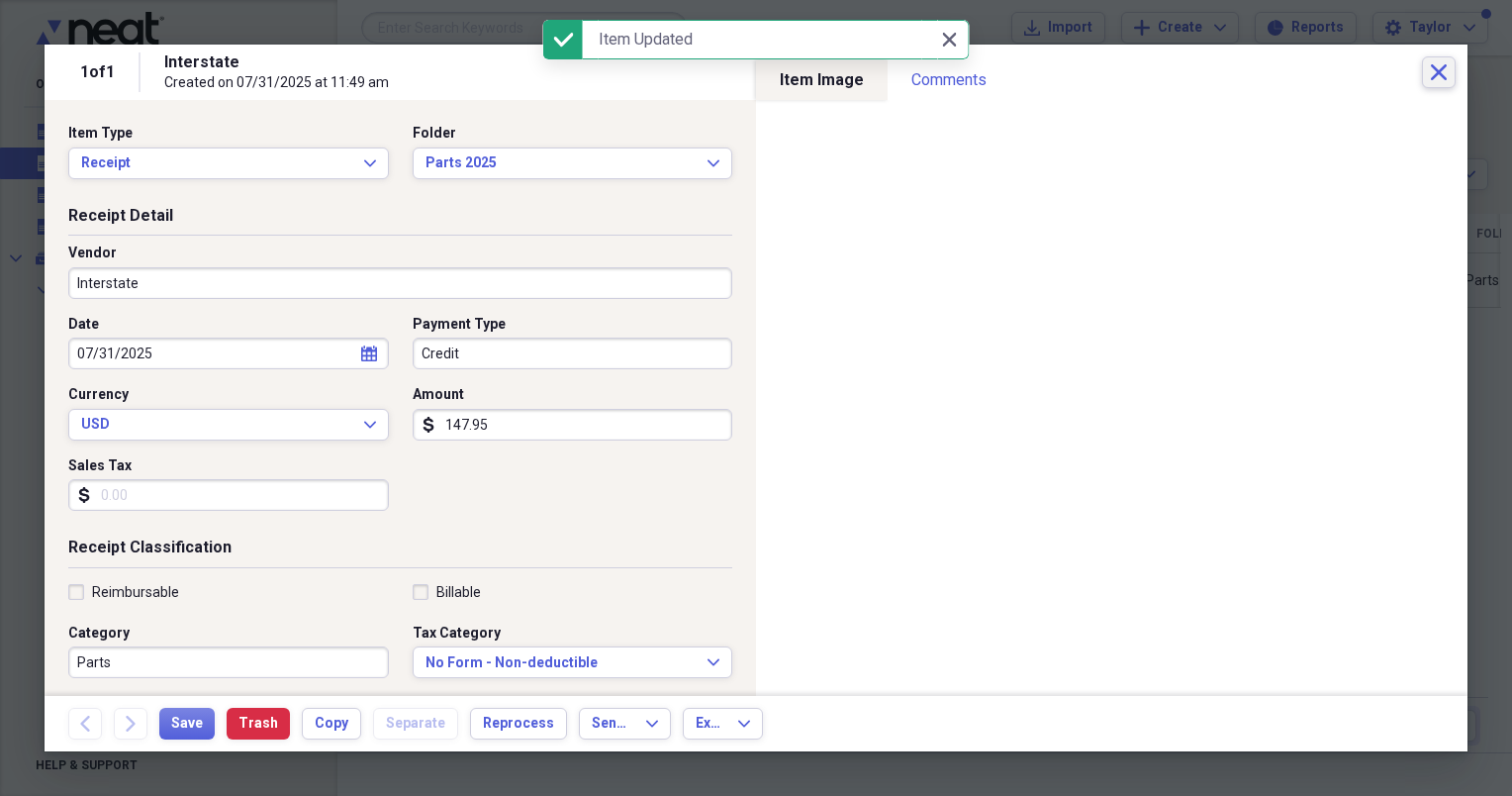click on "Close" at bounding box center [1439, 72] 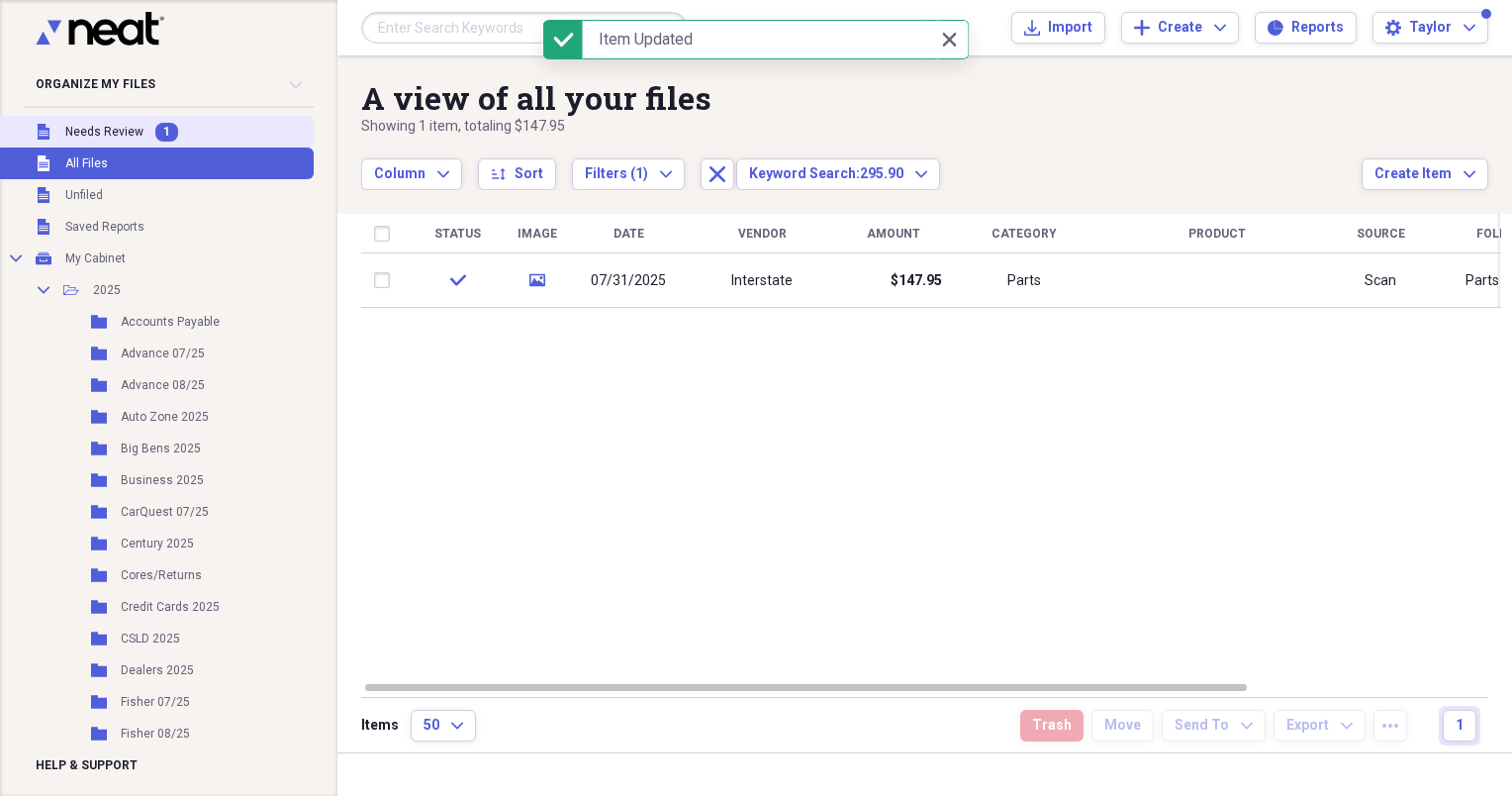 click on "Needs Review" at bounding box center (104, 132) 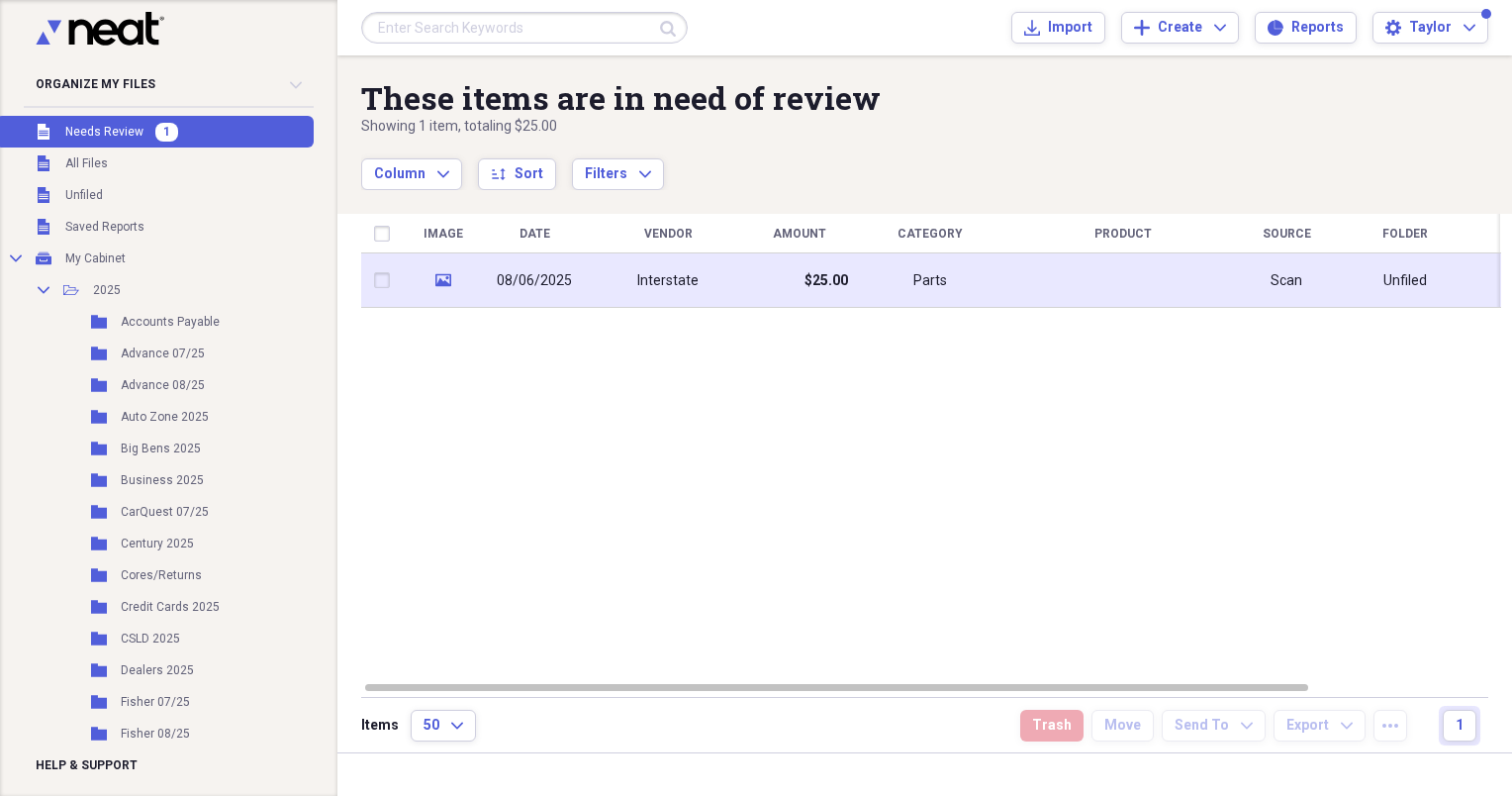 click on "$25.00" at bounding box center [799, 280] 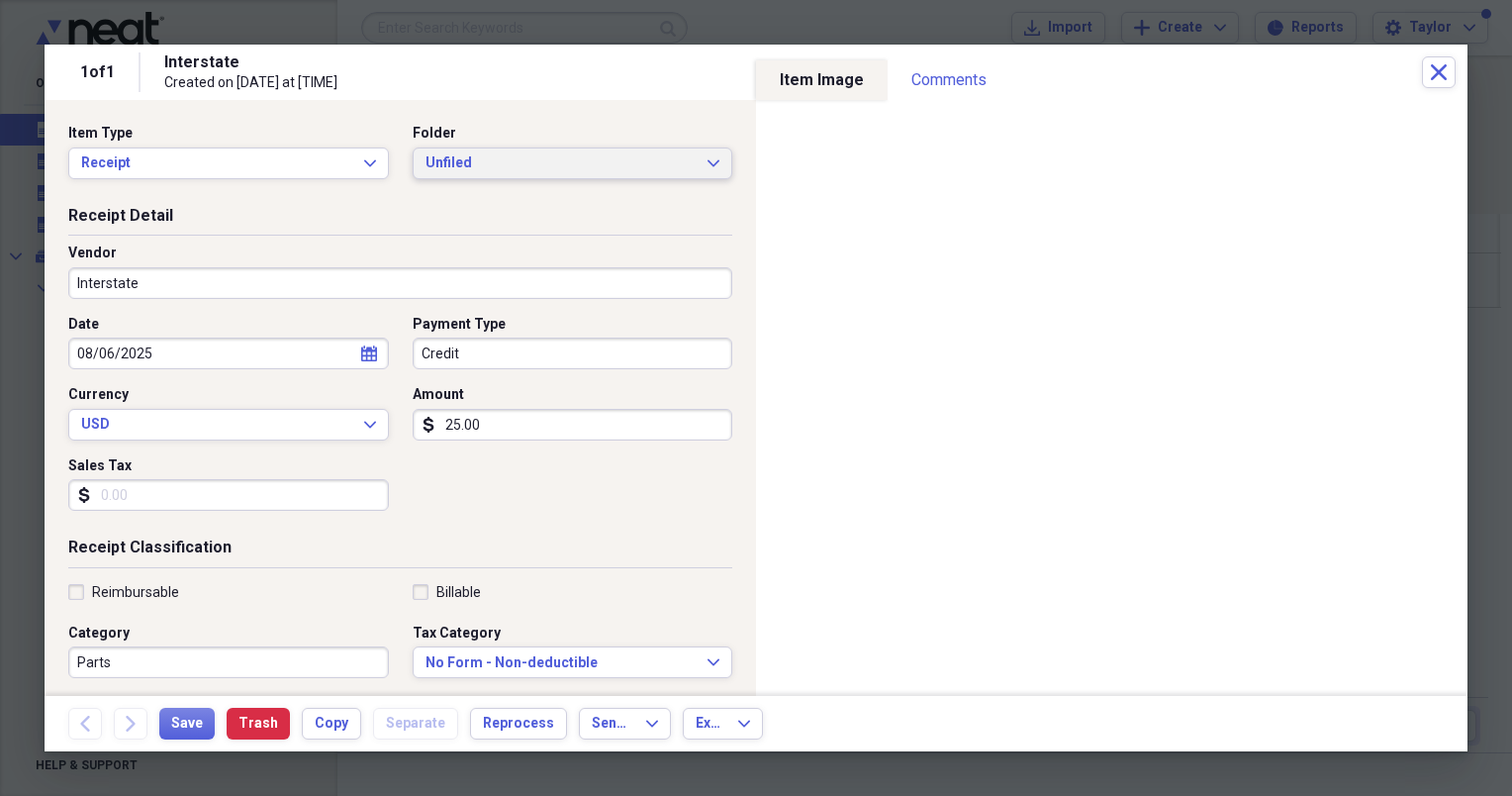 click on "Unfiled" at bounding box center [561, 163] 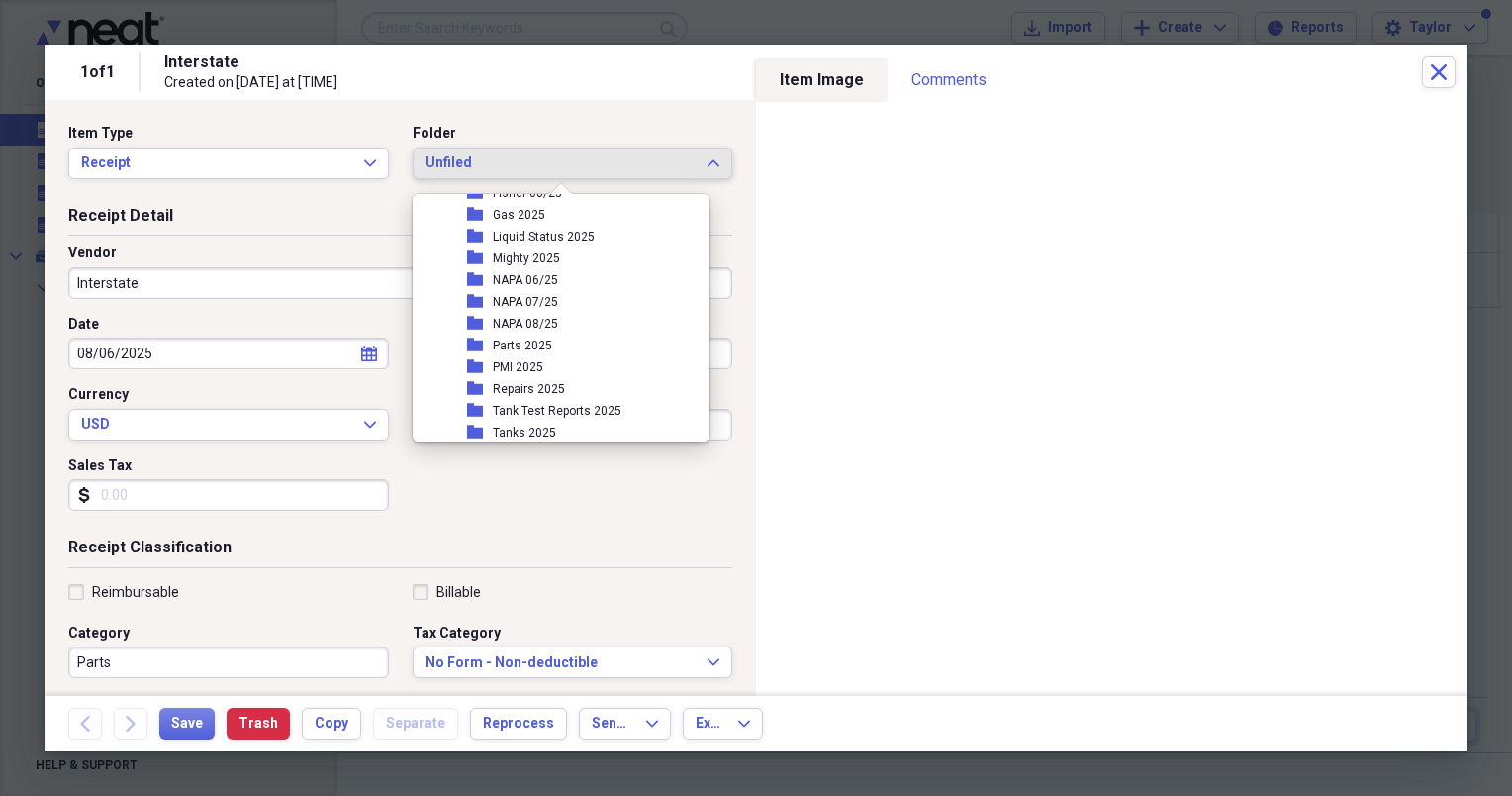 scroll, scrollTop: 376, scrollLeft: 0, axis: vertical 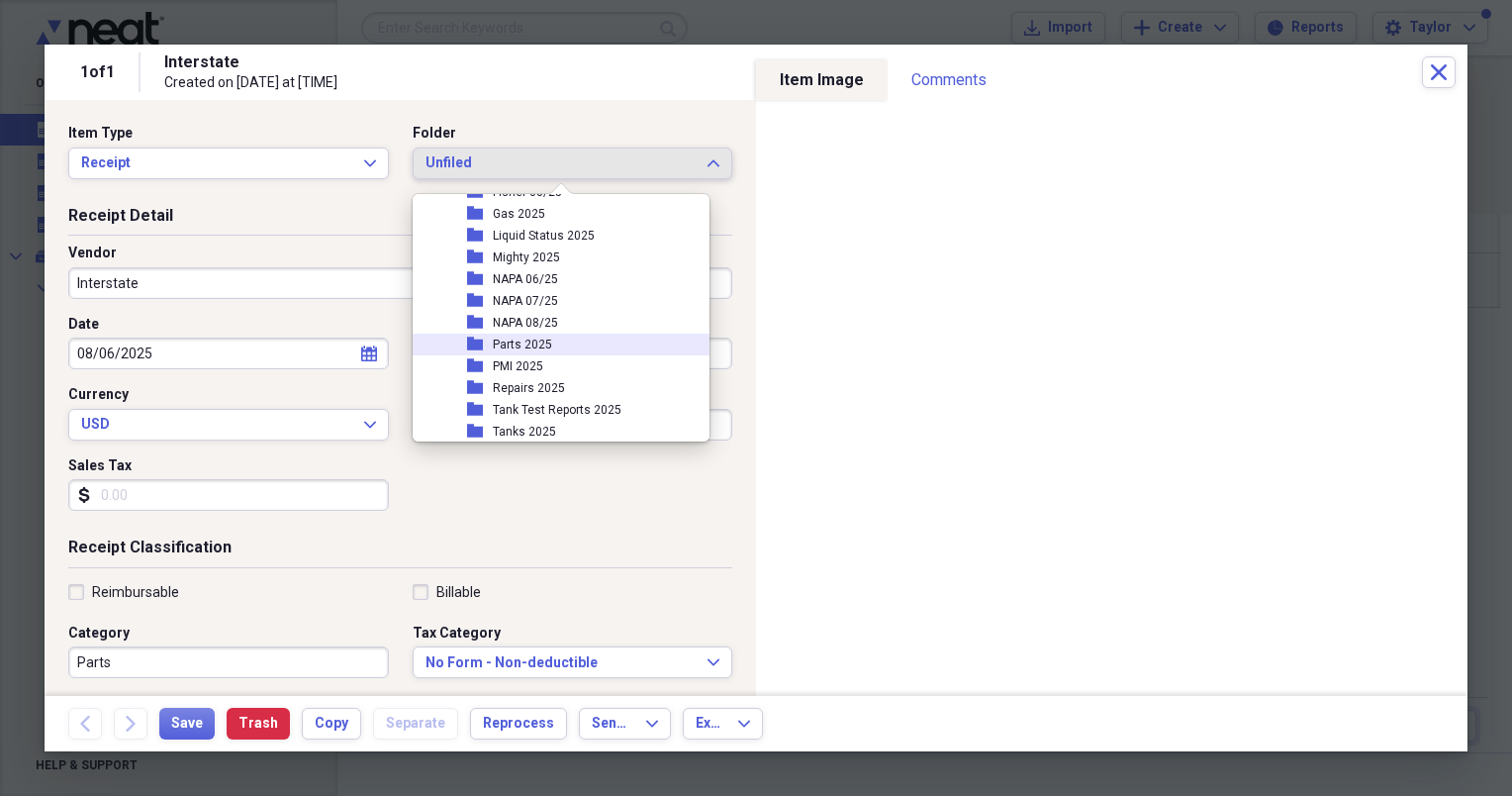 click on "Parts 2025" at bounding box center [522, 345] 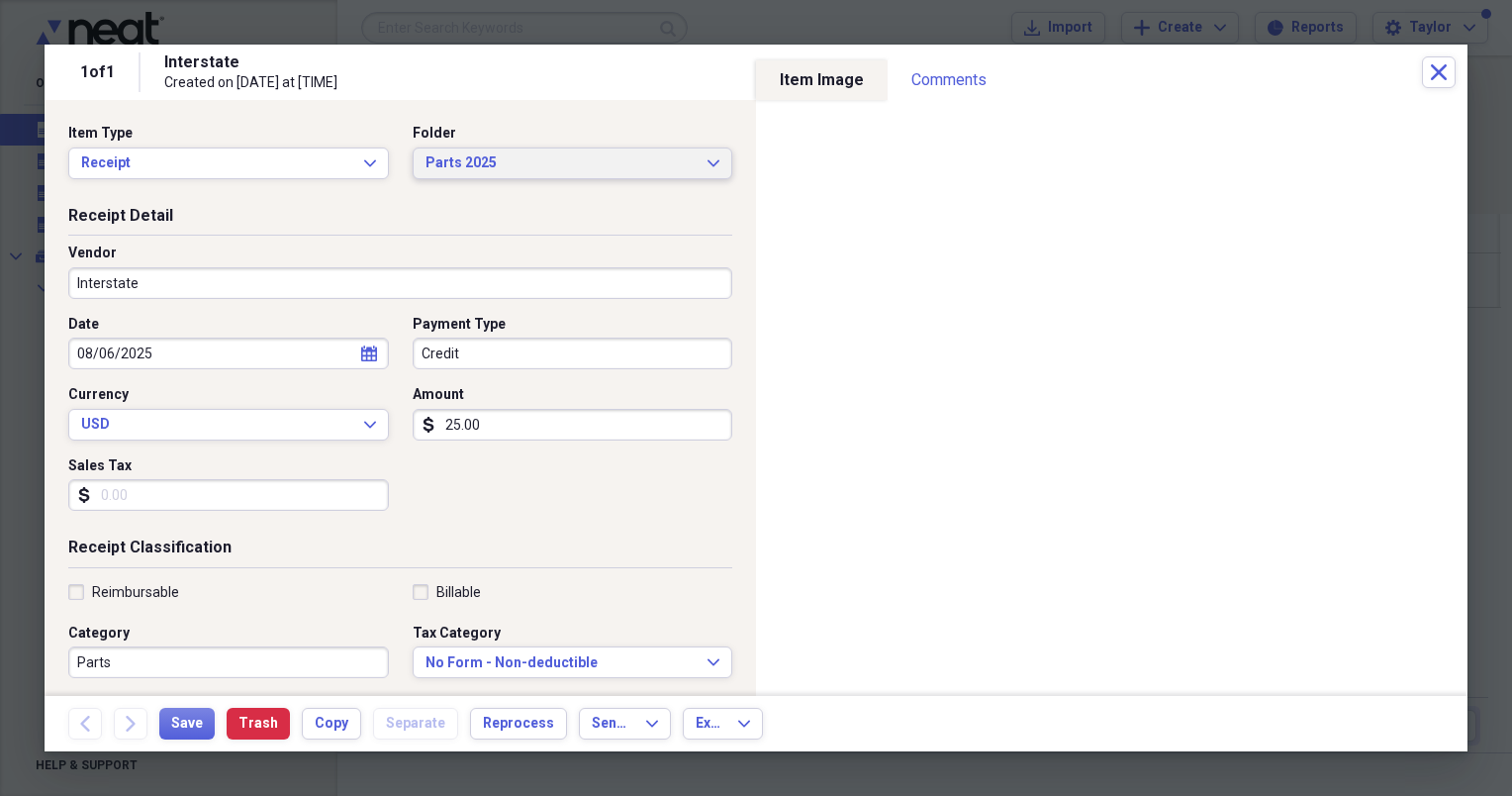 click on "Parts 2025" at bounding box center [561, 163] 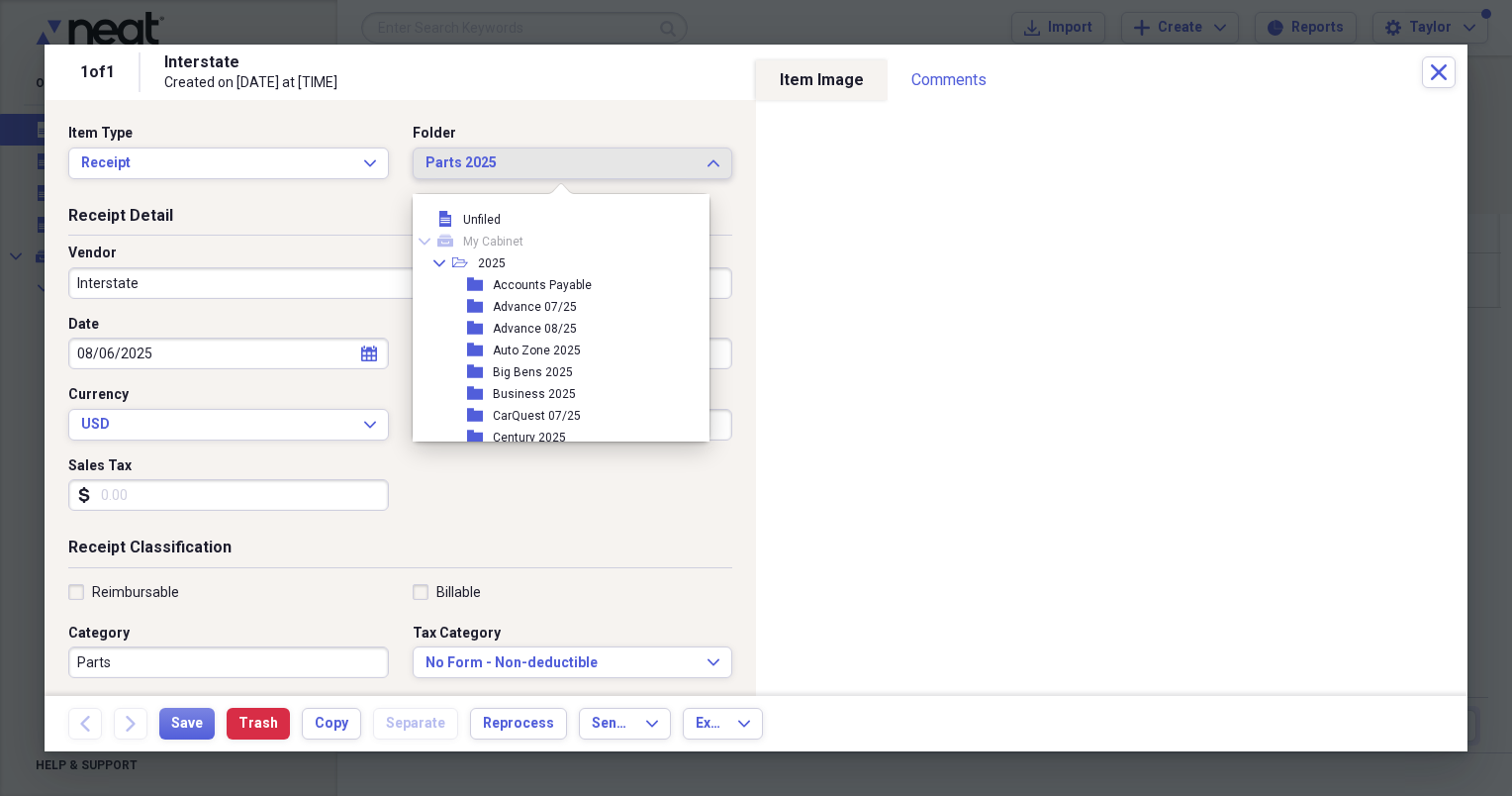 scroll, scrollTop: 403, scrollLeft: 0, axis: vertical 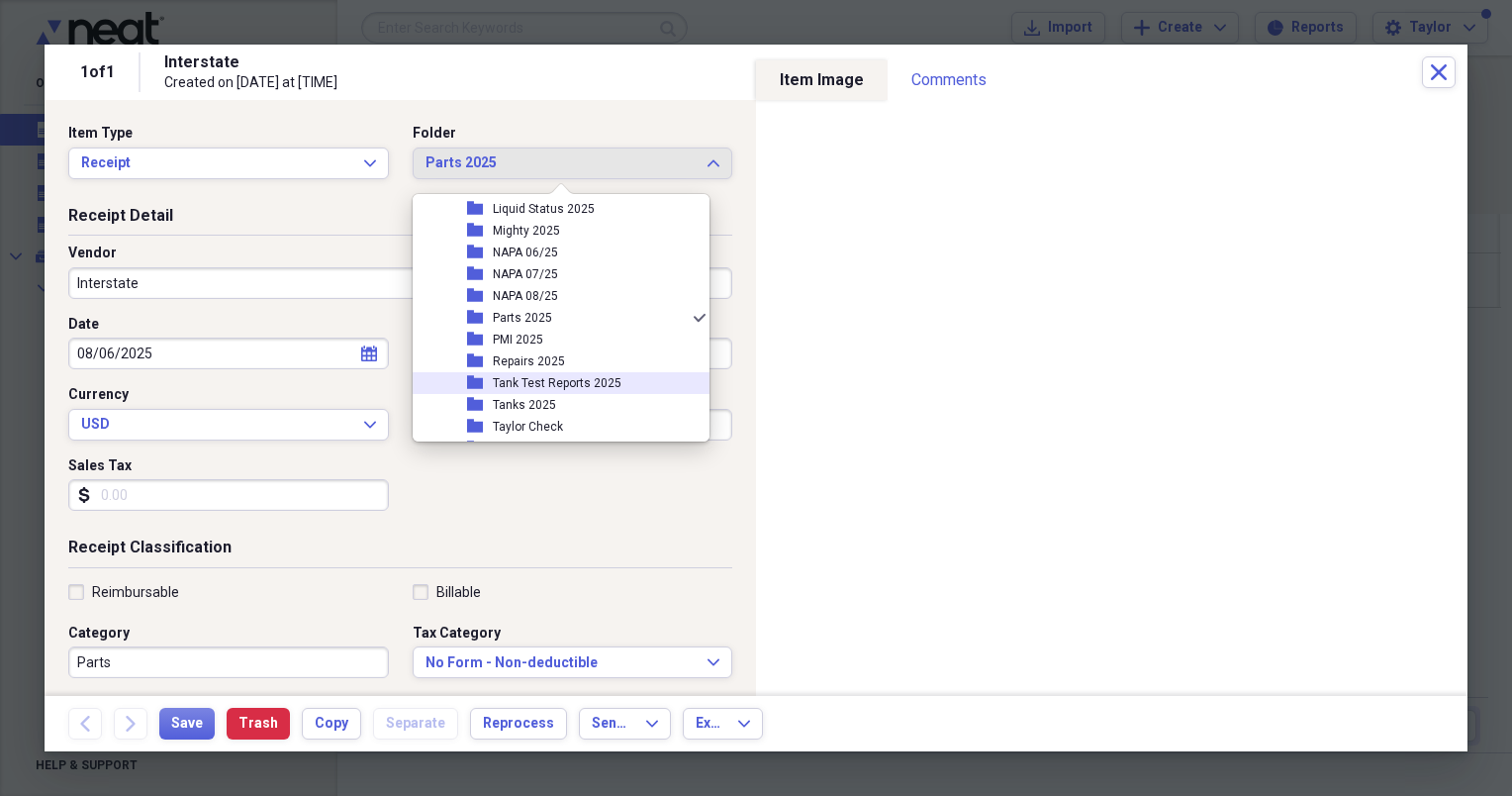 click on "Vendor" at bounding box center [400, 253] 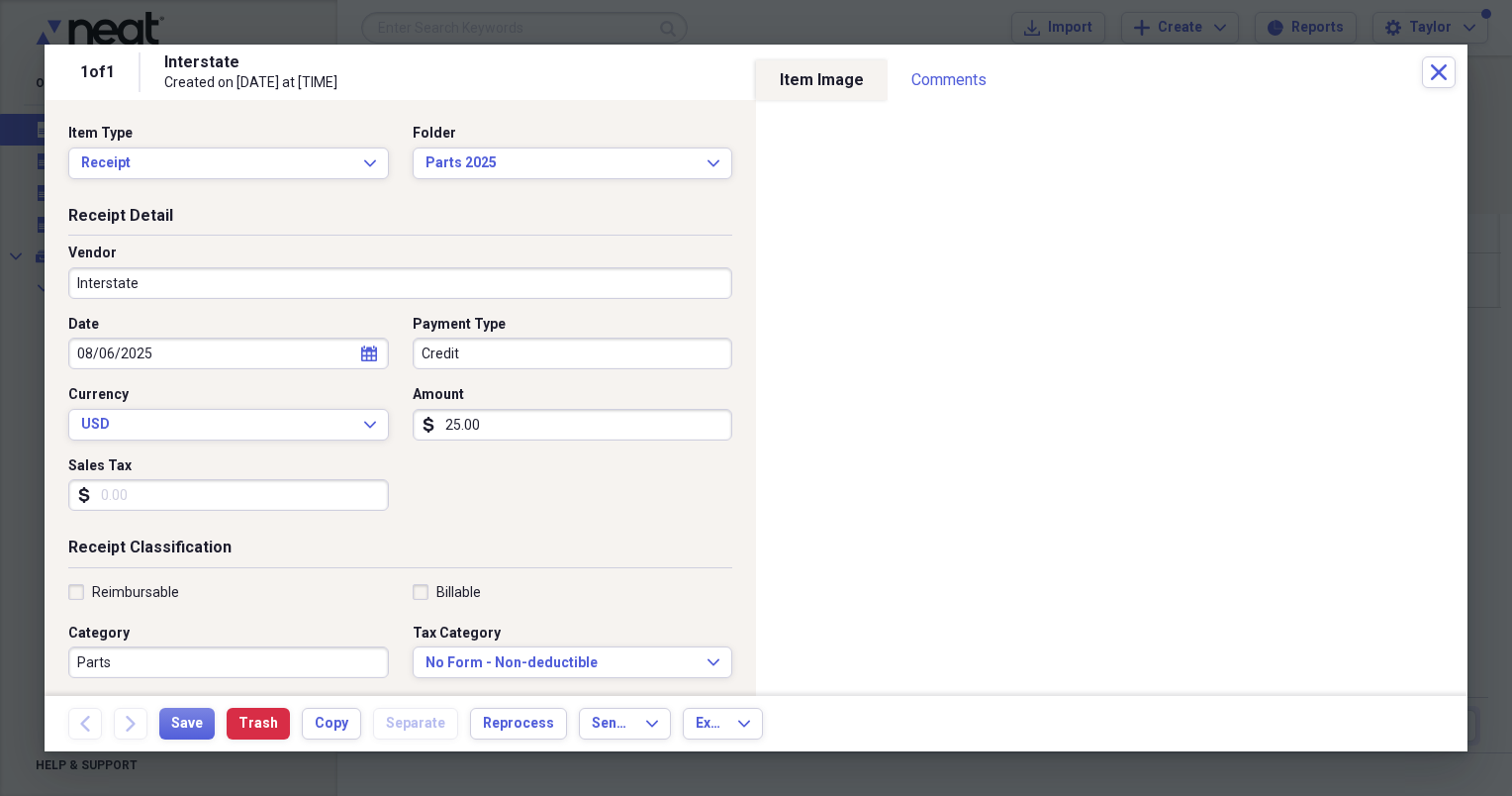 click on "25.00" at bounding box center [573, 425] 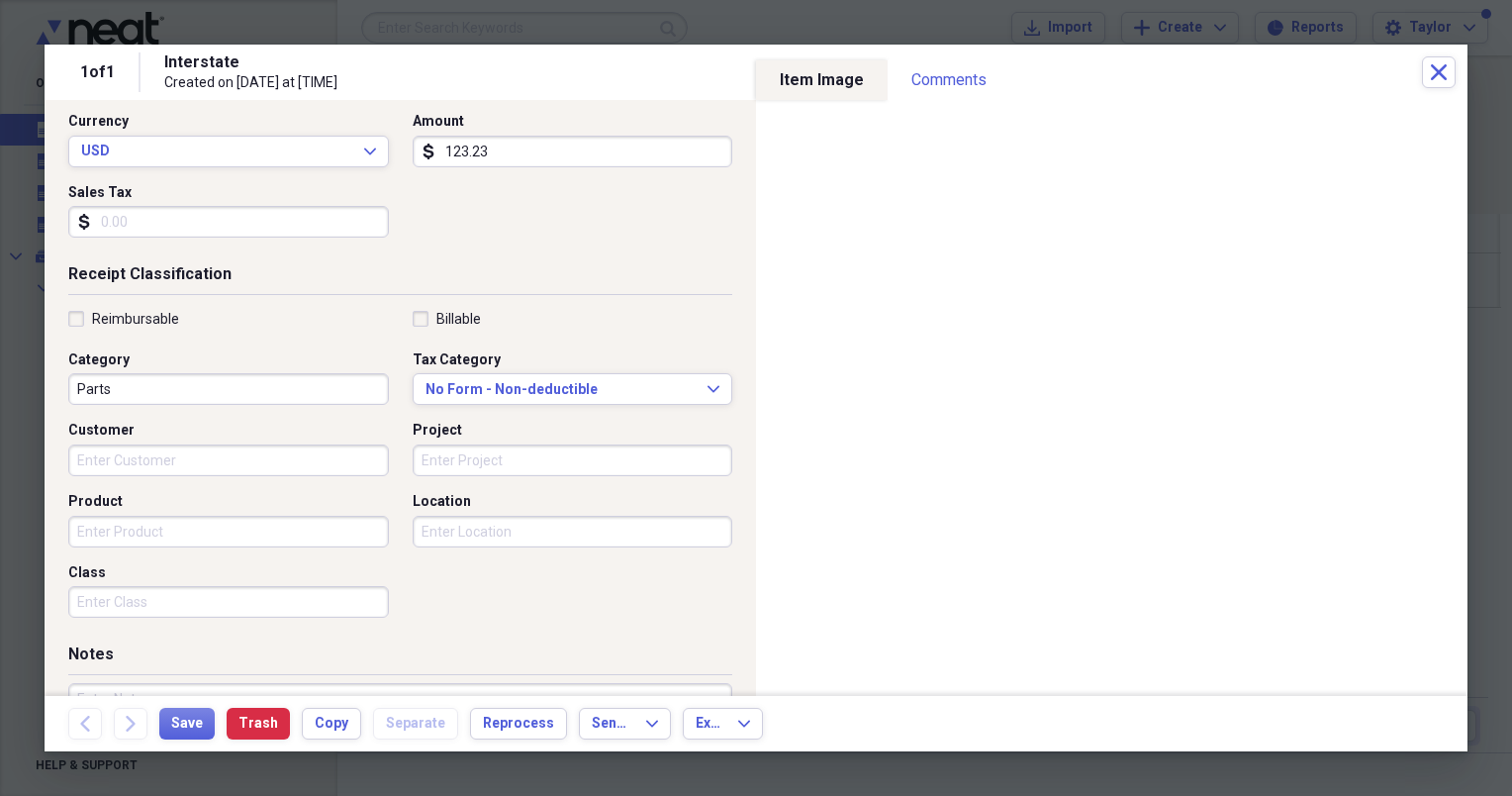 scroll, scrollTop: 413, scrollLeft: 0, axis: vertical 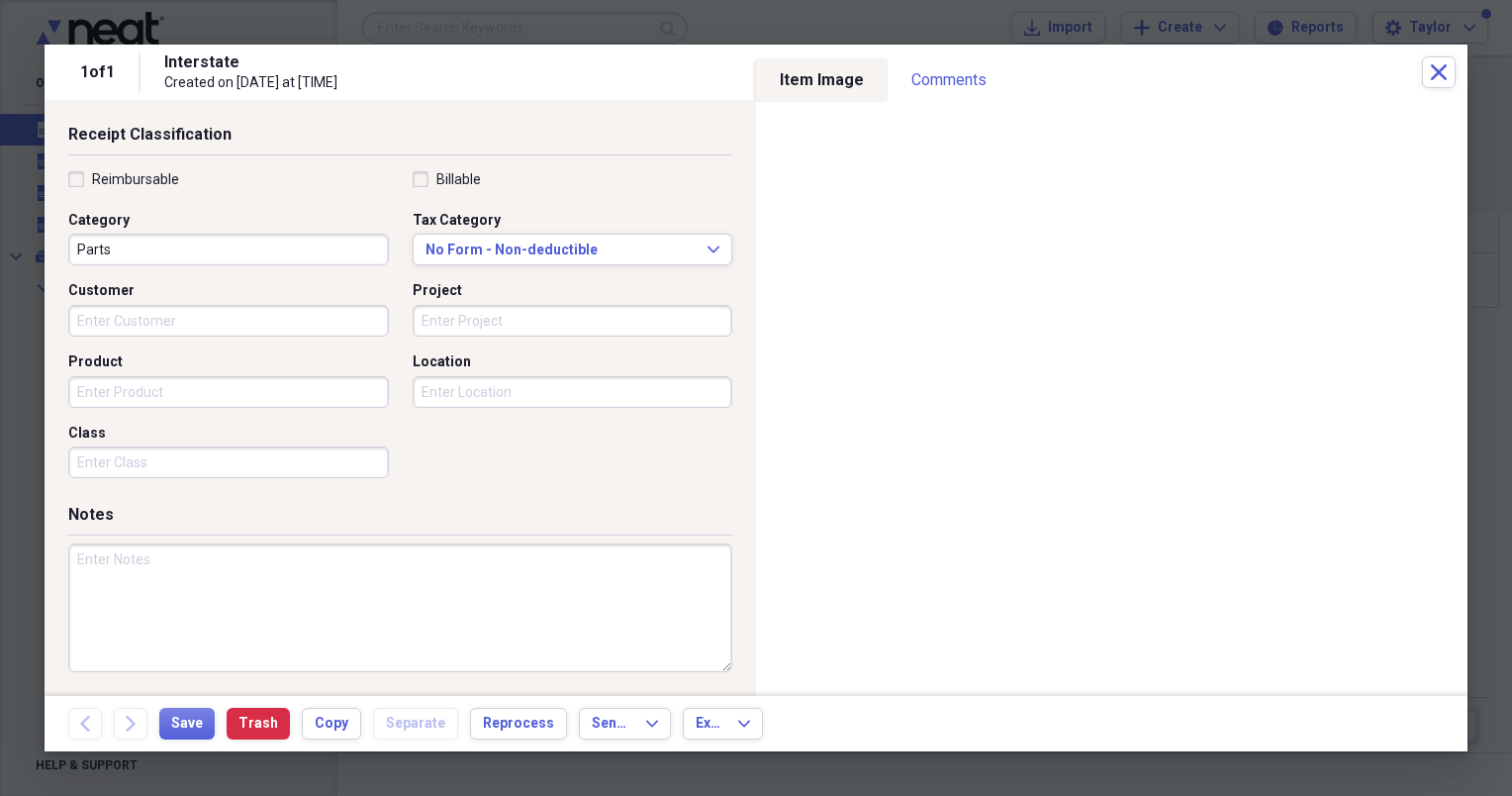 type on "123.23" 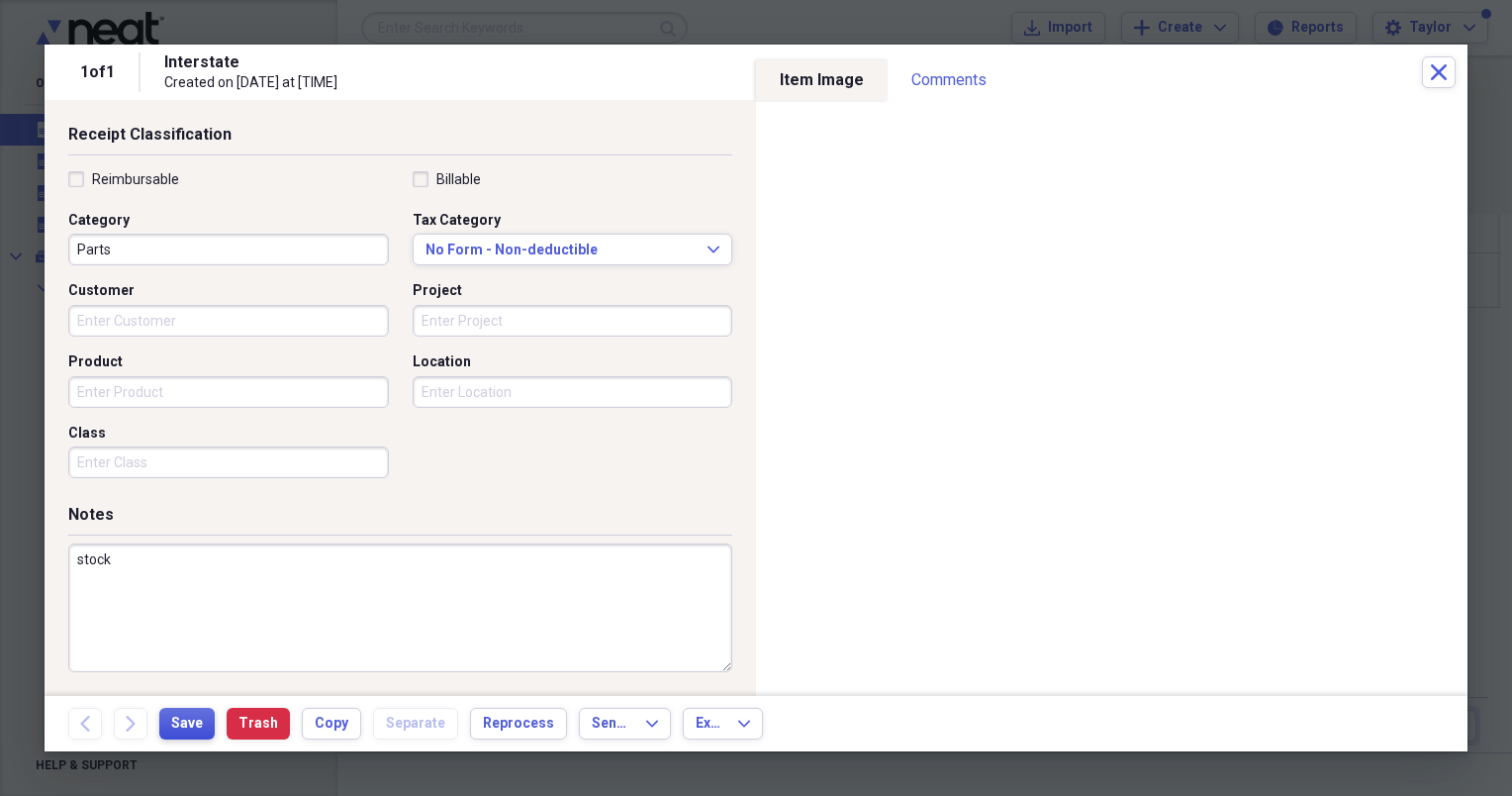 type on "stock" 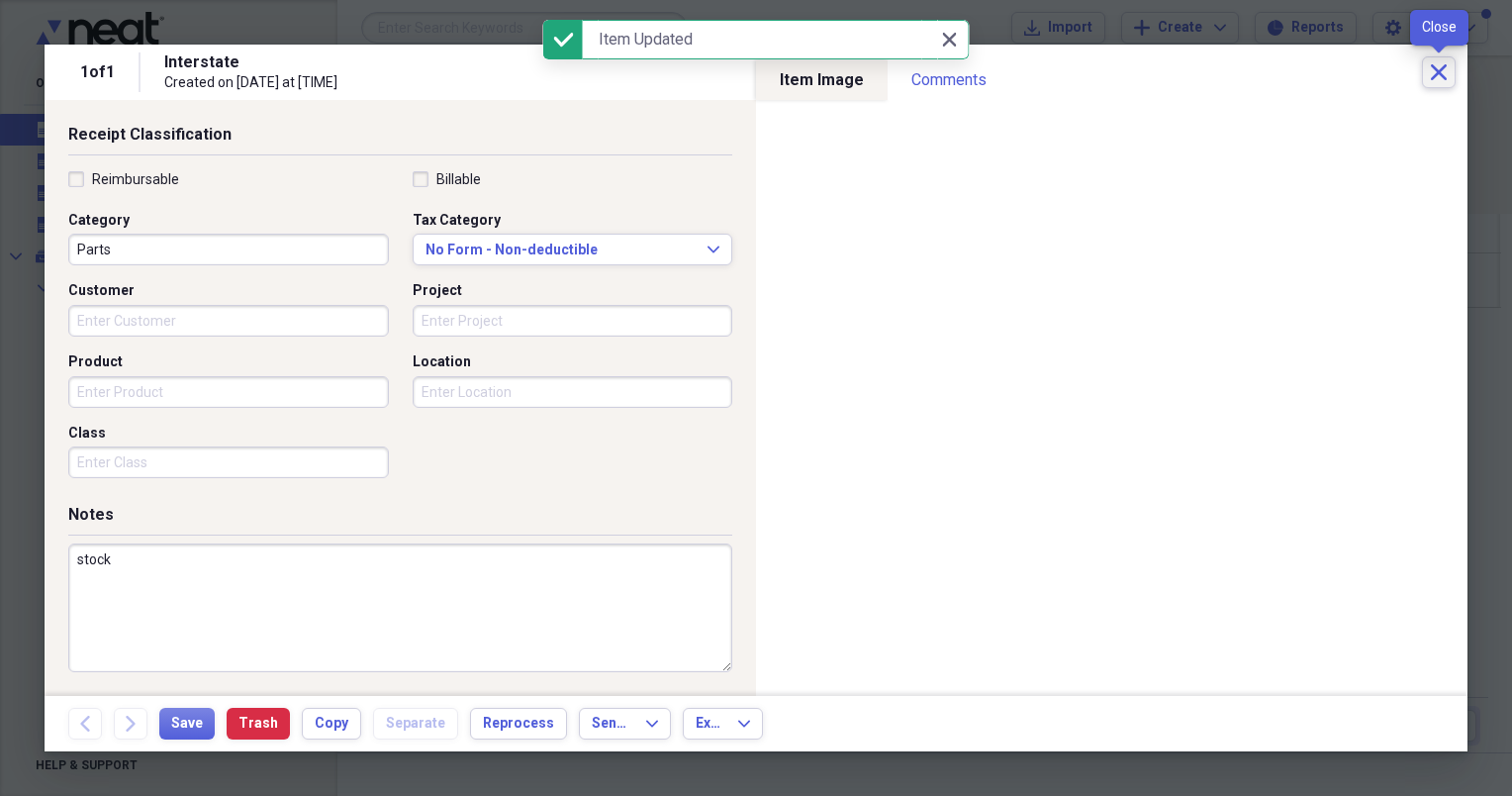 click on "Close" at bounding box center [1439, 72] 